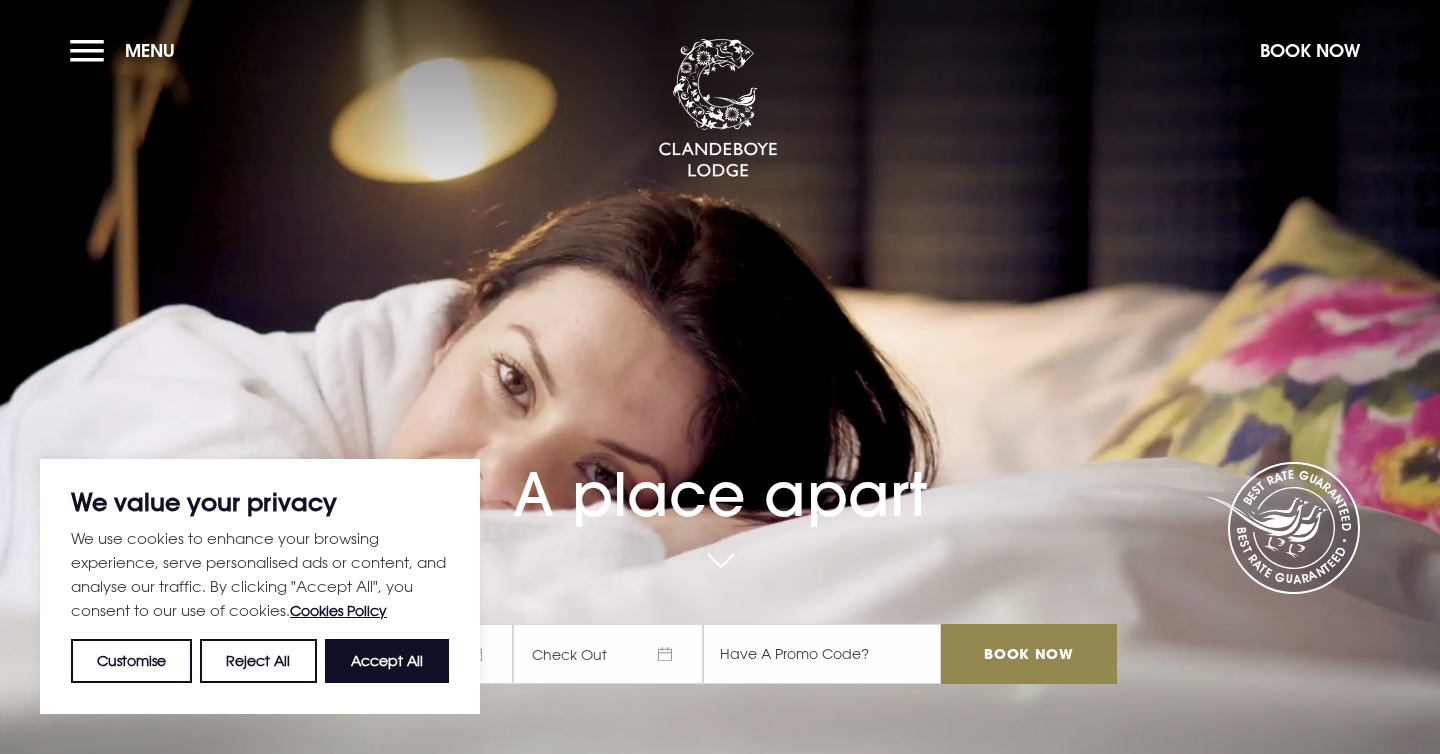 scroll, scrollTop: 0, scrollLeft: 0, axis: both 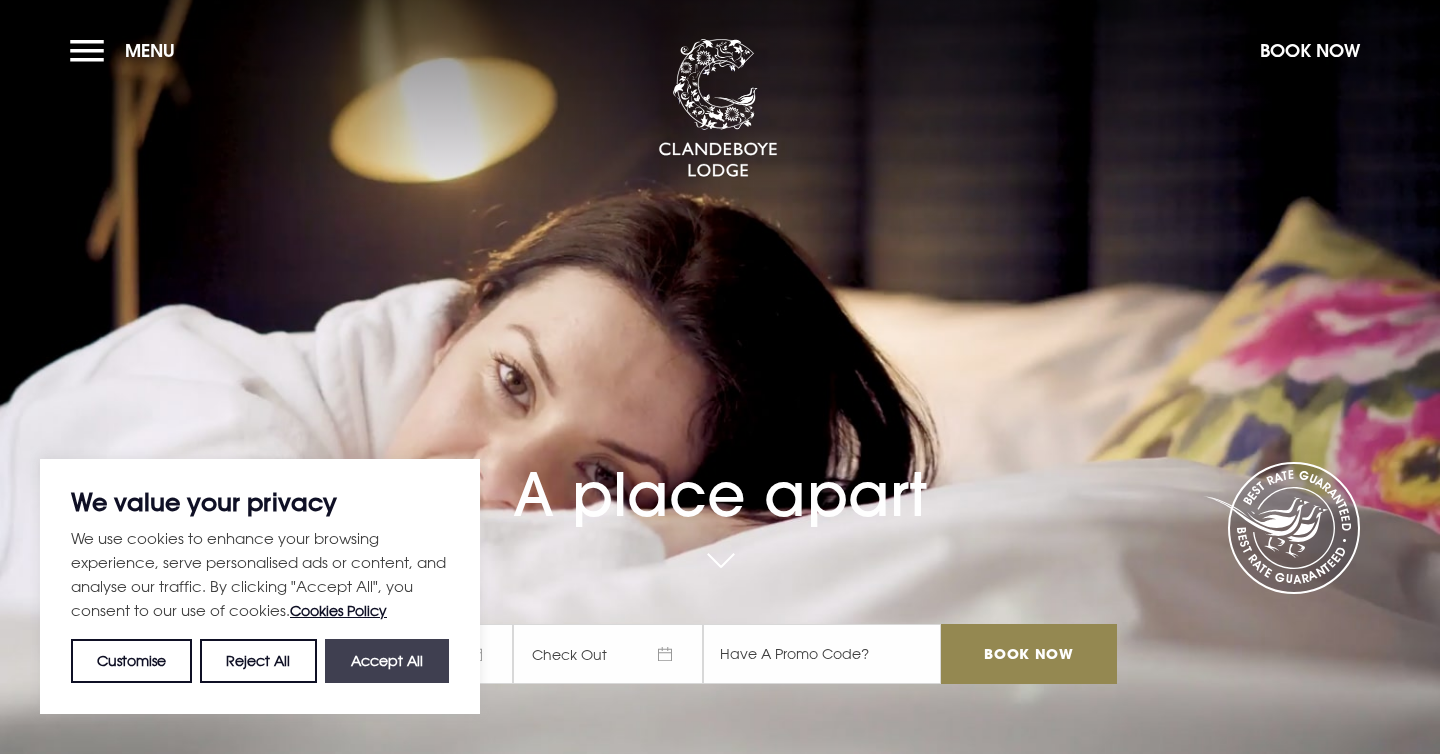 click on "Accept All" at bounding box center [387, 661] 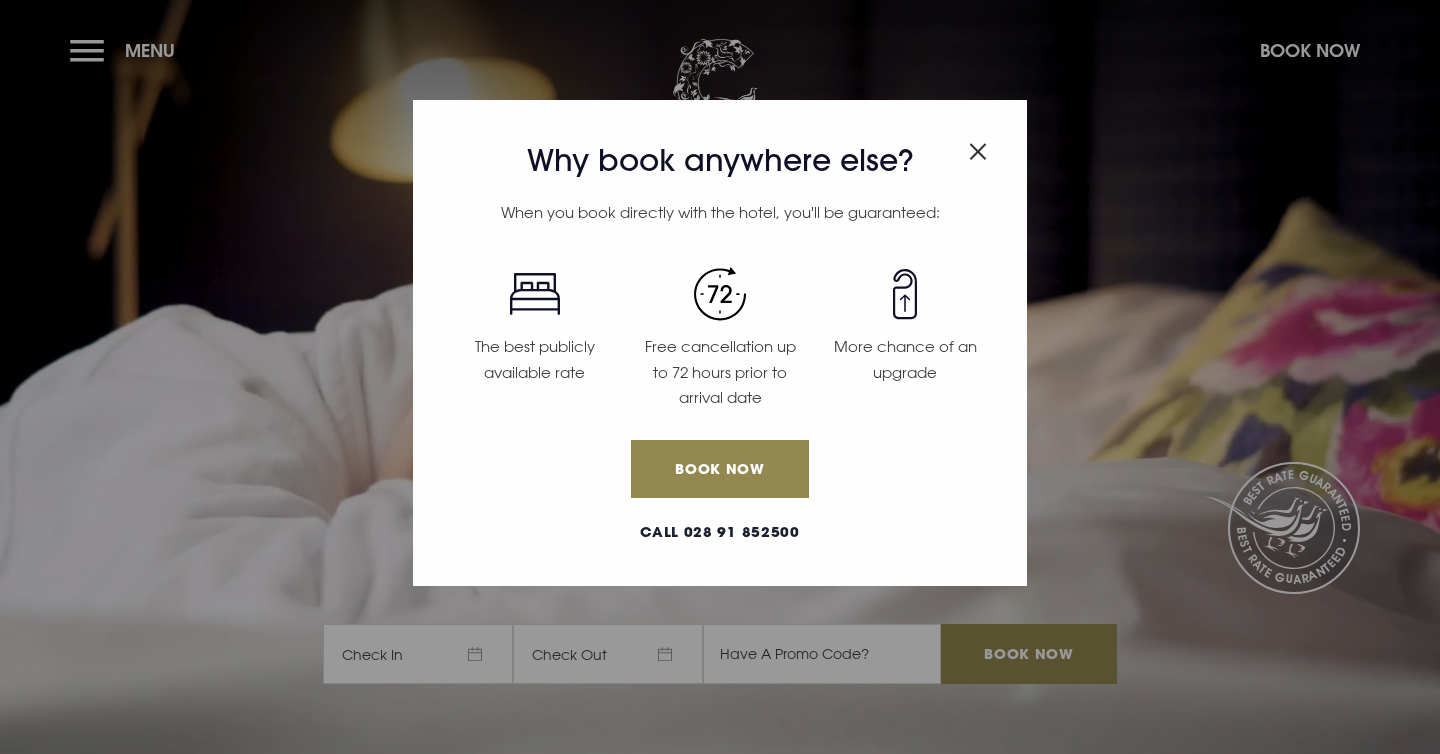 click at bounding box center [978, 151] 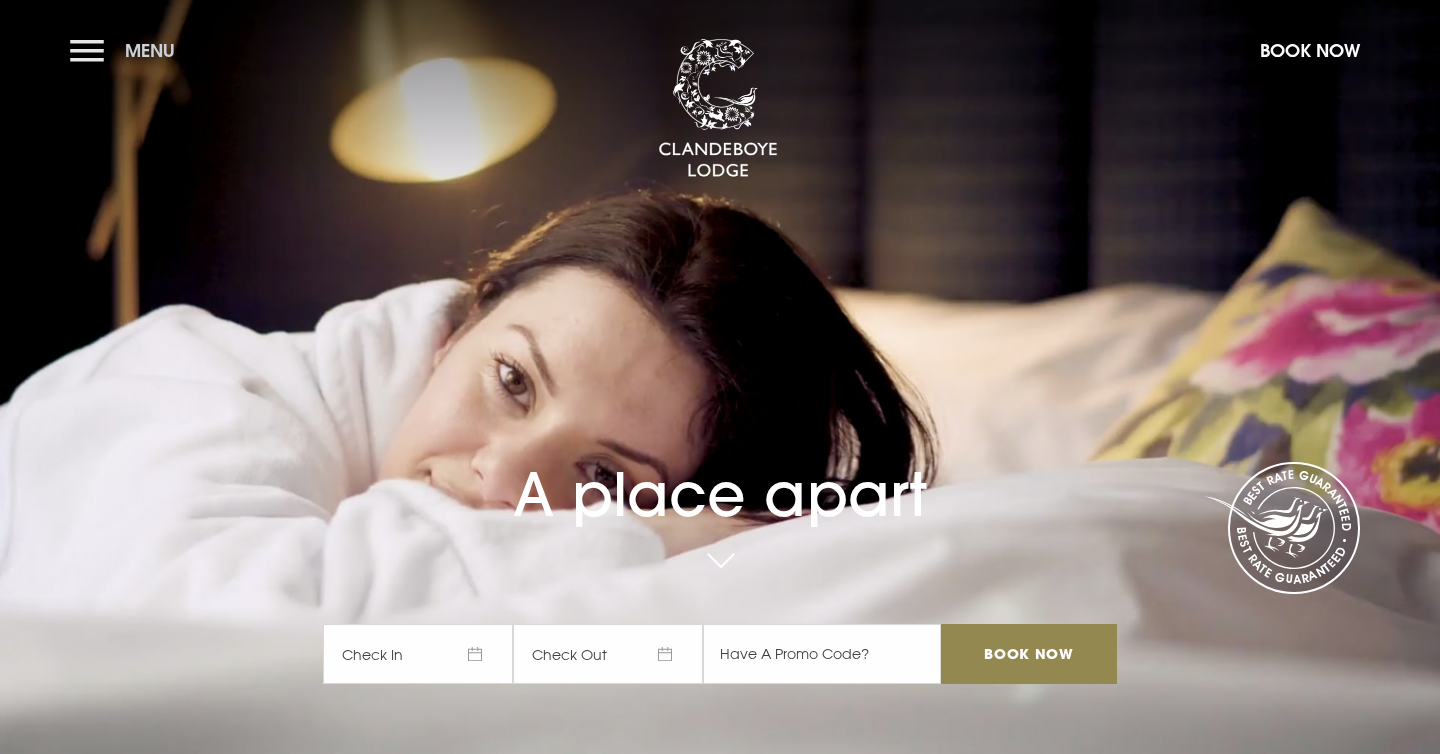 click on "Menu" at bounding box center [150, 50] 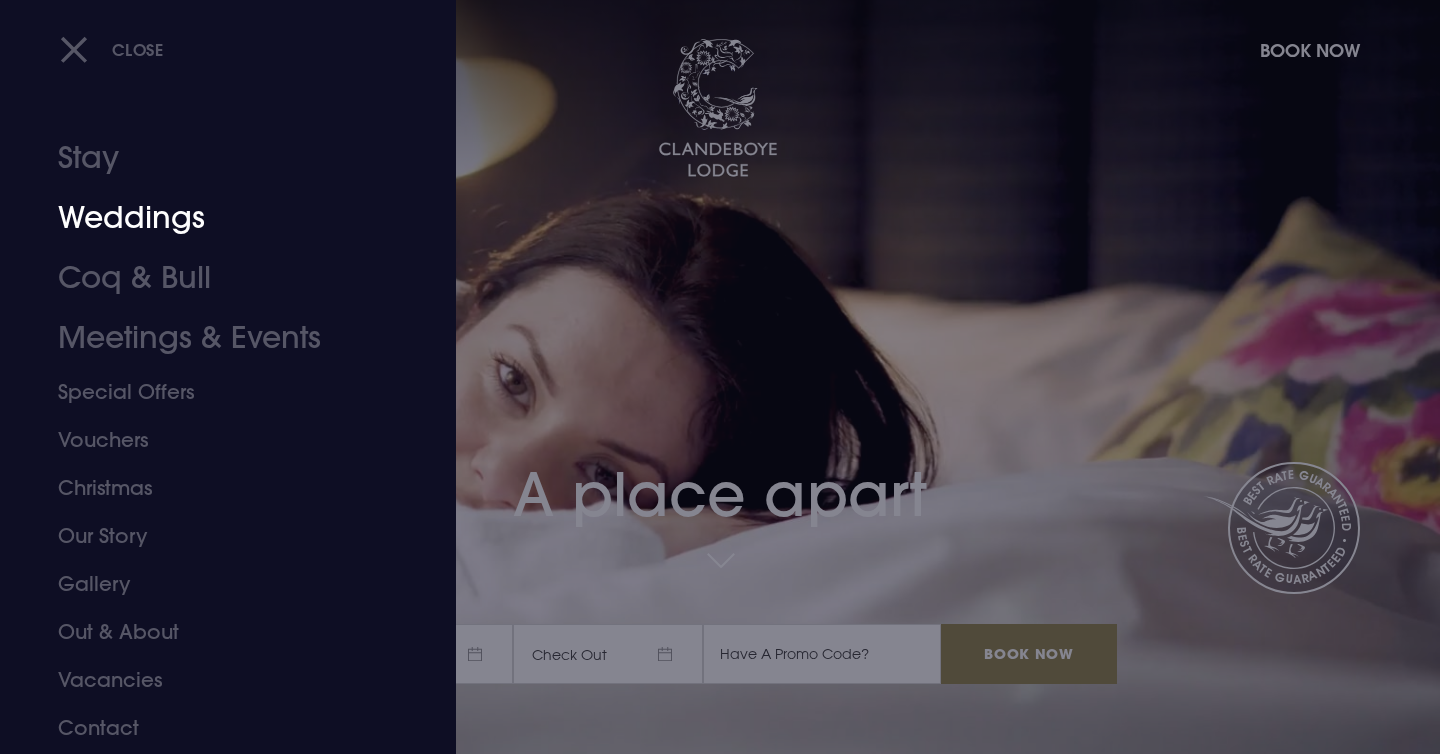 click on "Weddings" at bounding box center (216, 218) 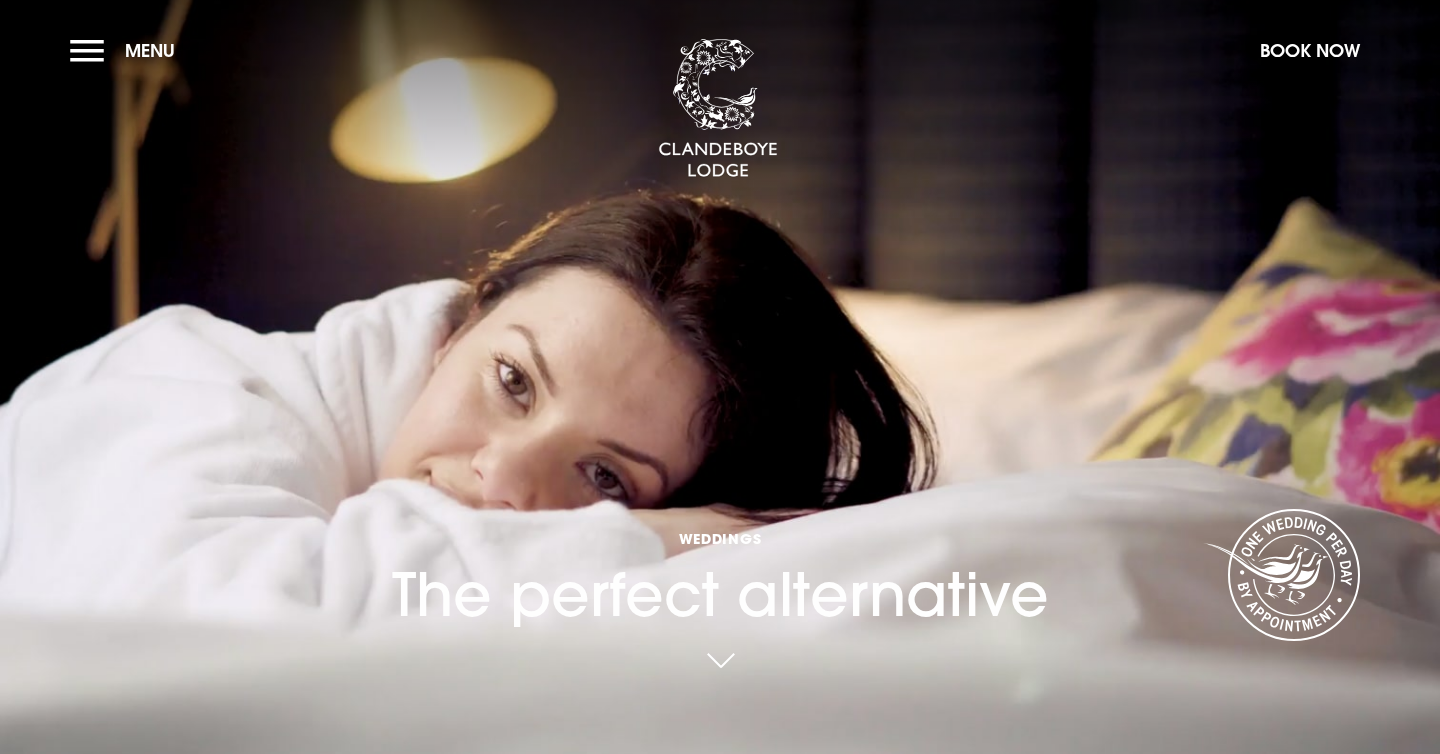 scroll, scrollTop: 0, scrollLeft: 0, axis: both 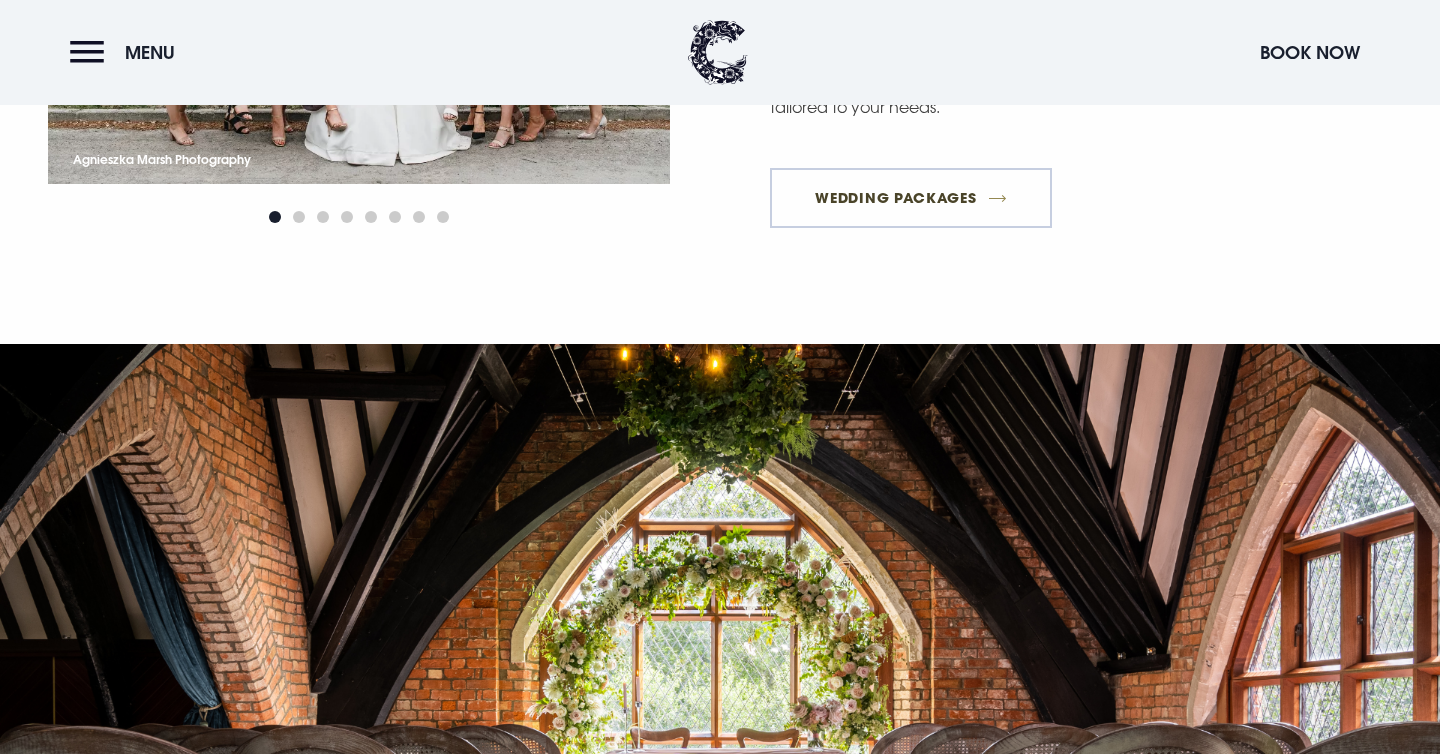 click on "Wedding Packages" at bounding box center [911, 198] 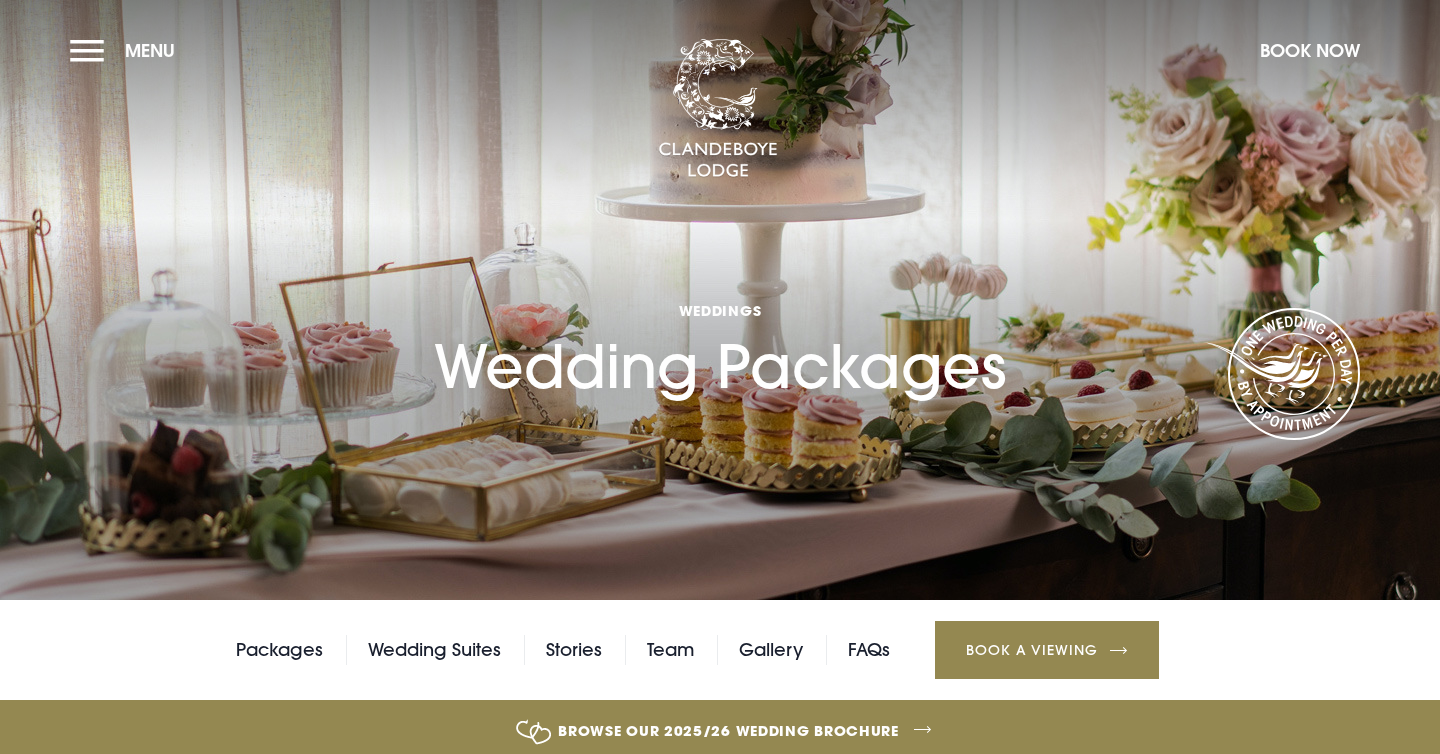 scroll, scrollTop: 0, scrollLeft: 0, axis: both 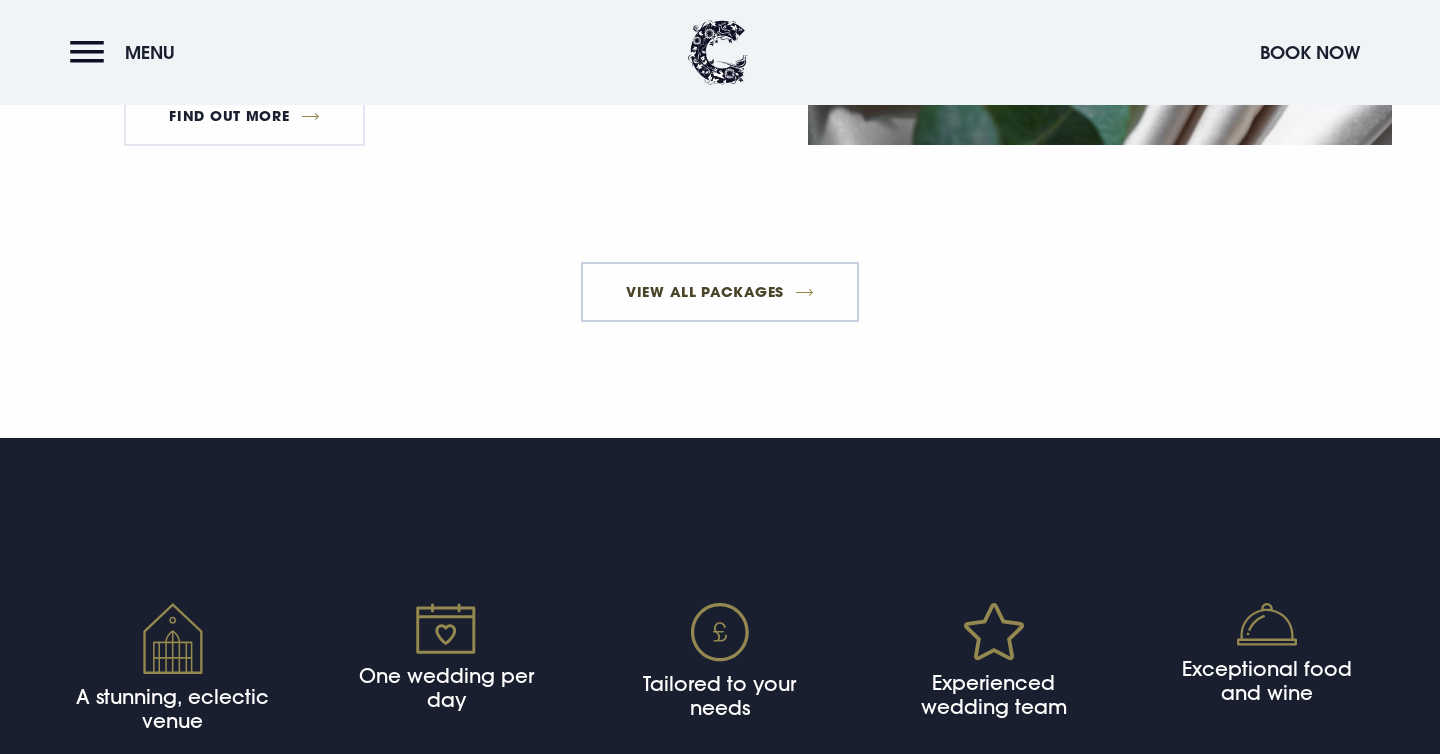 click on "View All Packages" at bounding box center [720, 292] 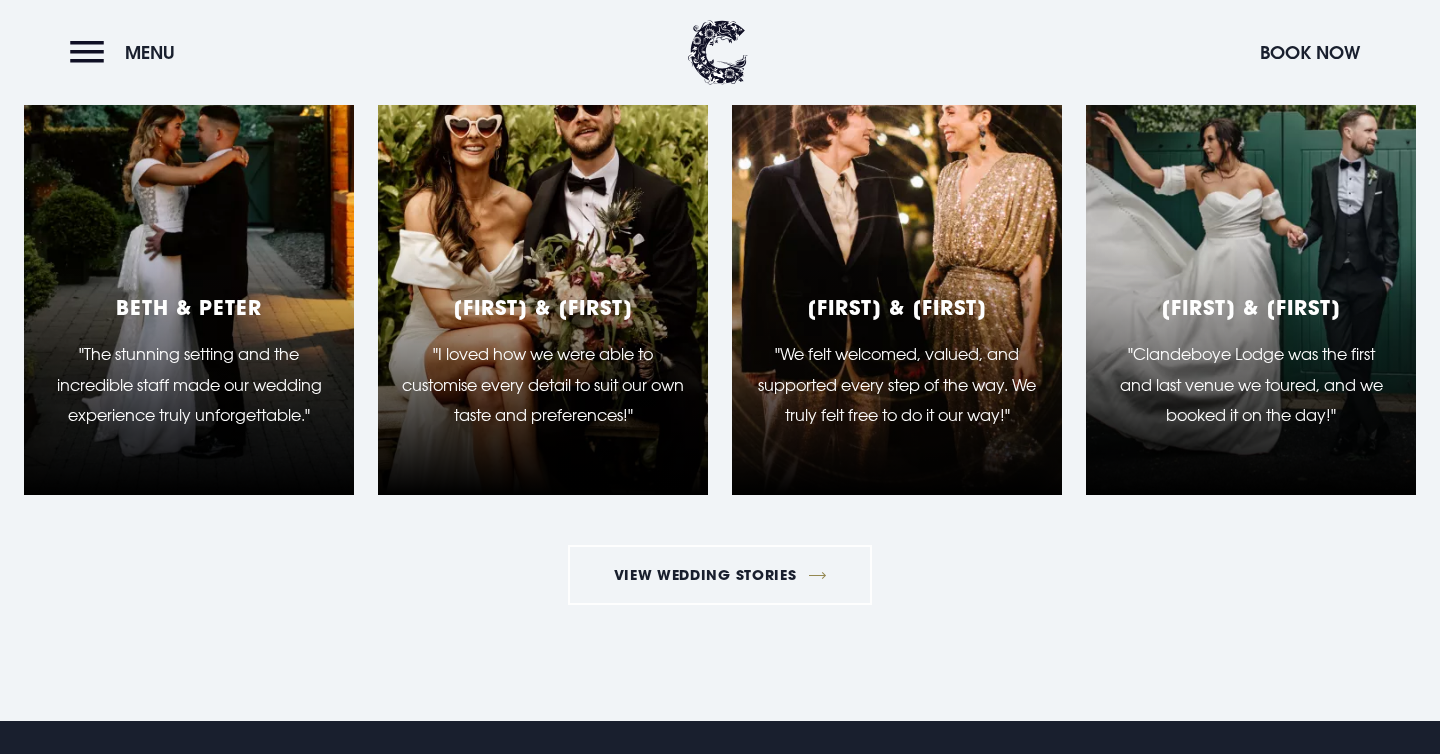 scroll, scrollTop: 4971, scrollLeft: 0, axis: vertical 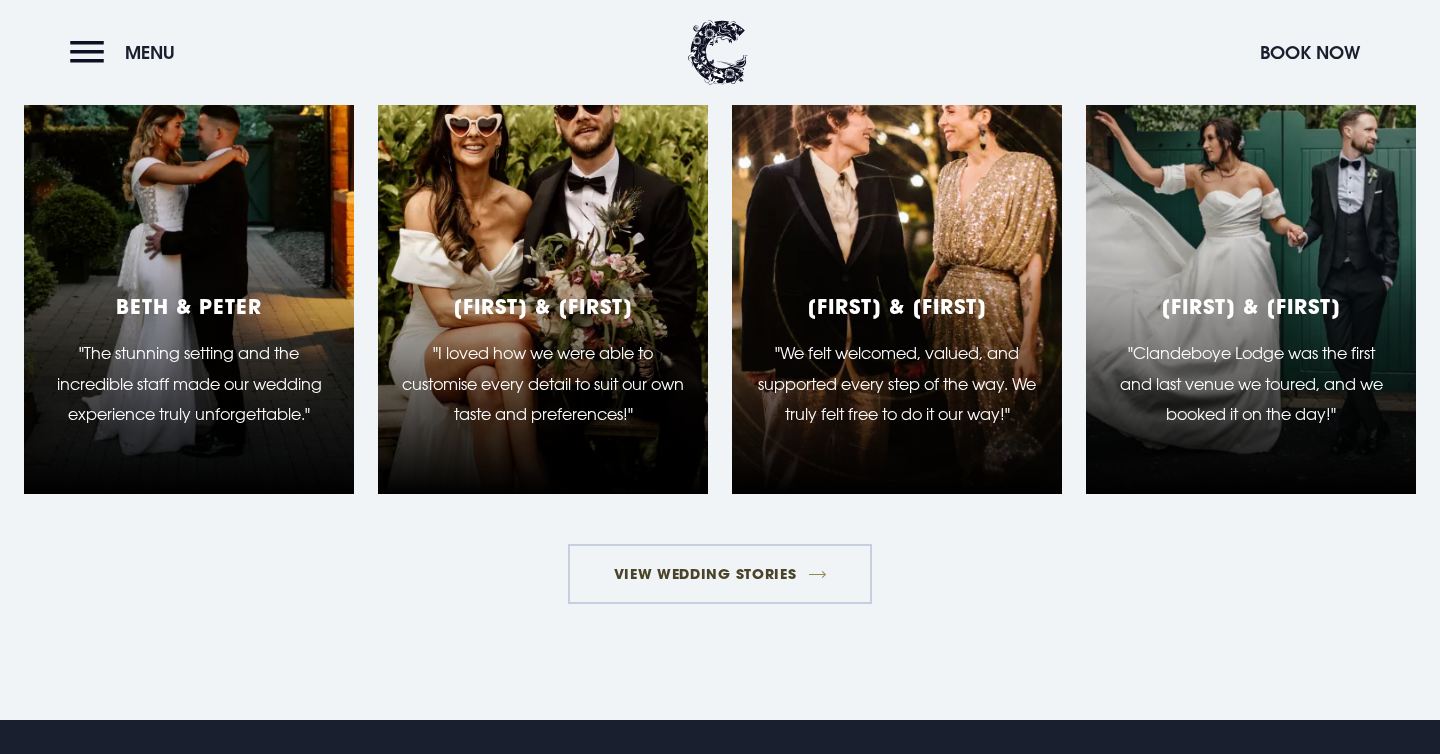 click on "View Wedding Stories" at bounding box center (720, 574) 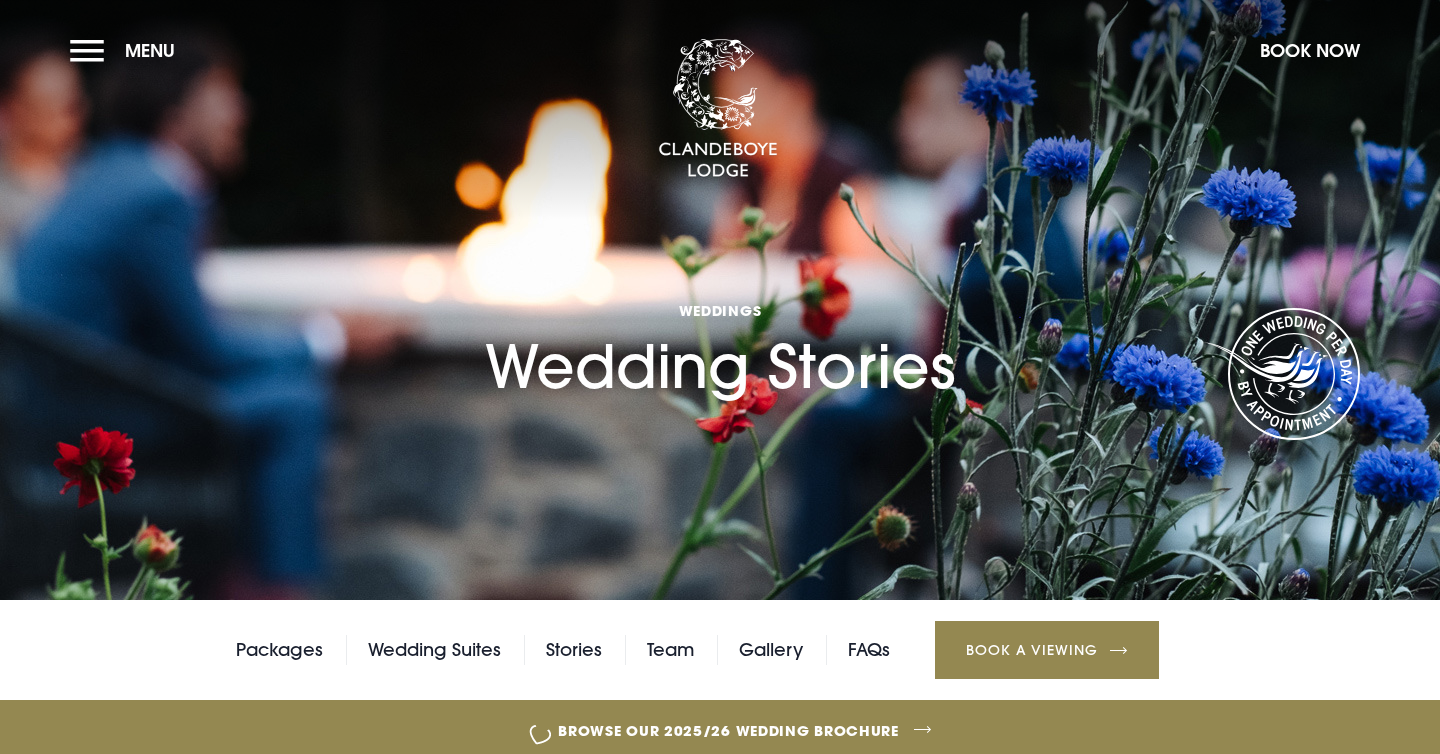 scroll, scrollTop: 0, scrollLeft: 0, axis: both 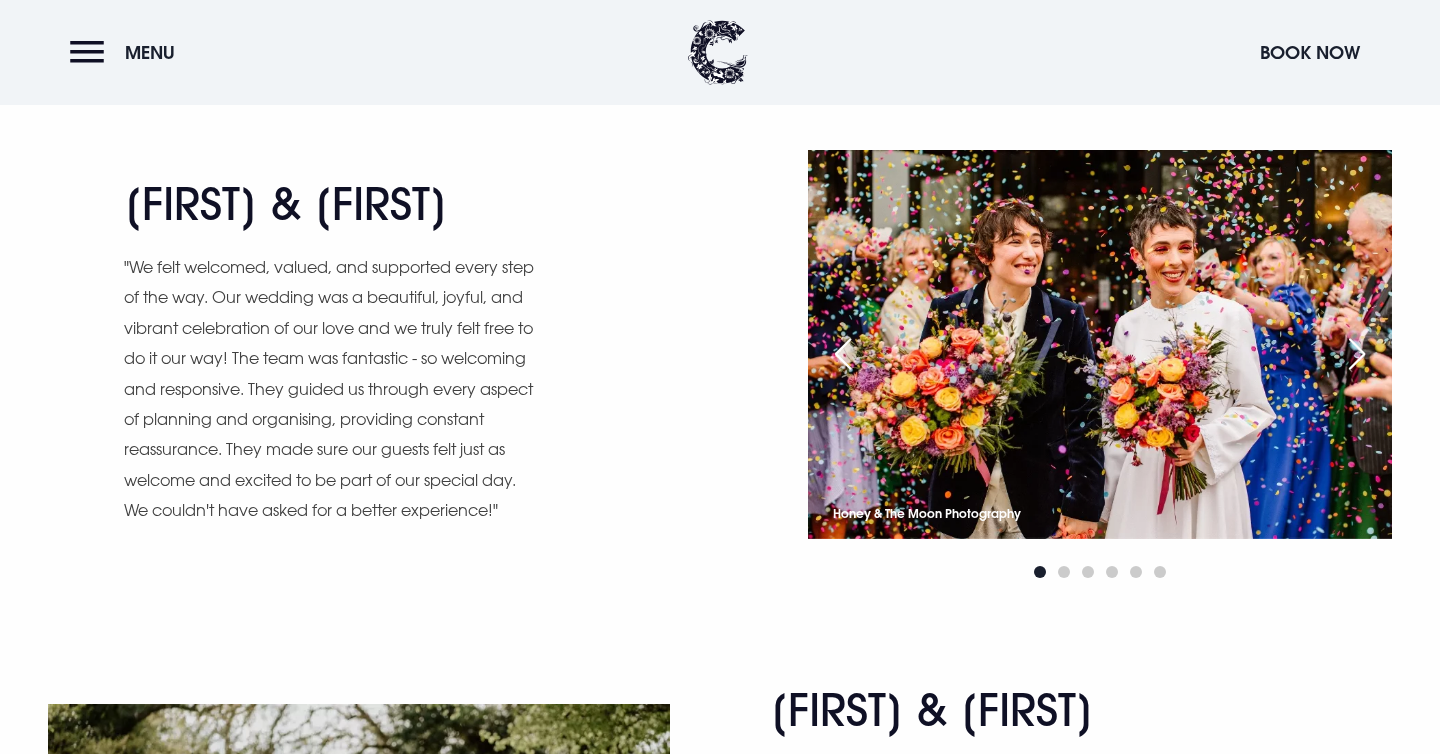 click at bounding box center [1357, 354] 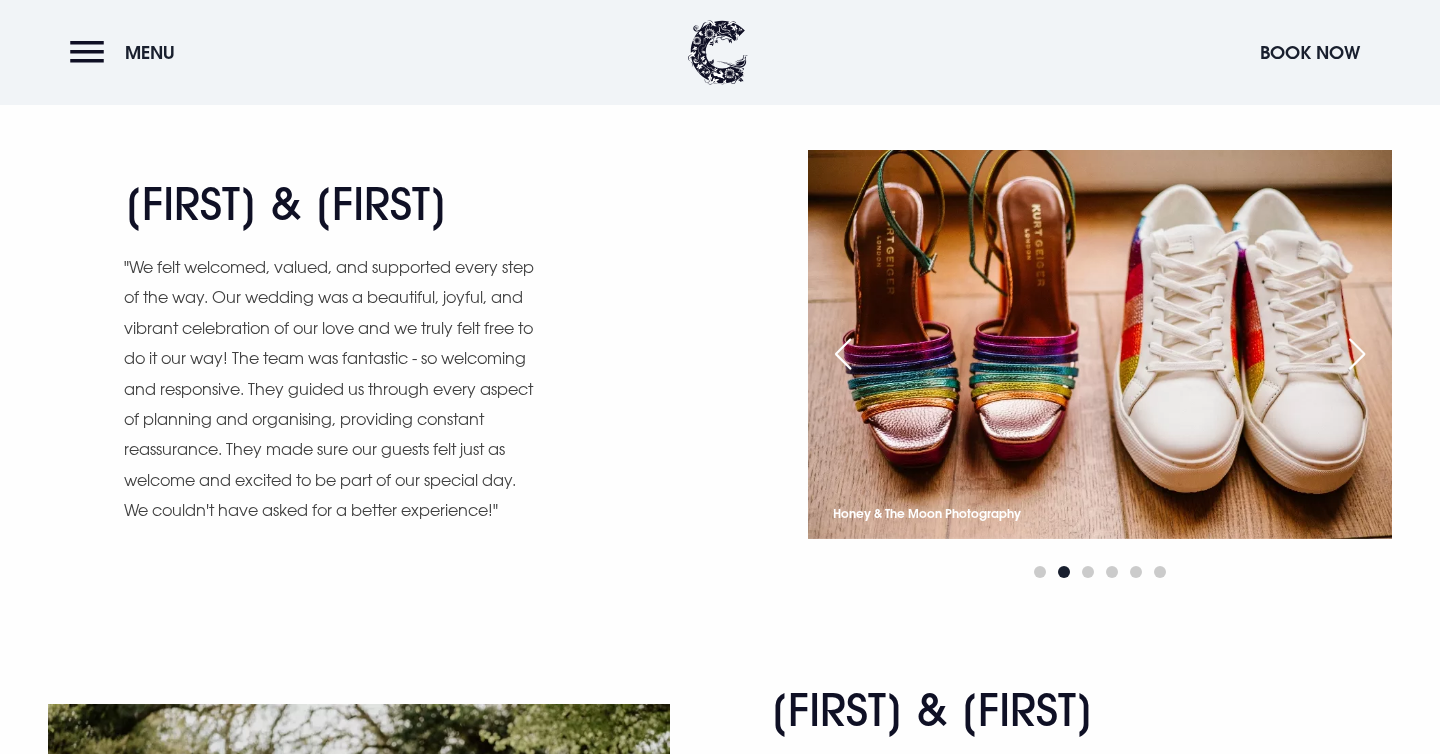 click at bounding box center [1357, 354] 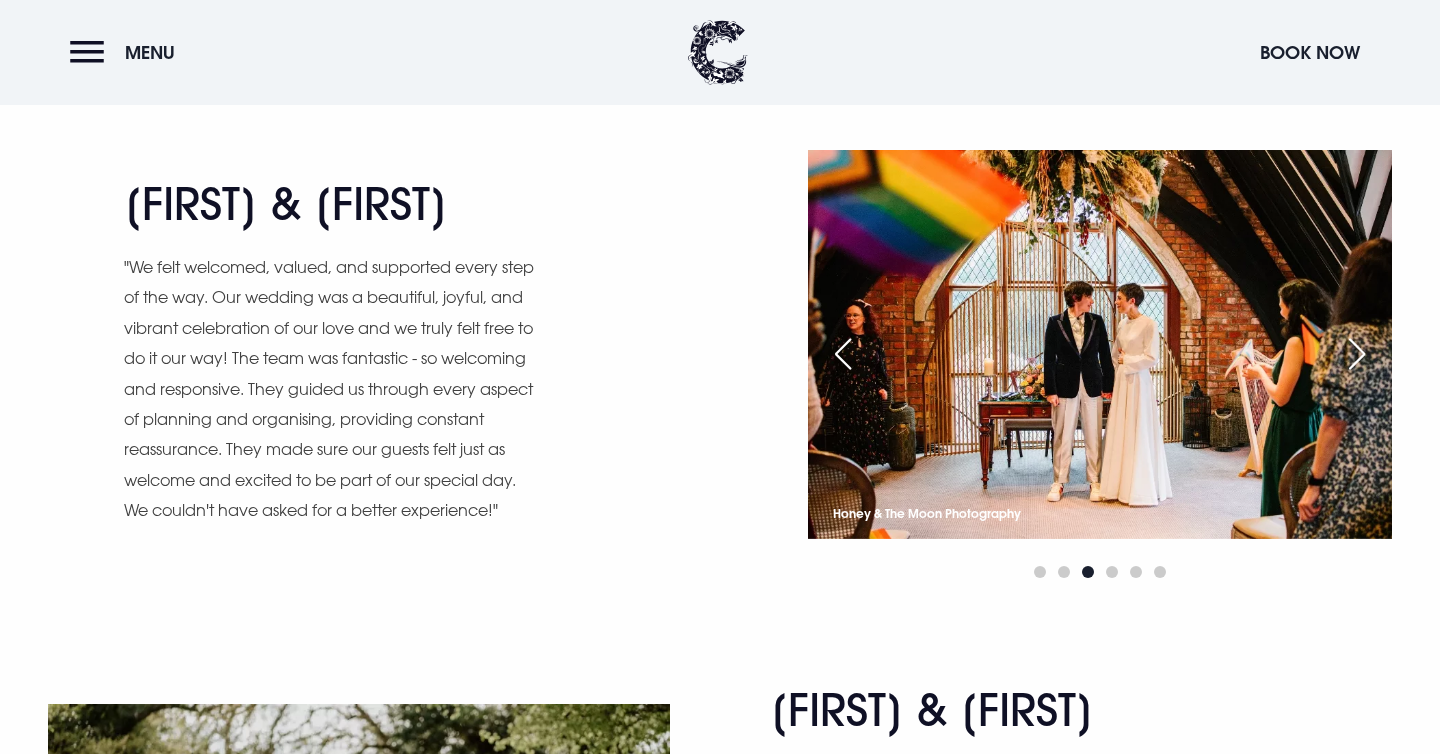 click at bounding box center [1357, 354] 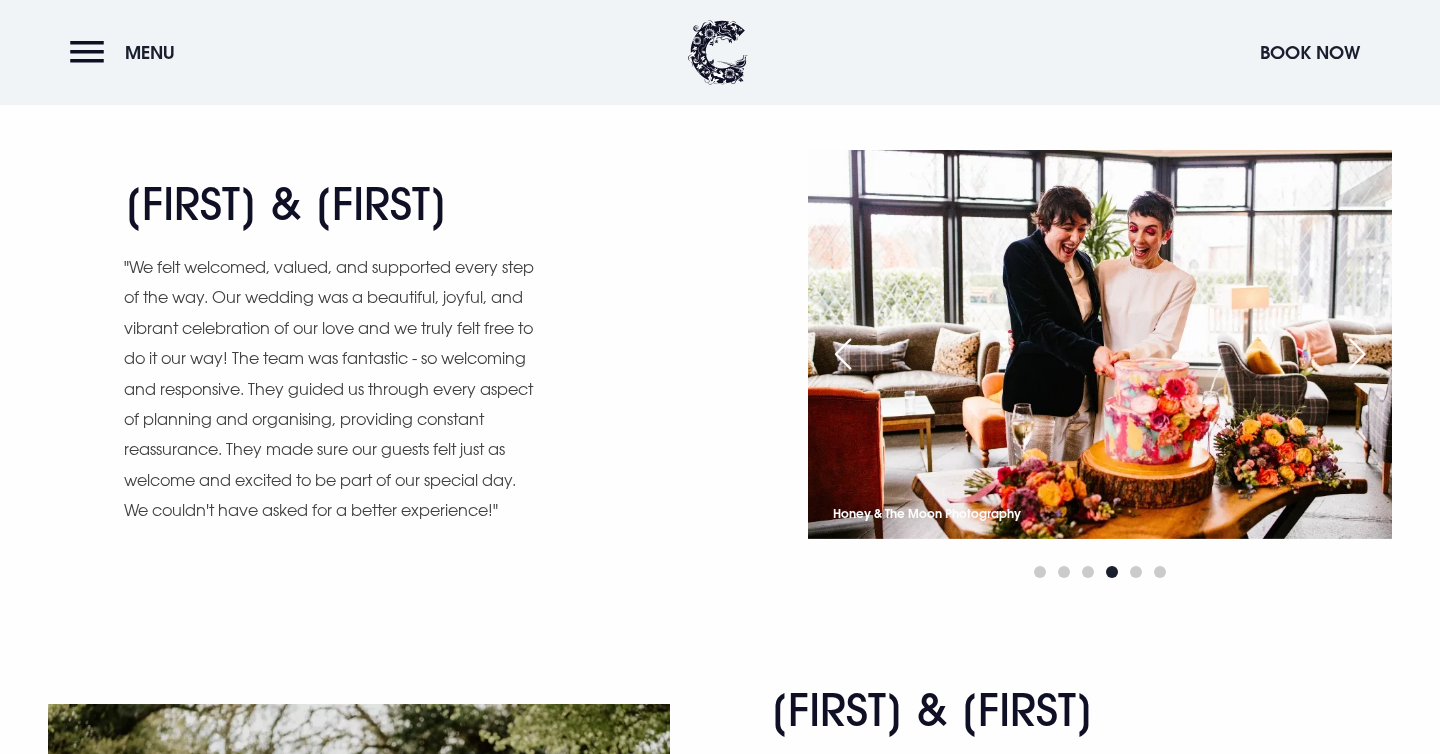 click at bounding box center (1357, 354) 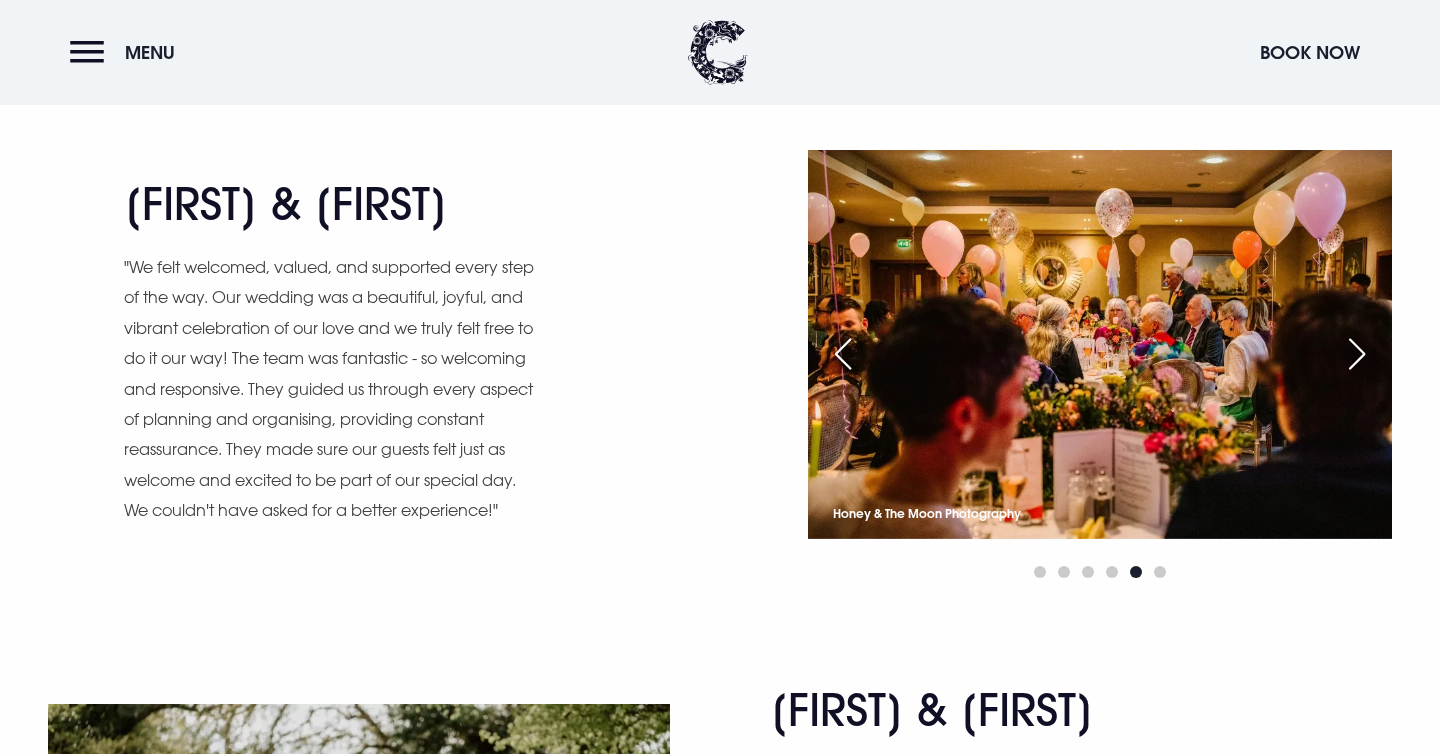 click at bounding box center [1357, 354] 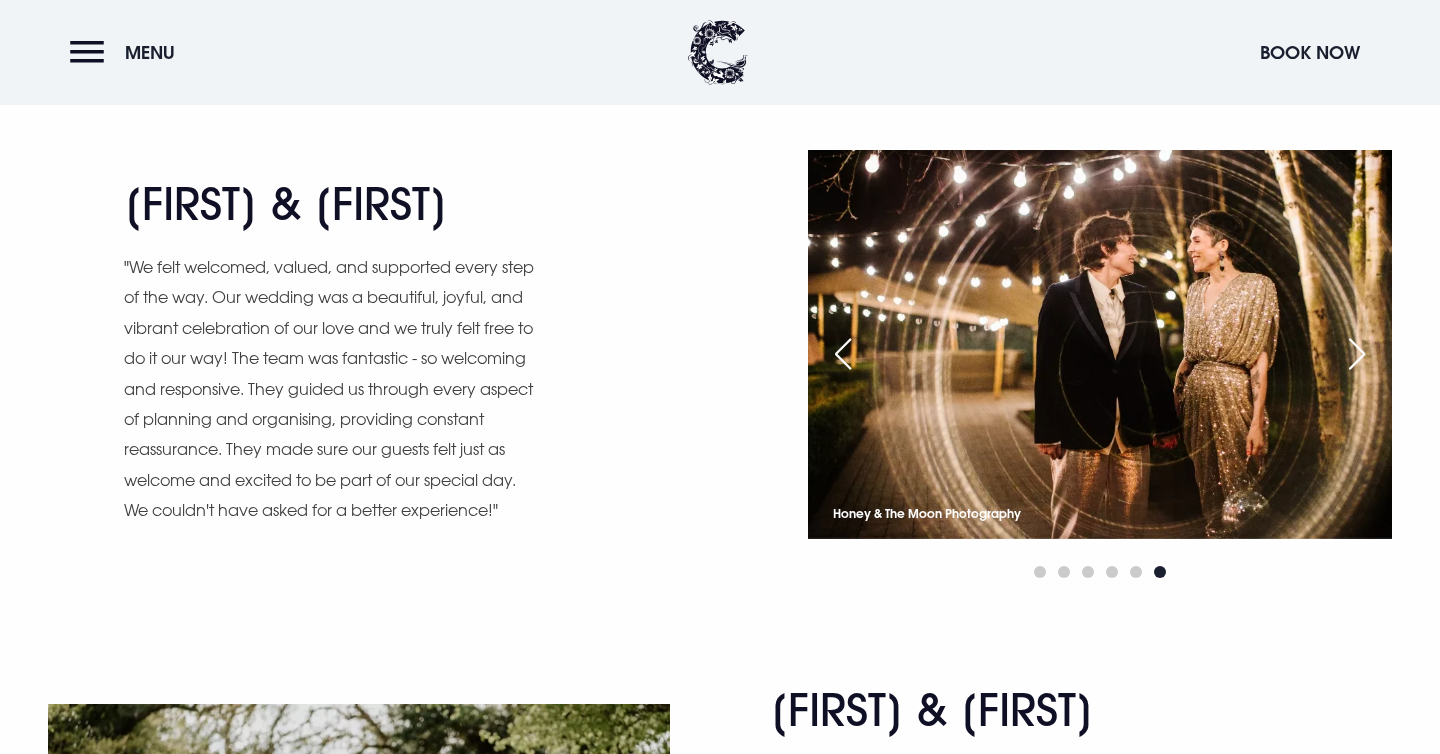 click at bounding box center (1357, 354) 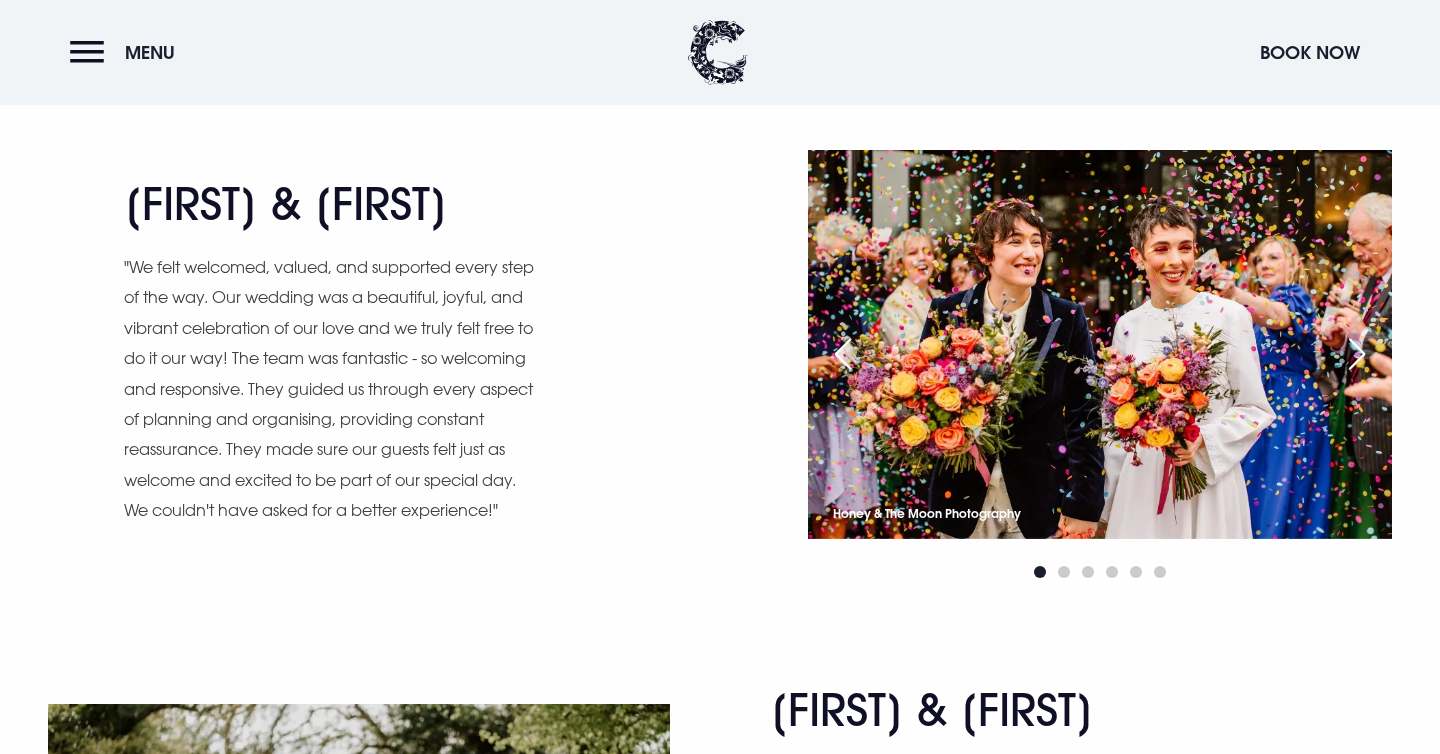 click at bounding box center [1357, 354] 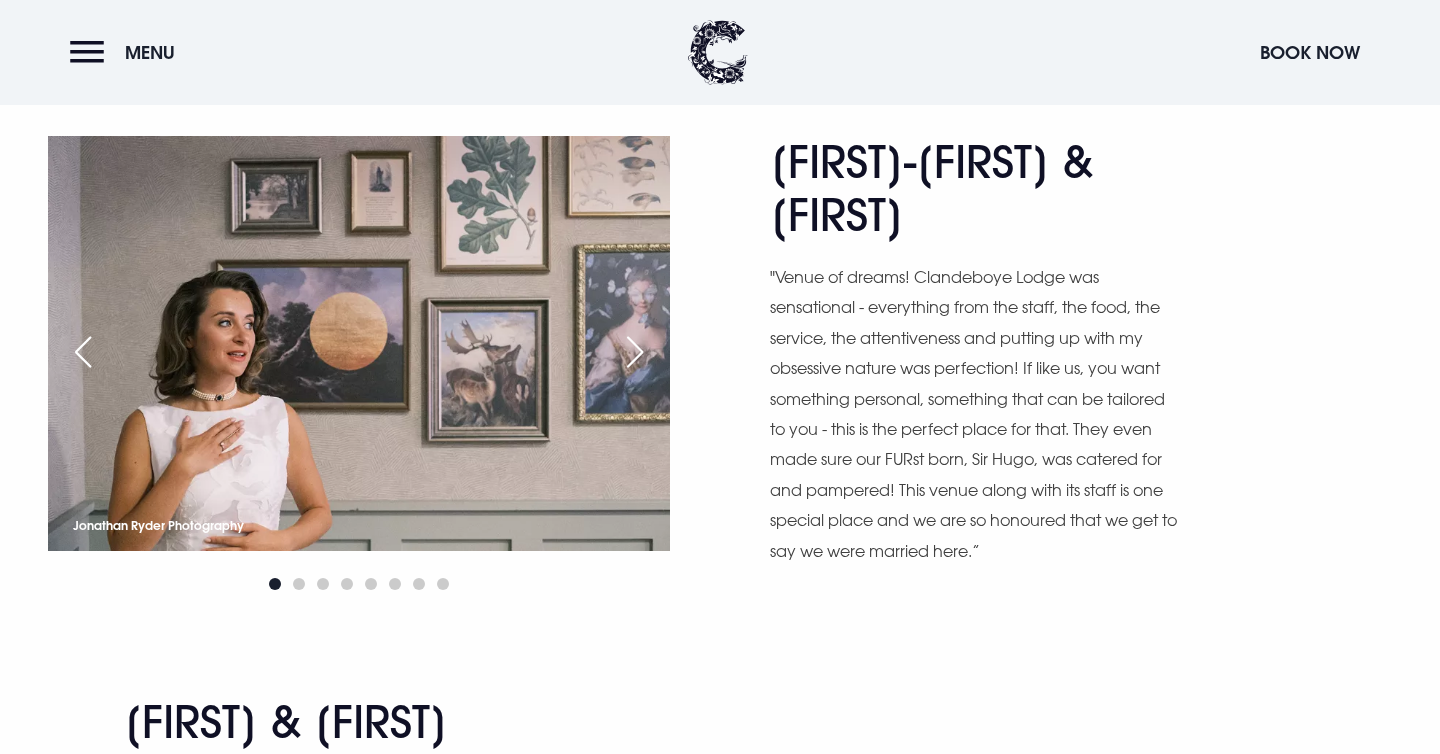 scroll, scrollTop: 6910, scrollLeft: 0, axis: vertical 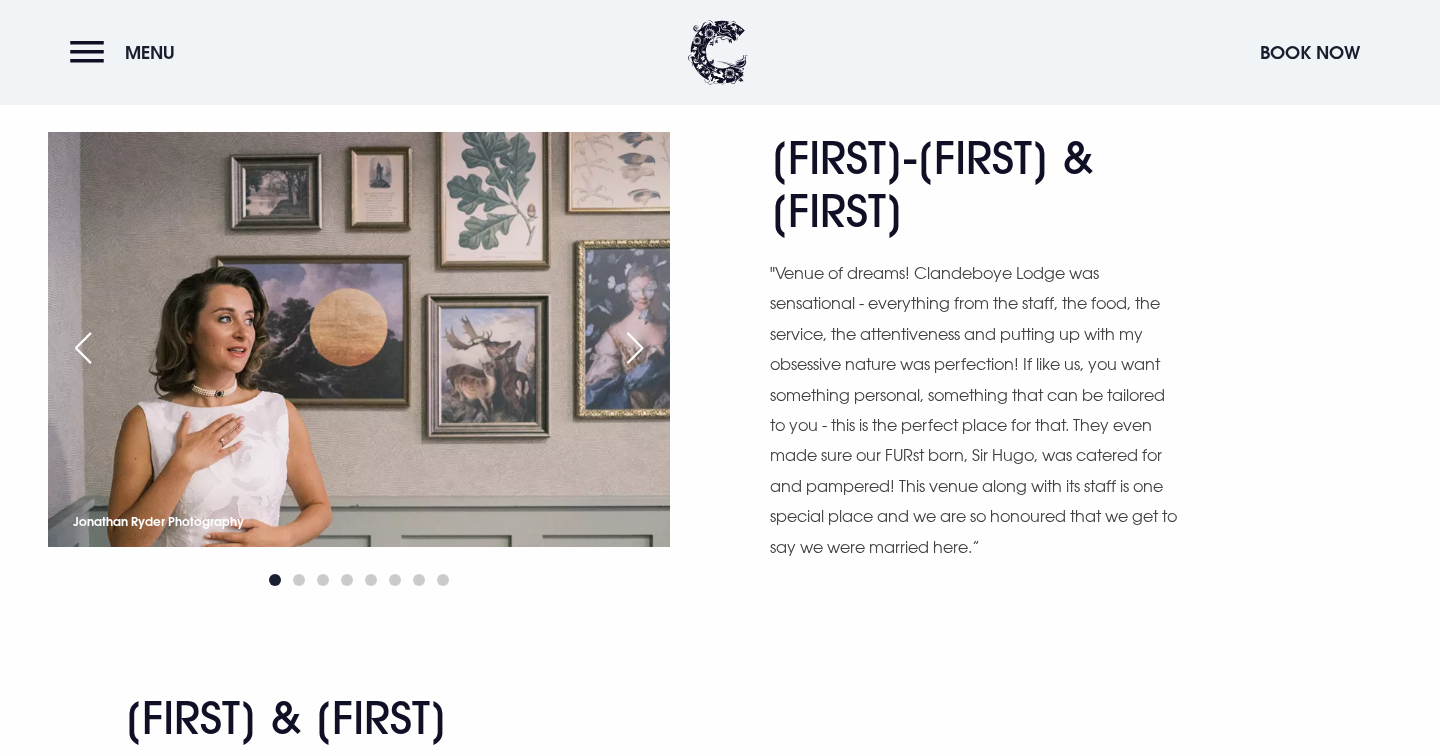 click at bounding box center [635, 348] 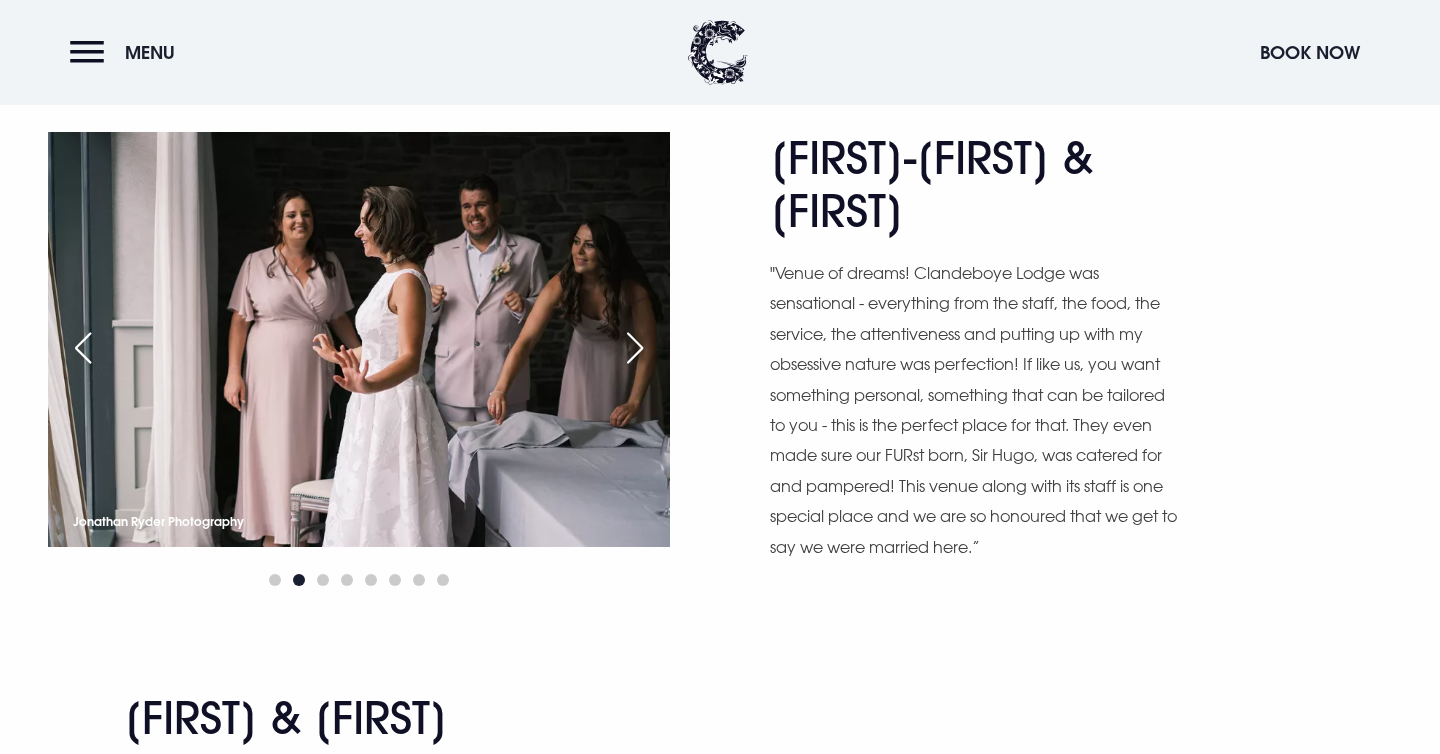click at bounding box center (635, 348) 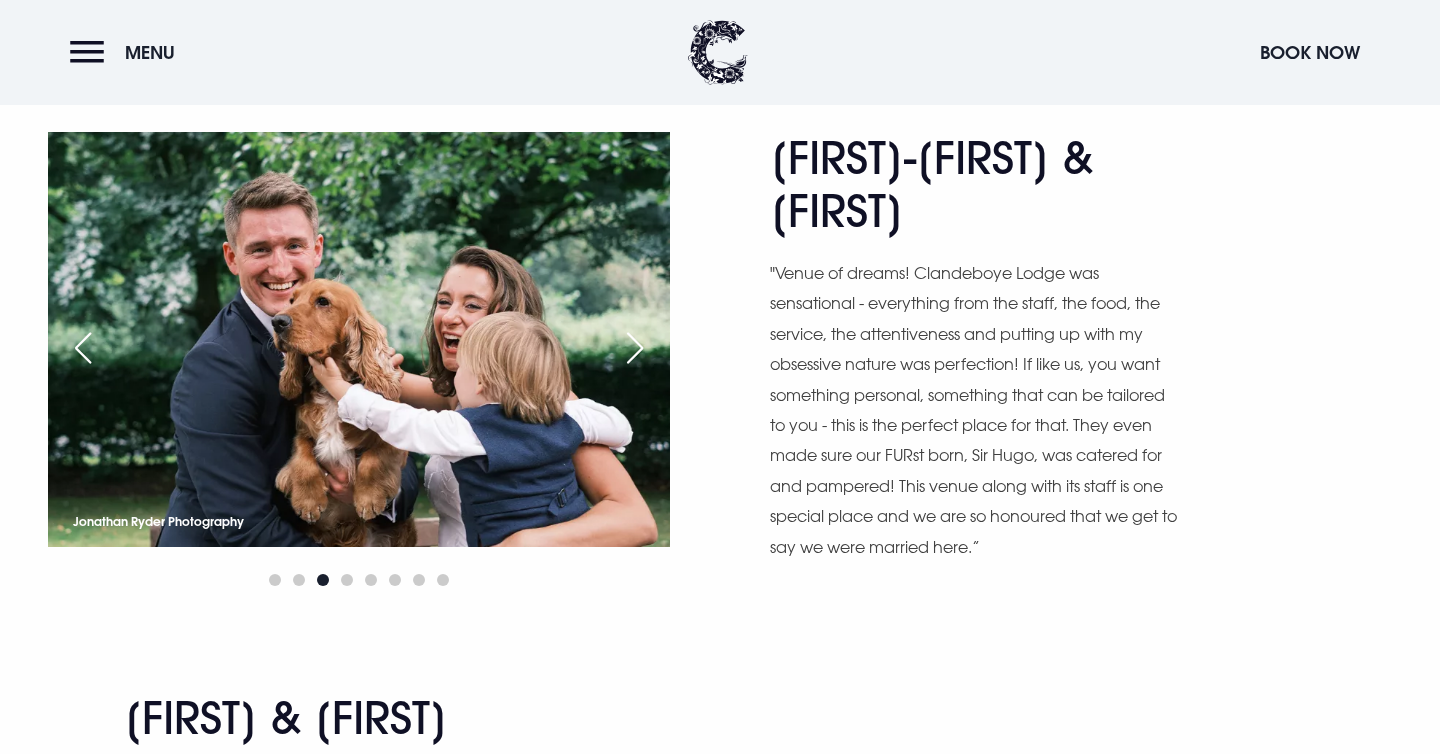 click at bounding box center (635, 348) 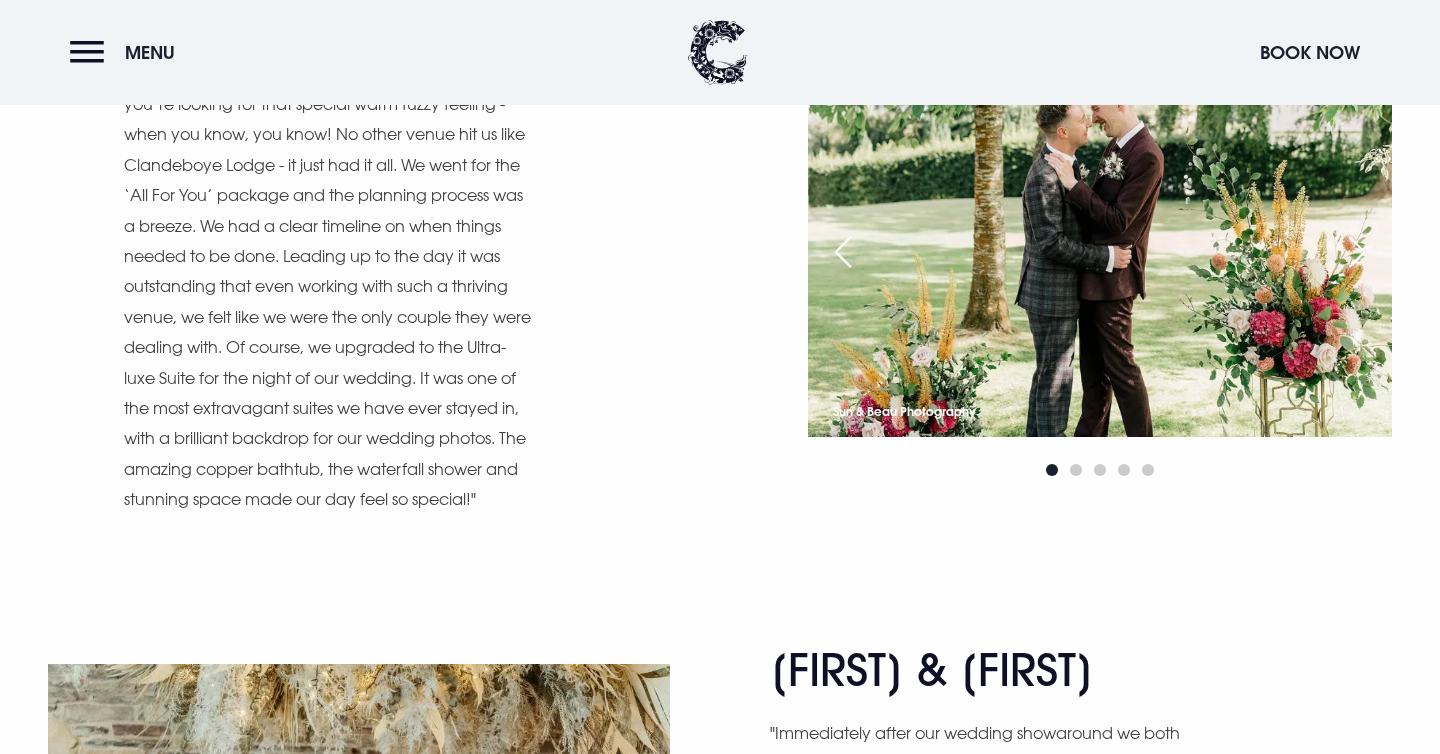 scroll, scrollTop: 7631, scrollLeft: 0, axis: vertical 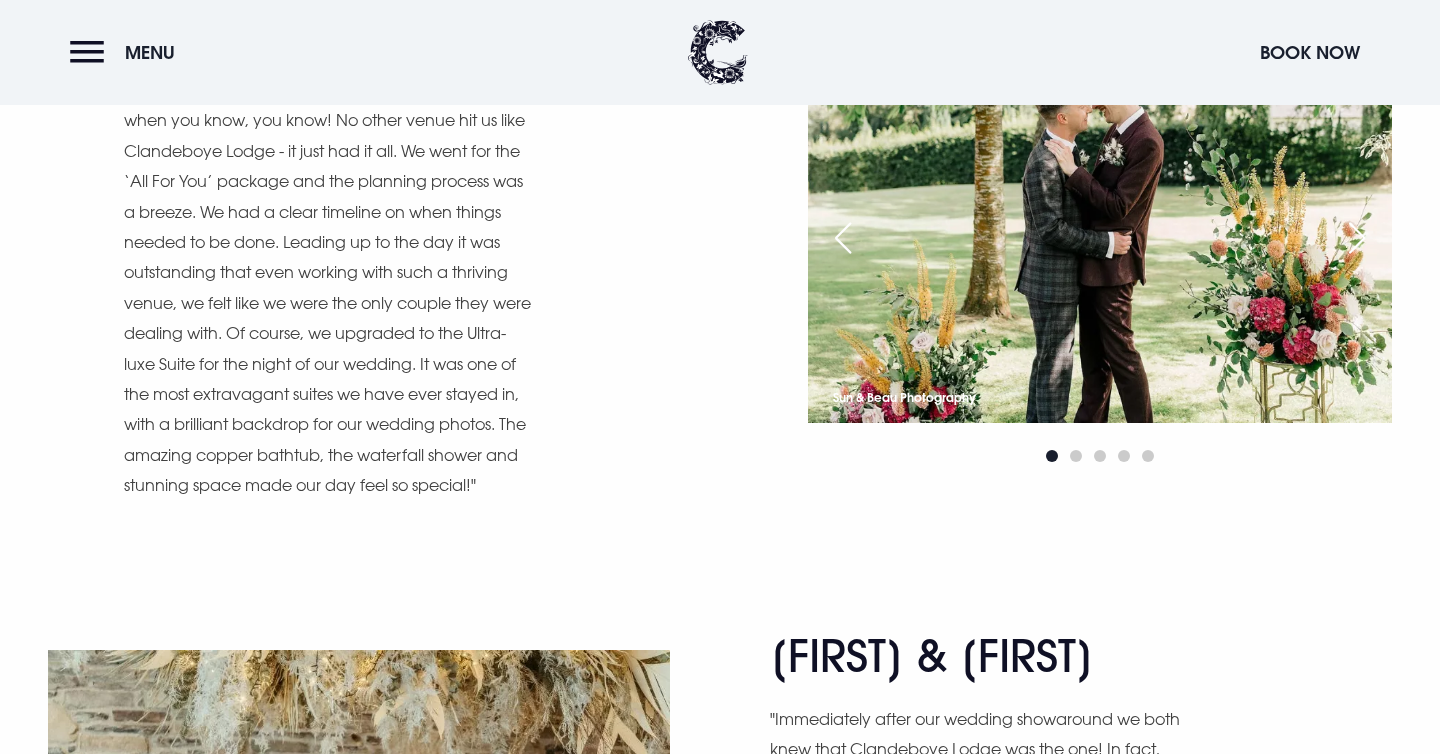 click at bounding box center (1357, 238) 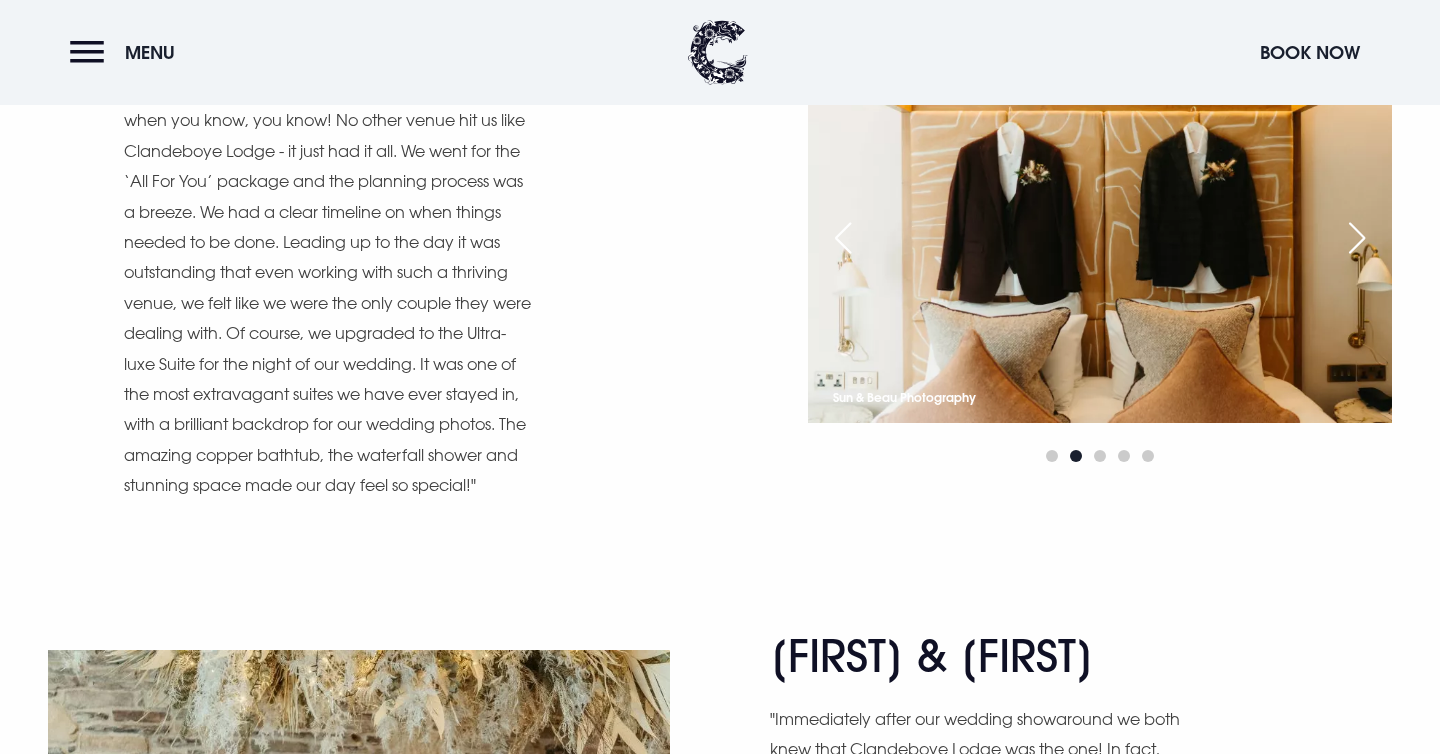 click at bounding box center (1357, 238) 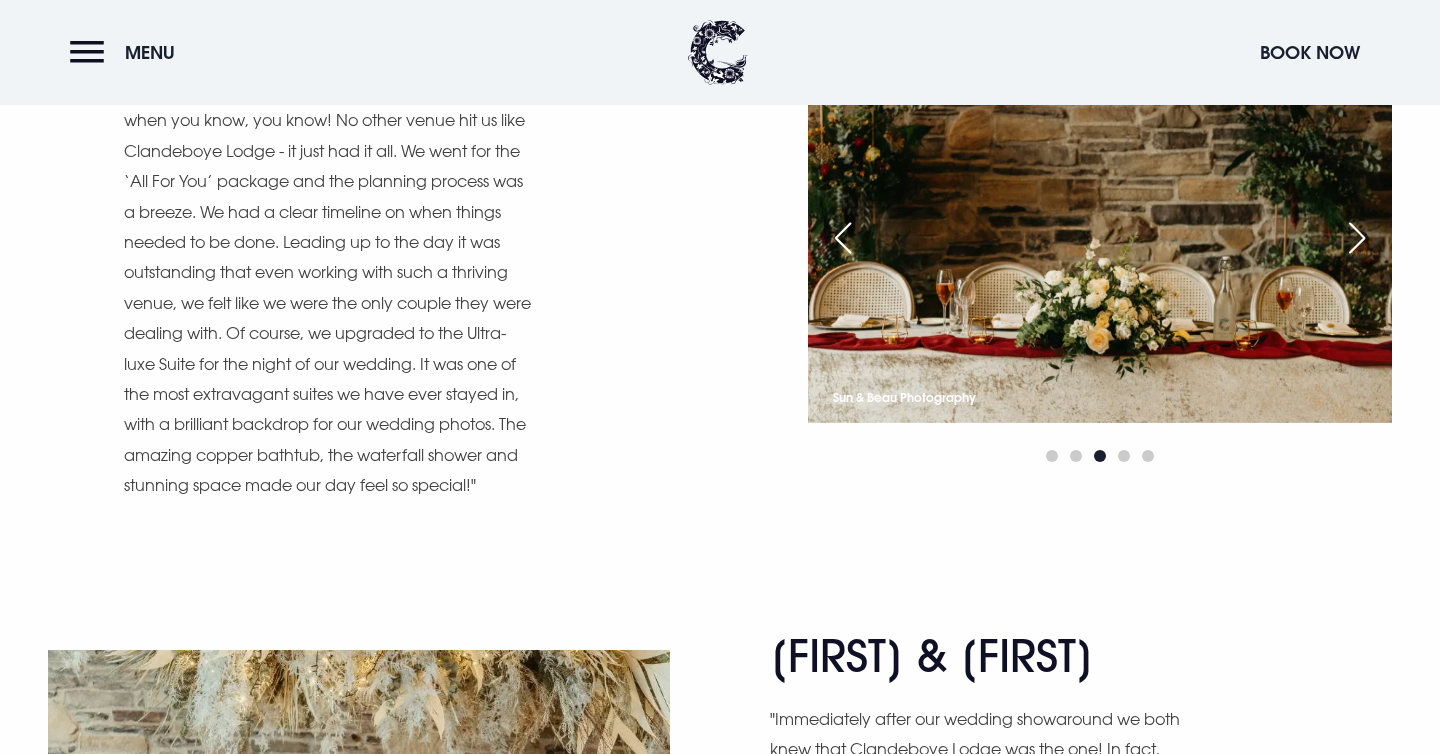 click at bounding box center (1357, 238) 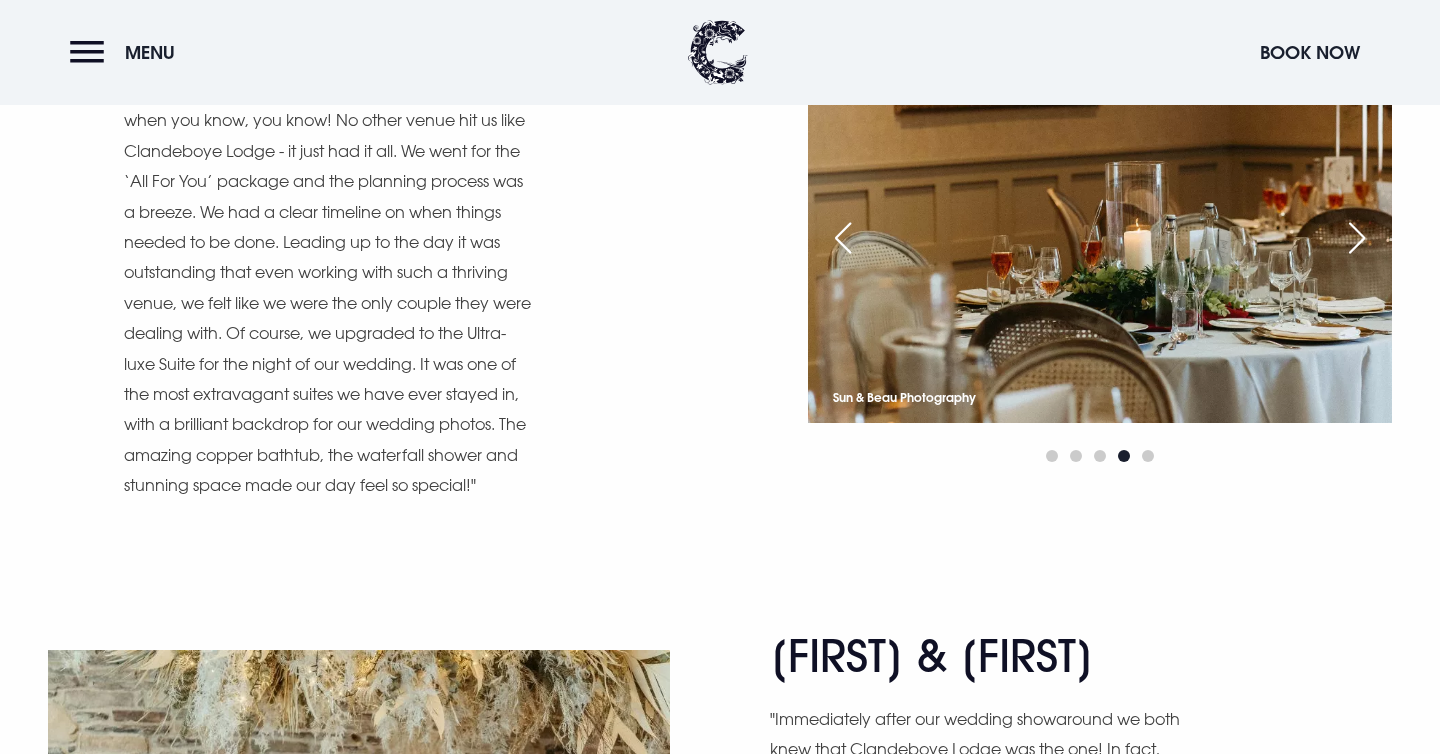 click at bounding box center [1357, 238] 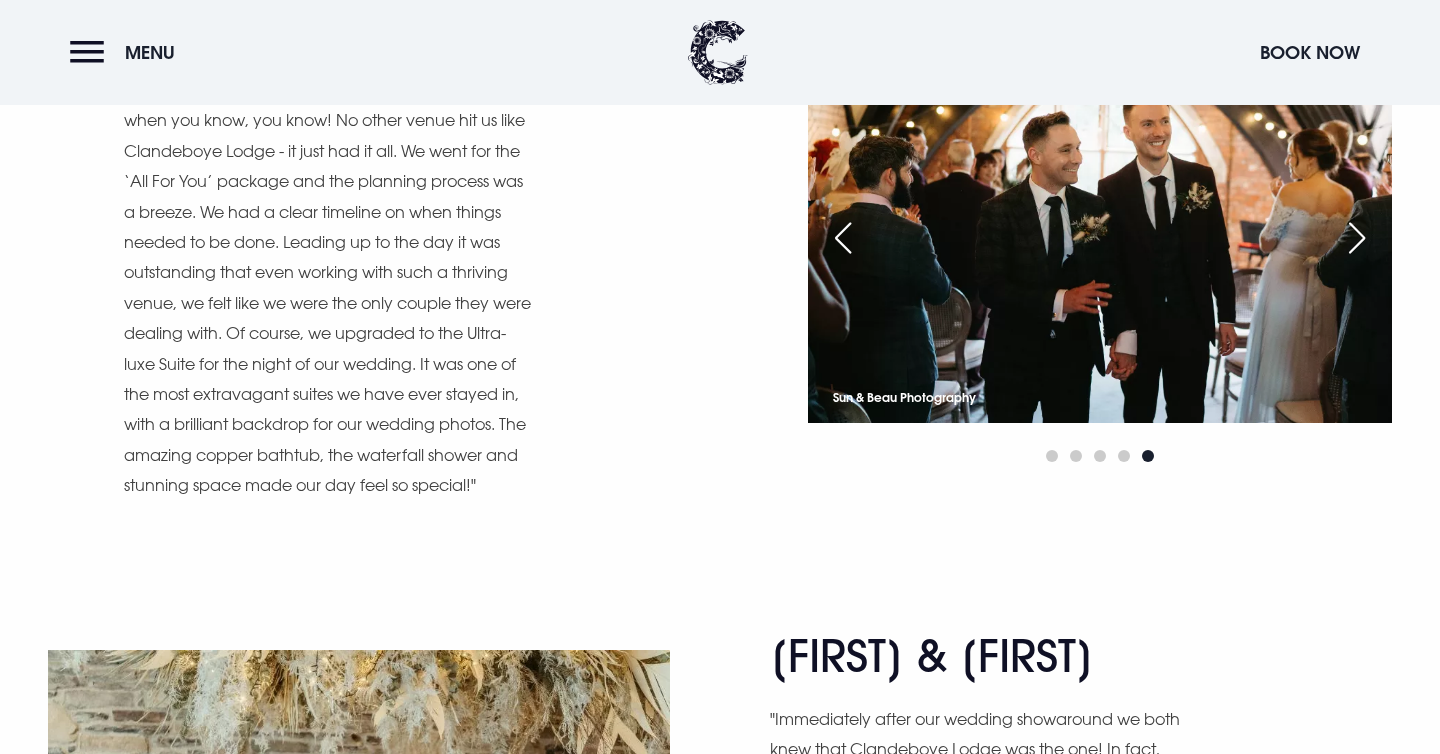 click at bounding box center (1357, 238) 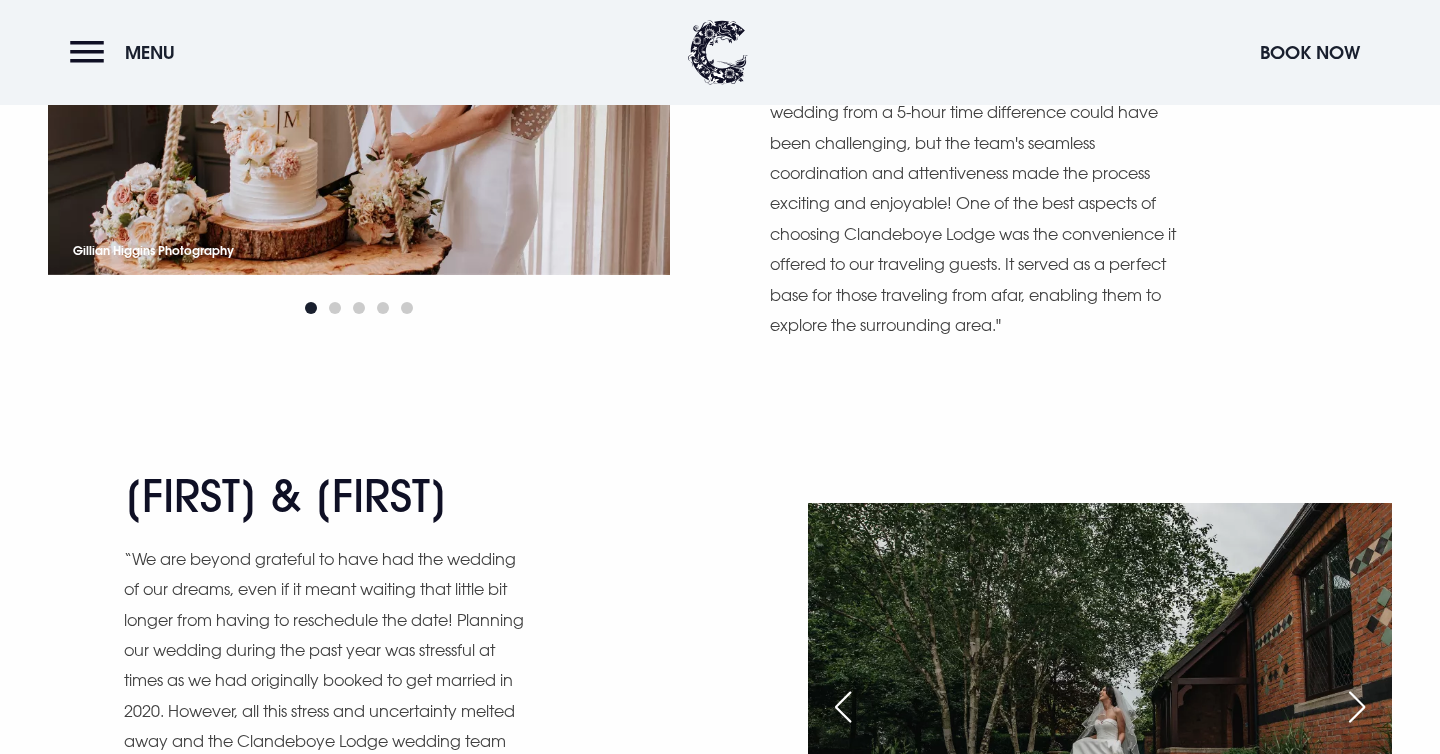 scroll, scrollTop: 12010, scrollLeft: 0, axis: vertical 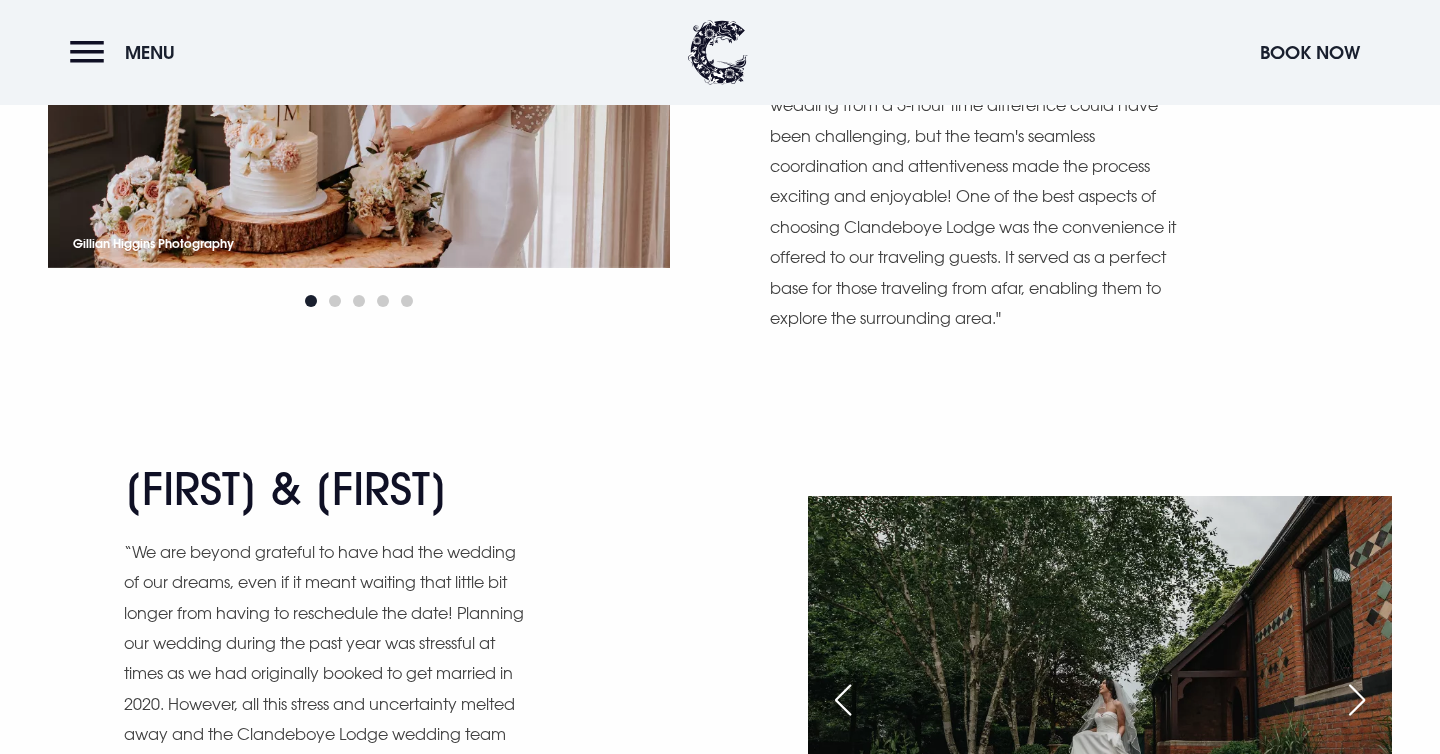 click at bounding box center [635, 70] 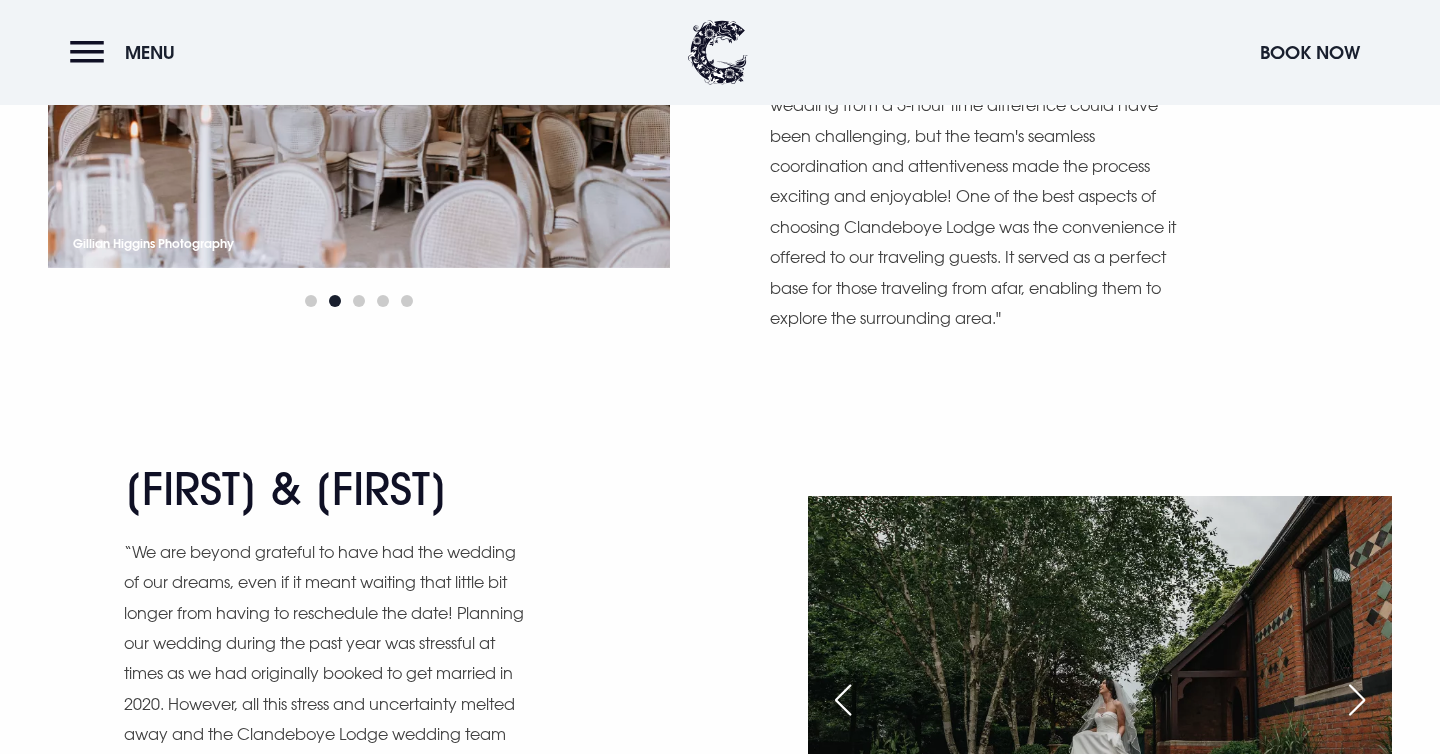 click at bounding box center [635, 70] 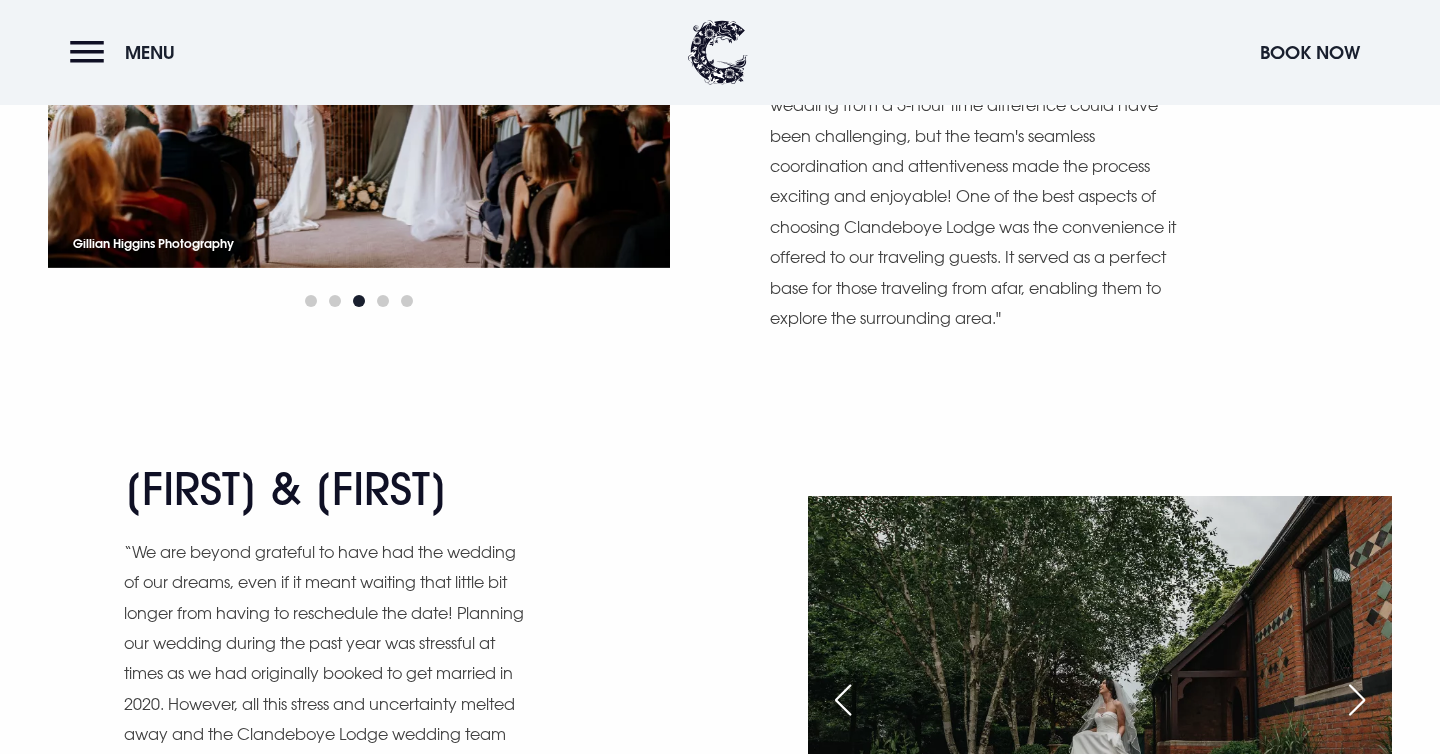 click at bounding box center (635, 70) 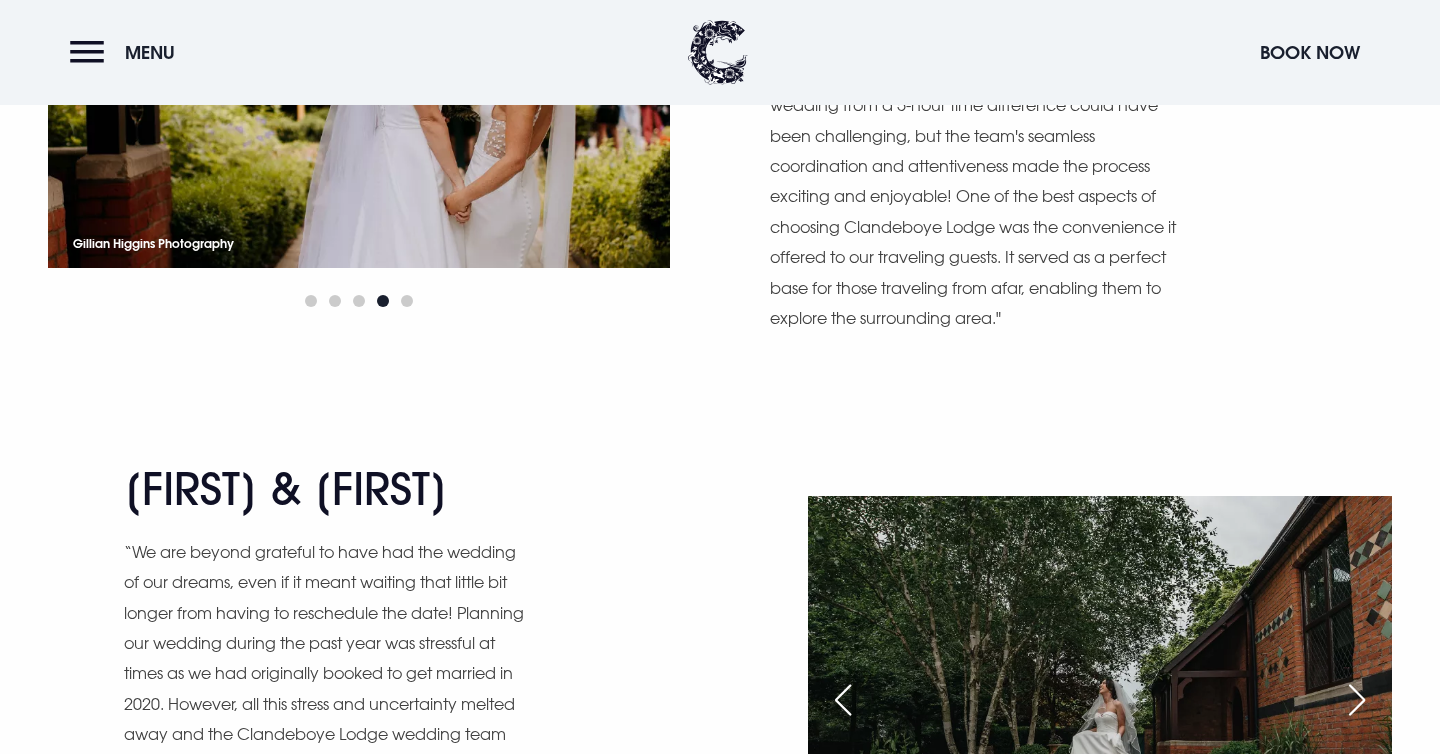 click at bounding box center [635, 70] 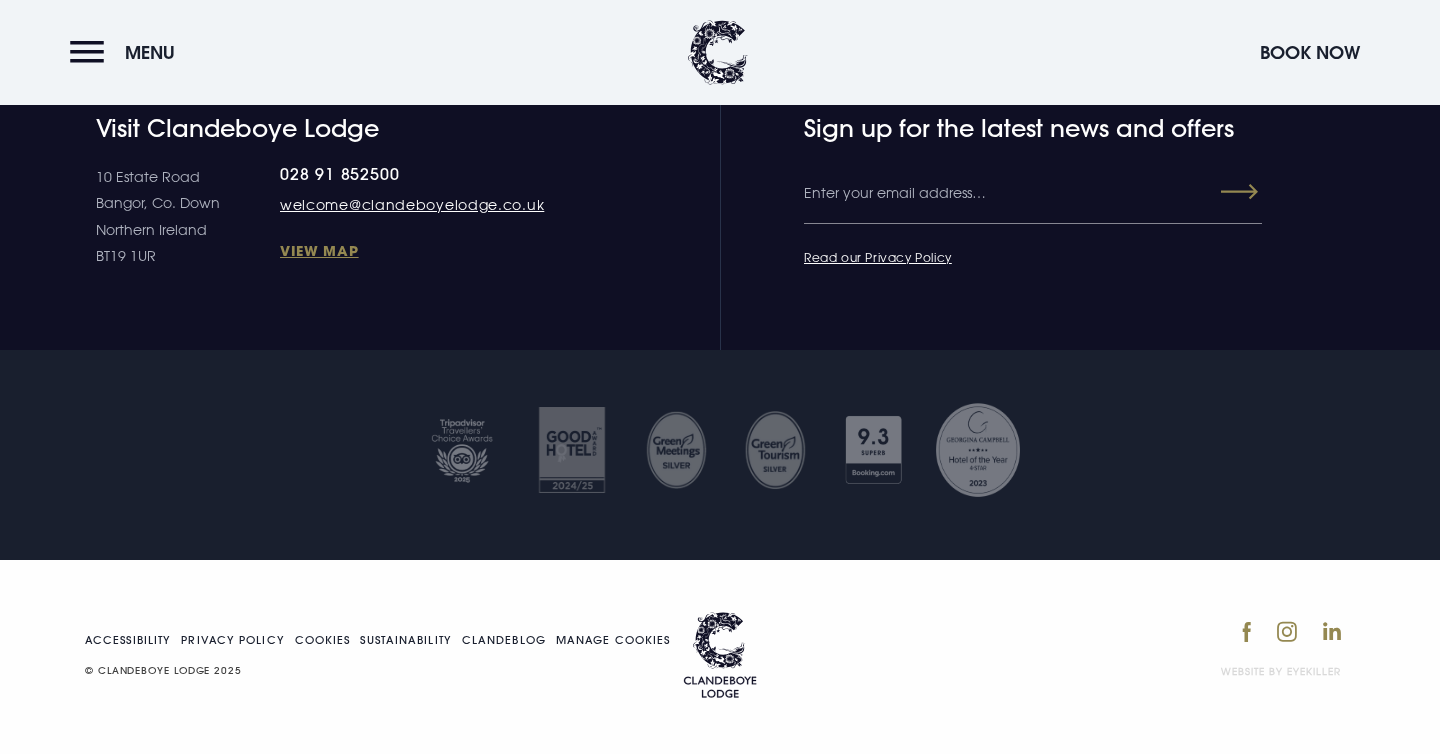 scroll, scrollTop: 13872, scrollLeft: 0, axis: vertical 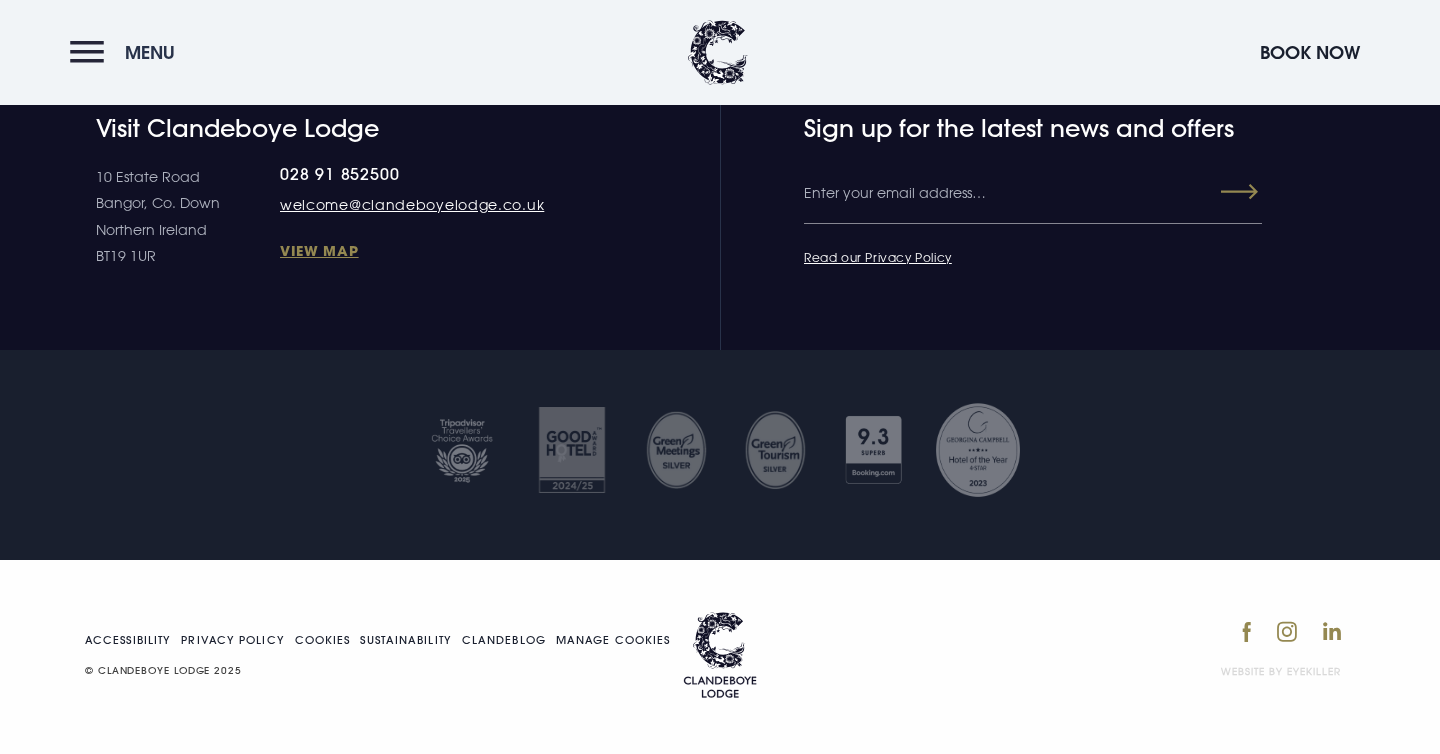 click on "Menu" at bounding box center (127, 52) 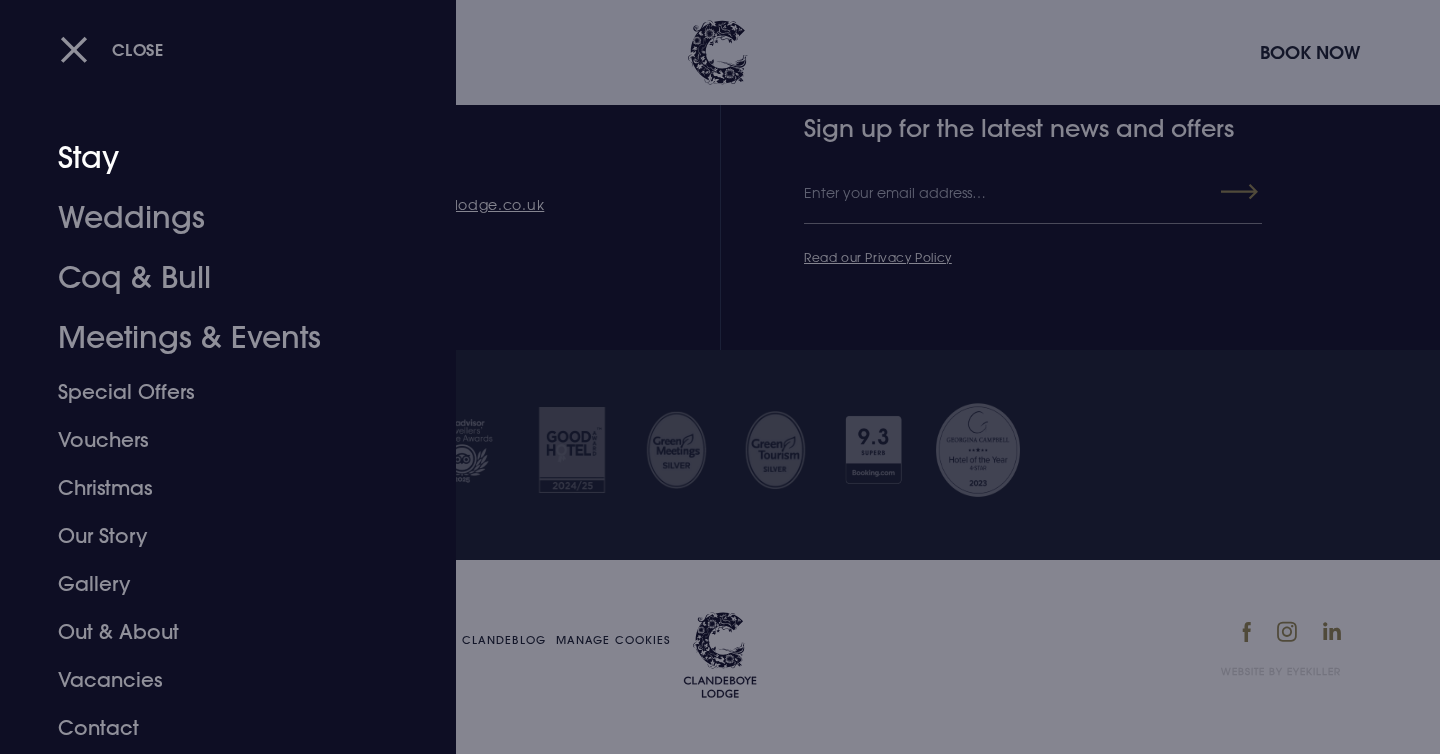 click on "Stay" at bounding box center (216, 158) 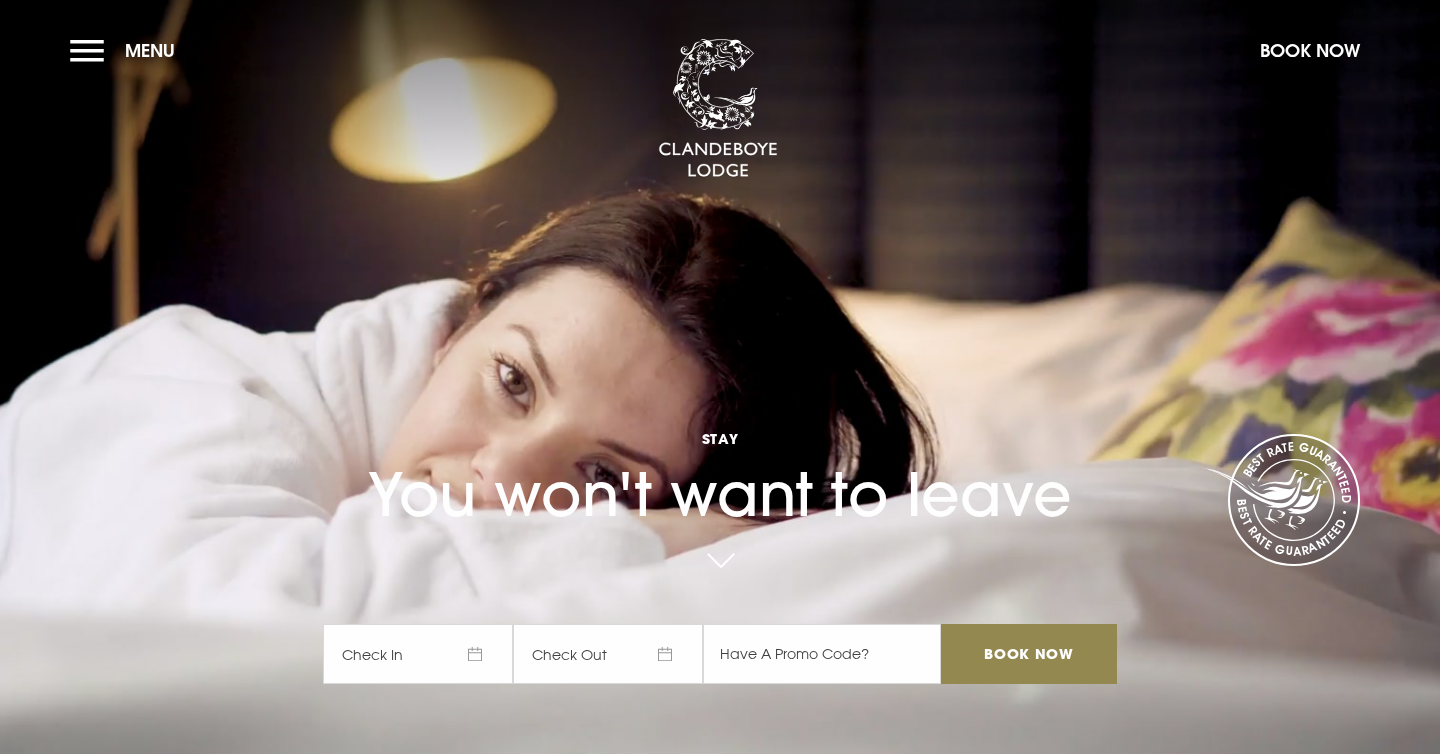 scroll, scrollTop: 0, scrollLeft: 0, axis: both 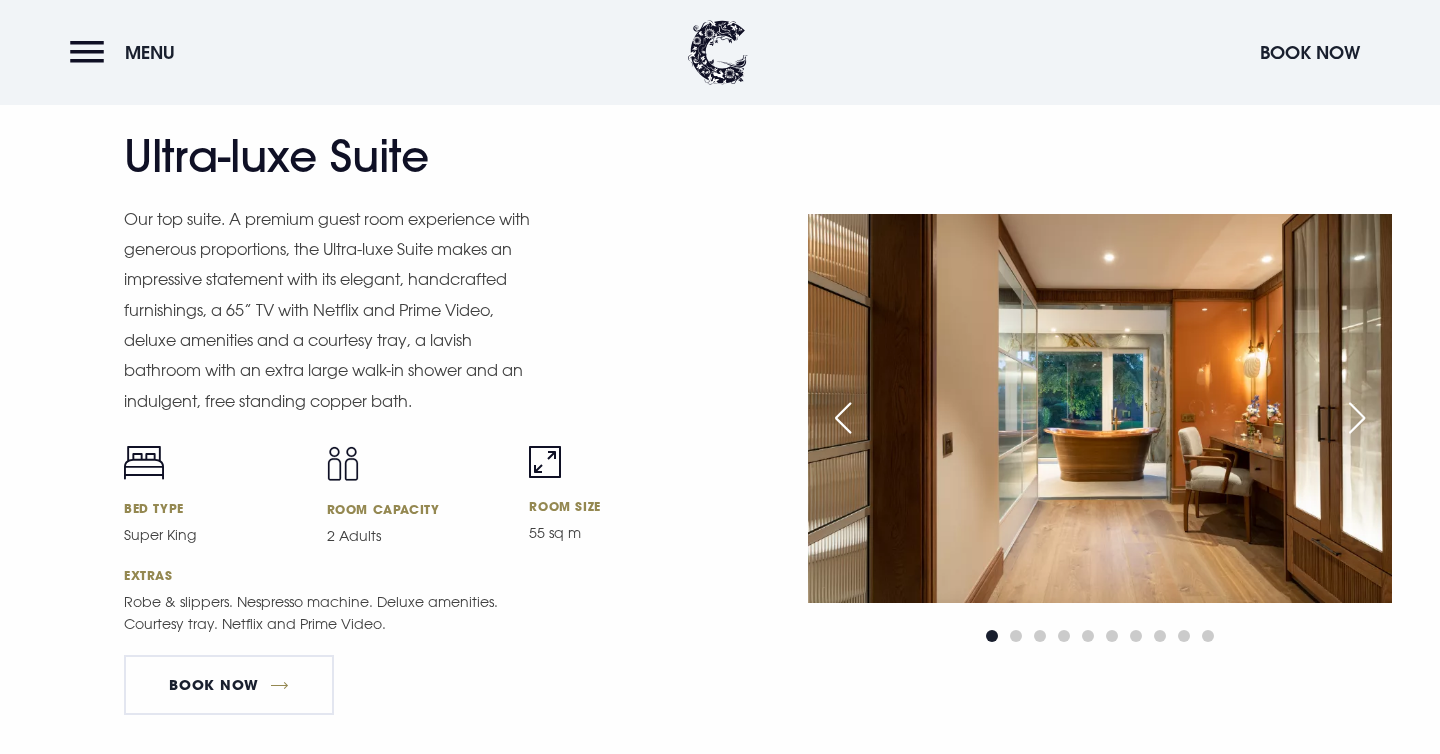 click at bounding box center (1357, 418) 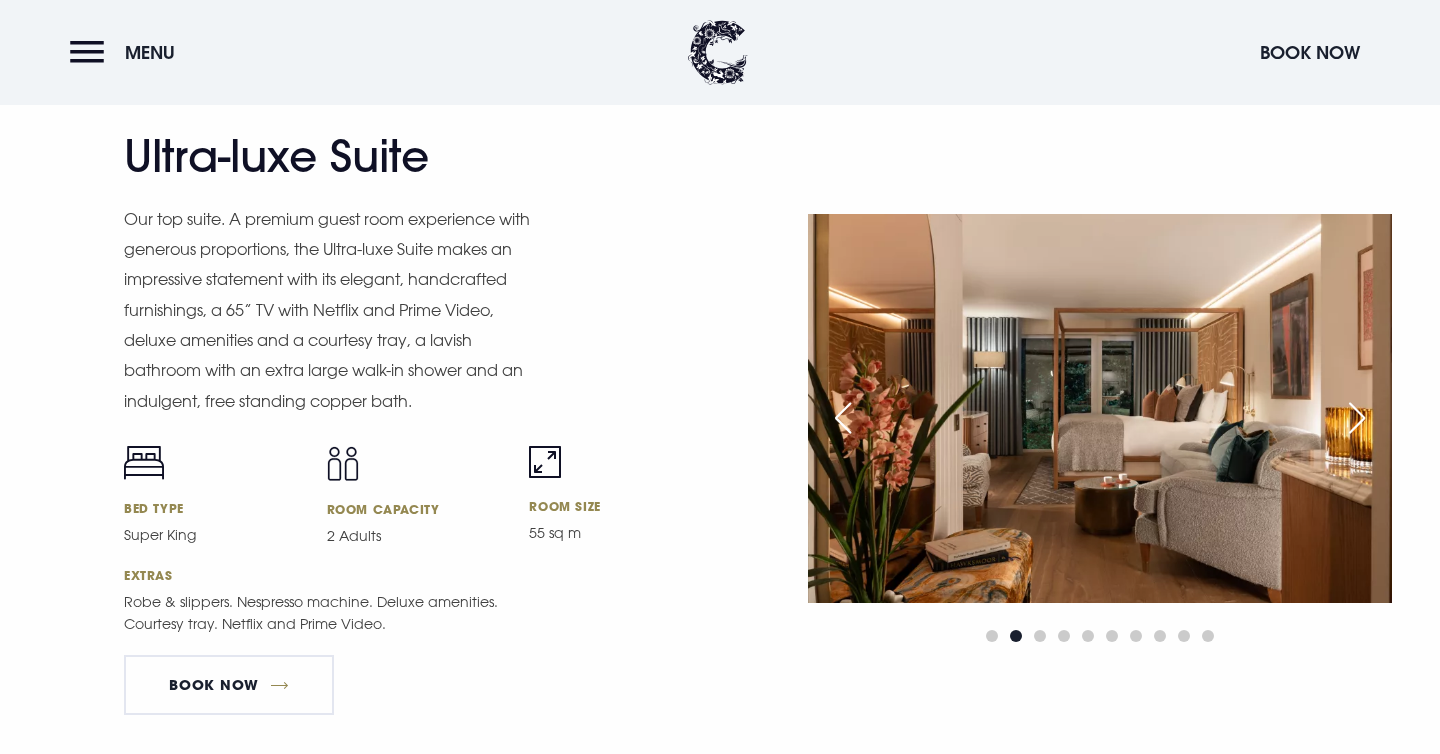 click at bounding box center (1357, 418) 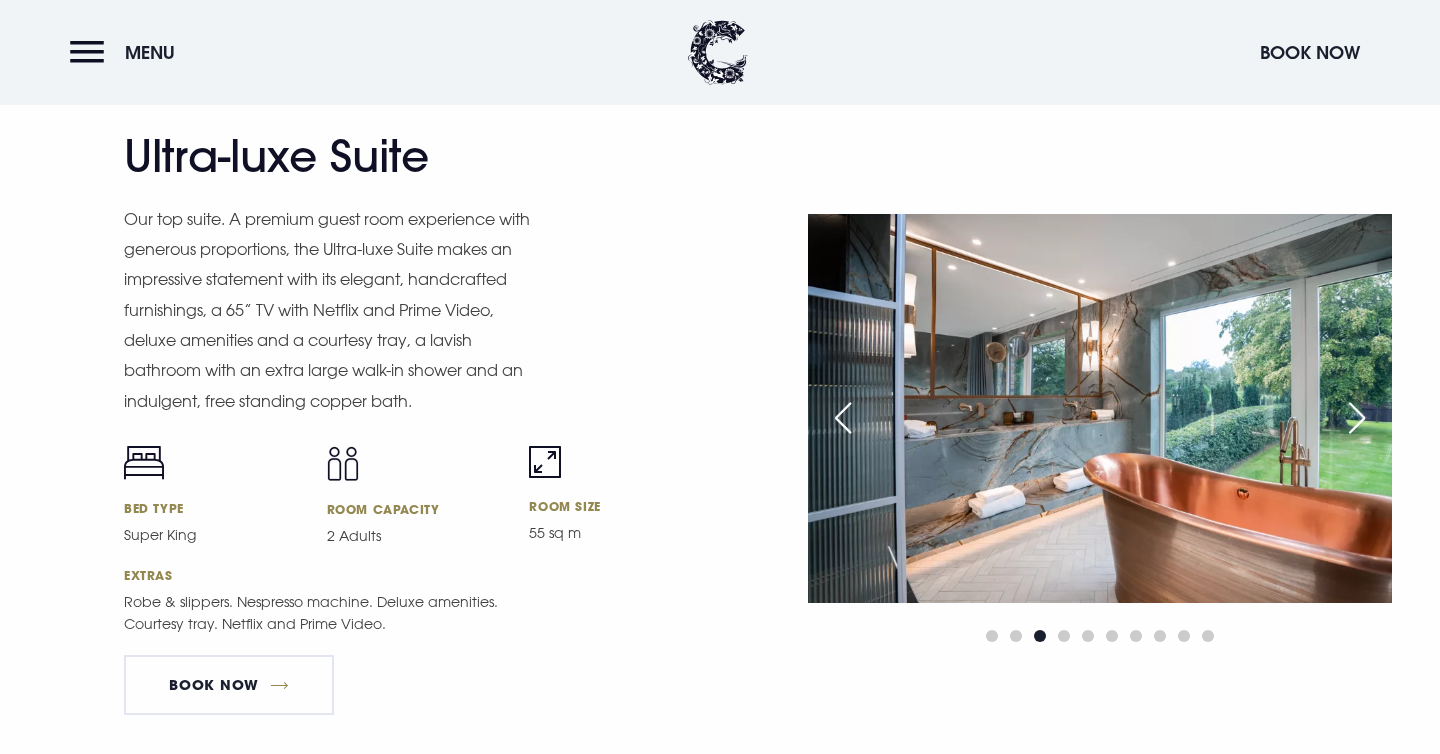 click at bounding box center [1357, 418] 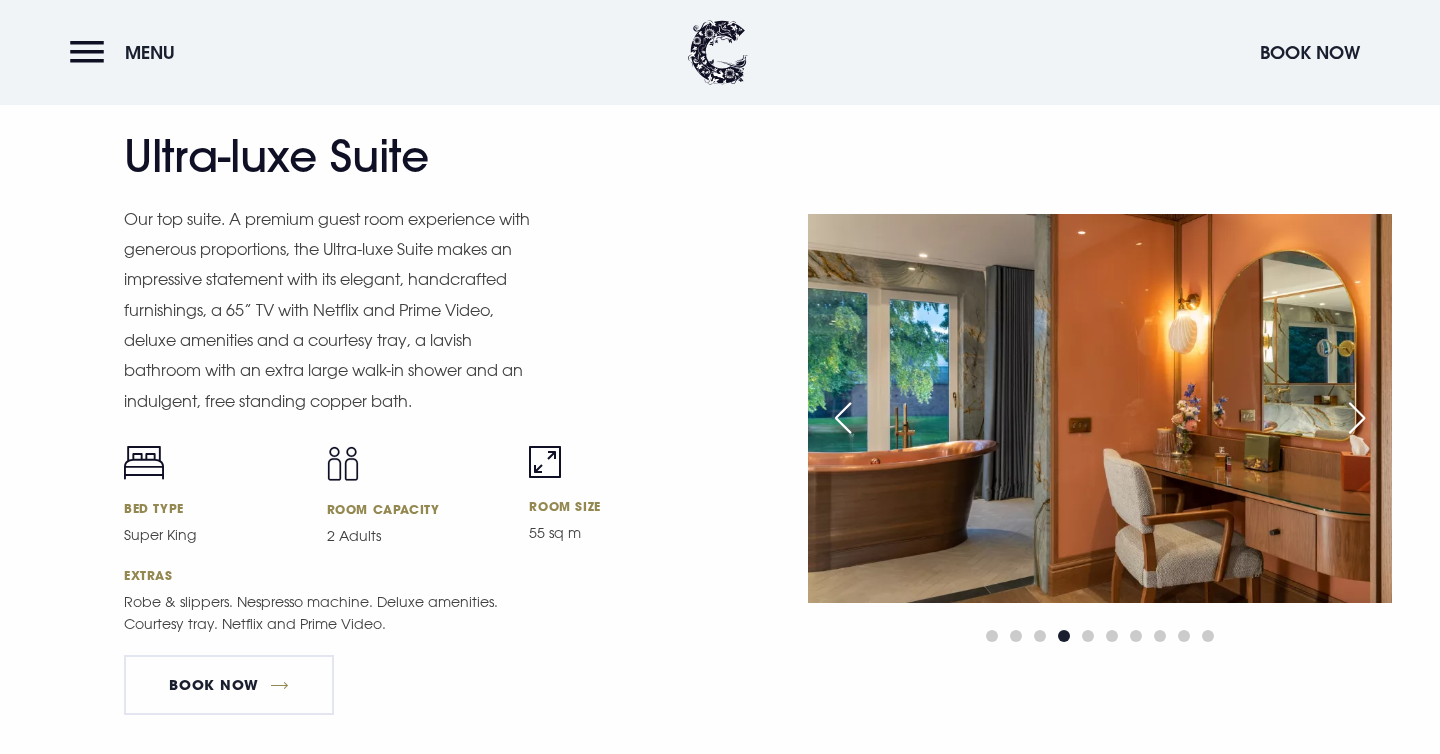 click at bounding box center [1357, 418] 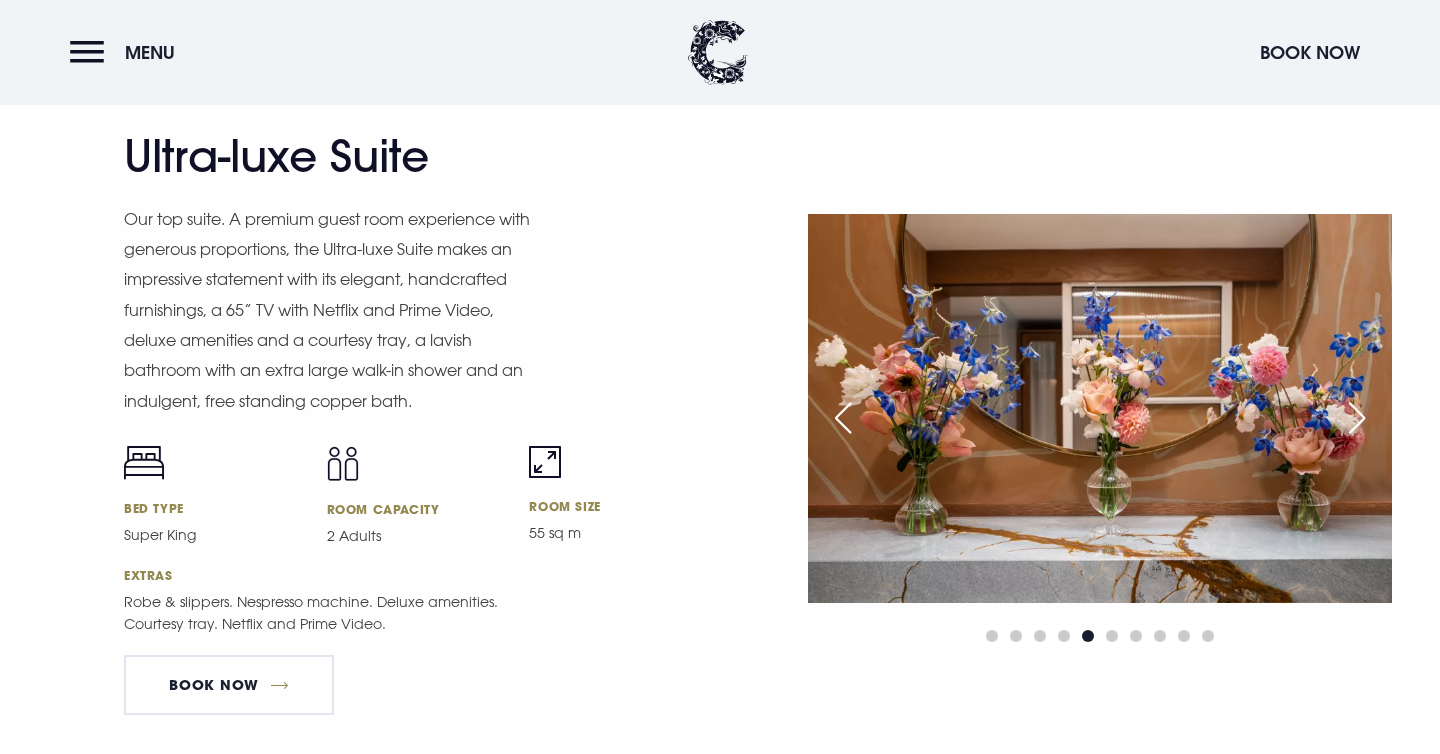 click at bounding box center (1357, 418) 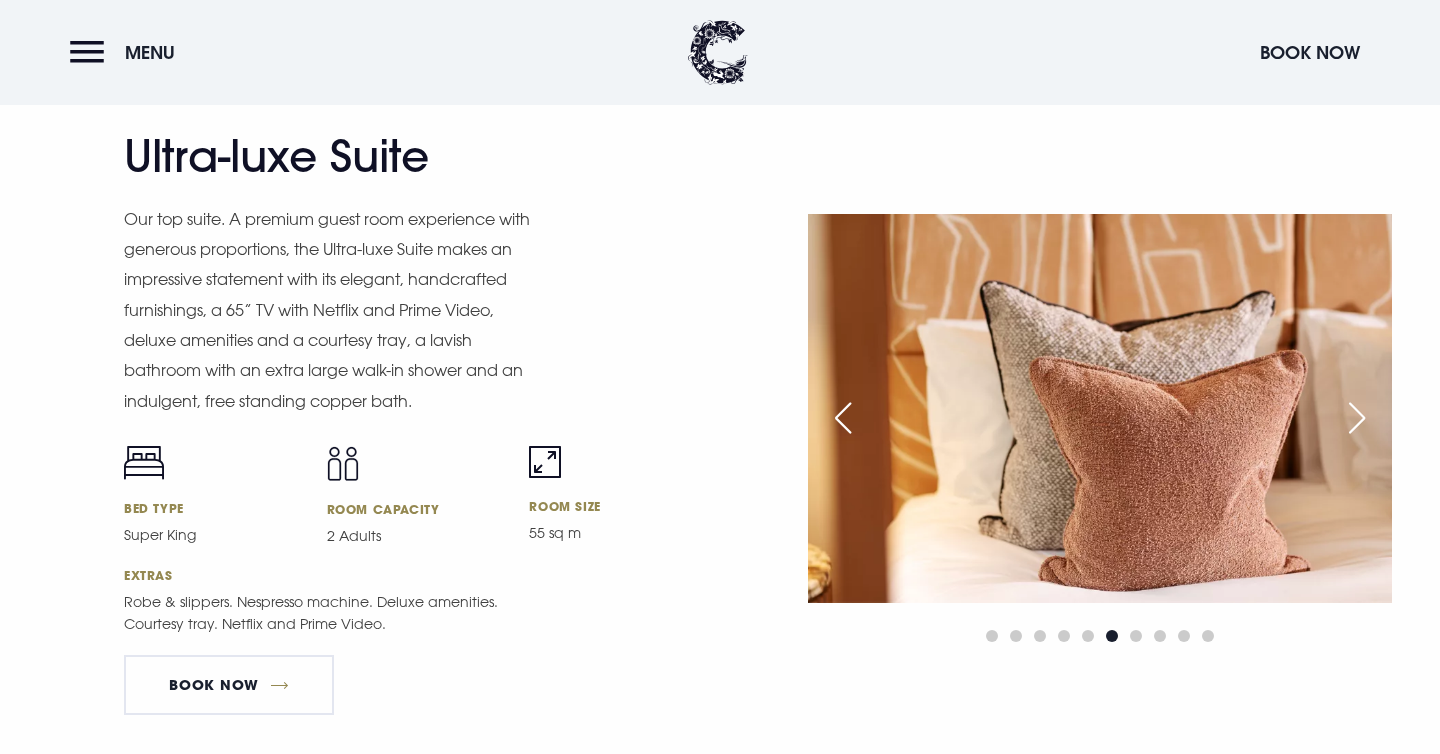 click at bounding box center (1357, 418) 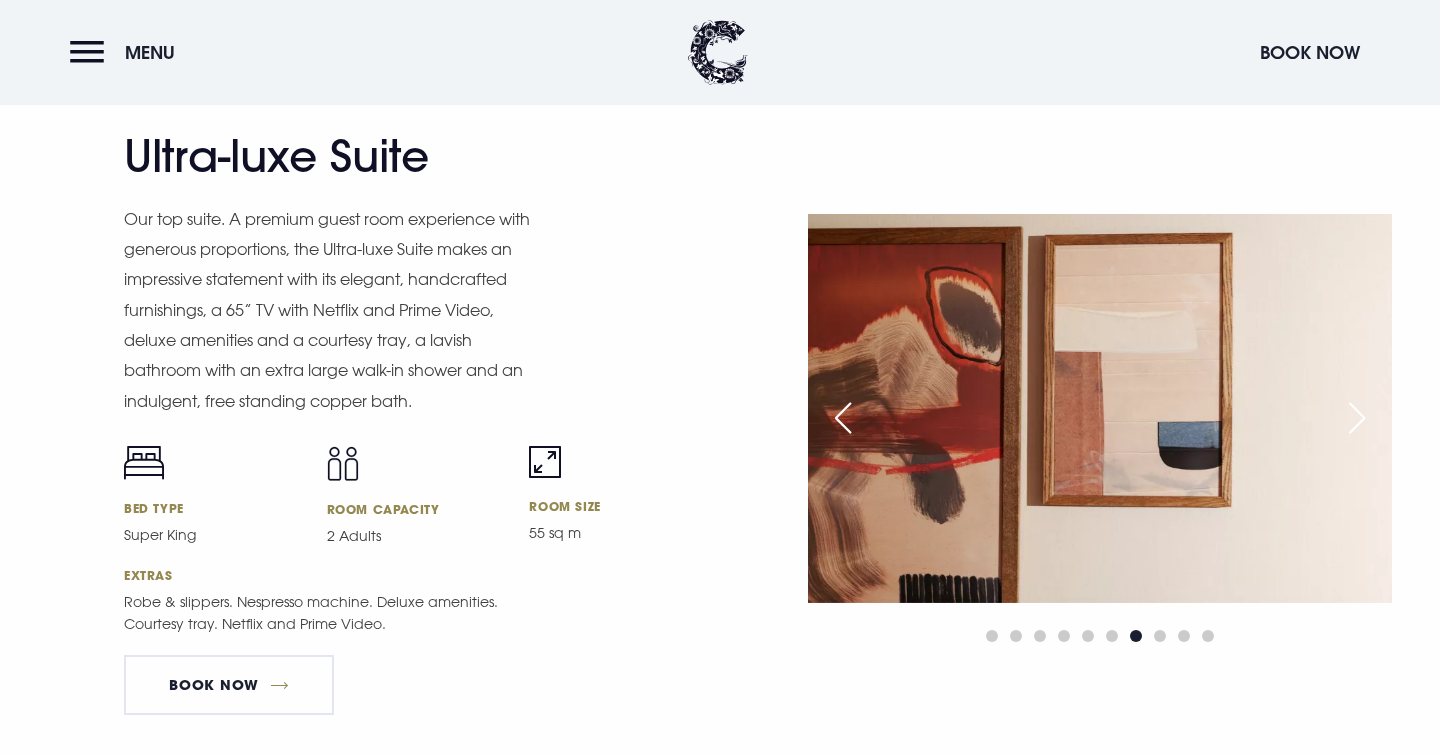 click at bounding box center [1357, 418] 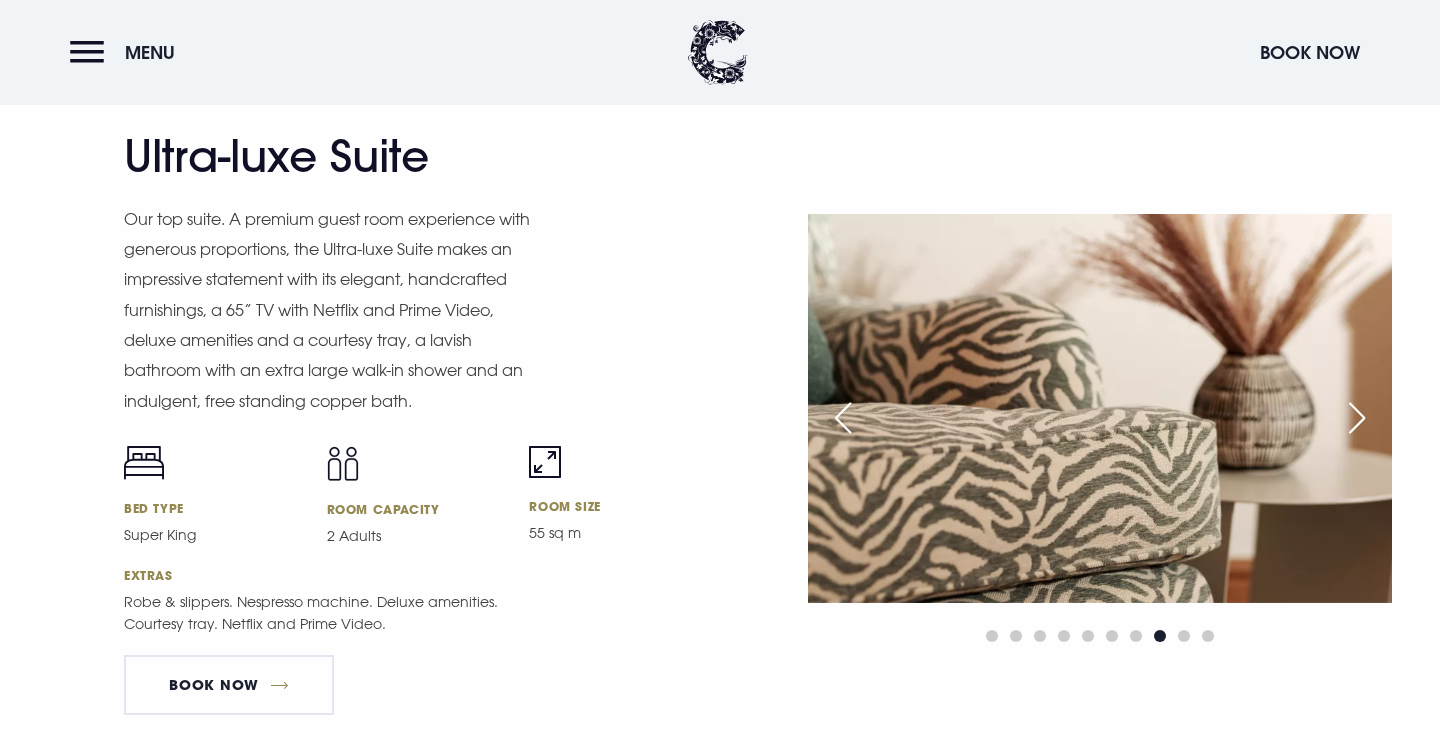 click at bounding box center (1357, 418) 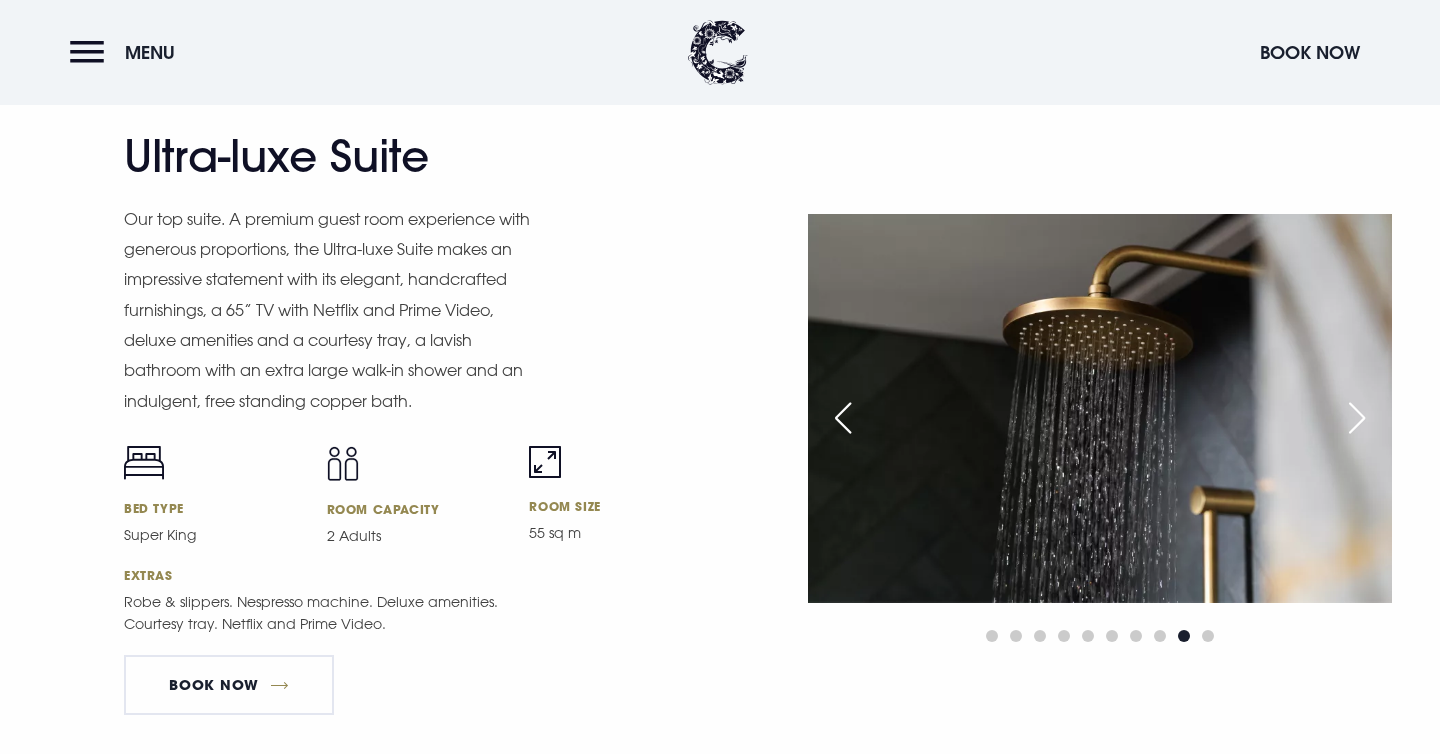 click at bounding box center [1357, 418] 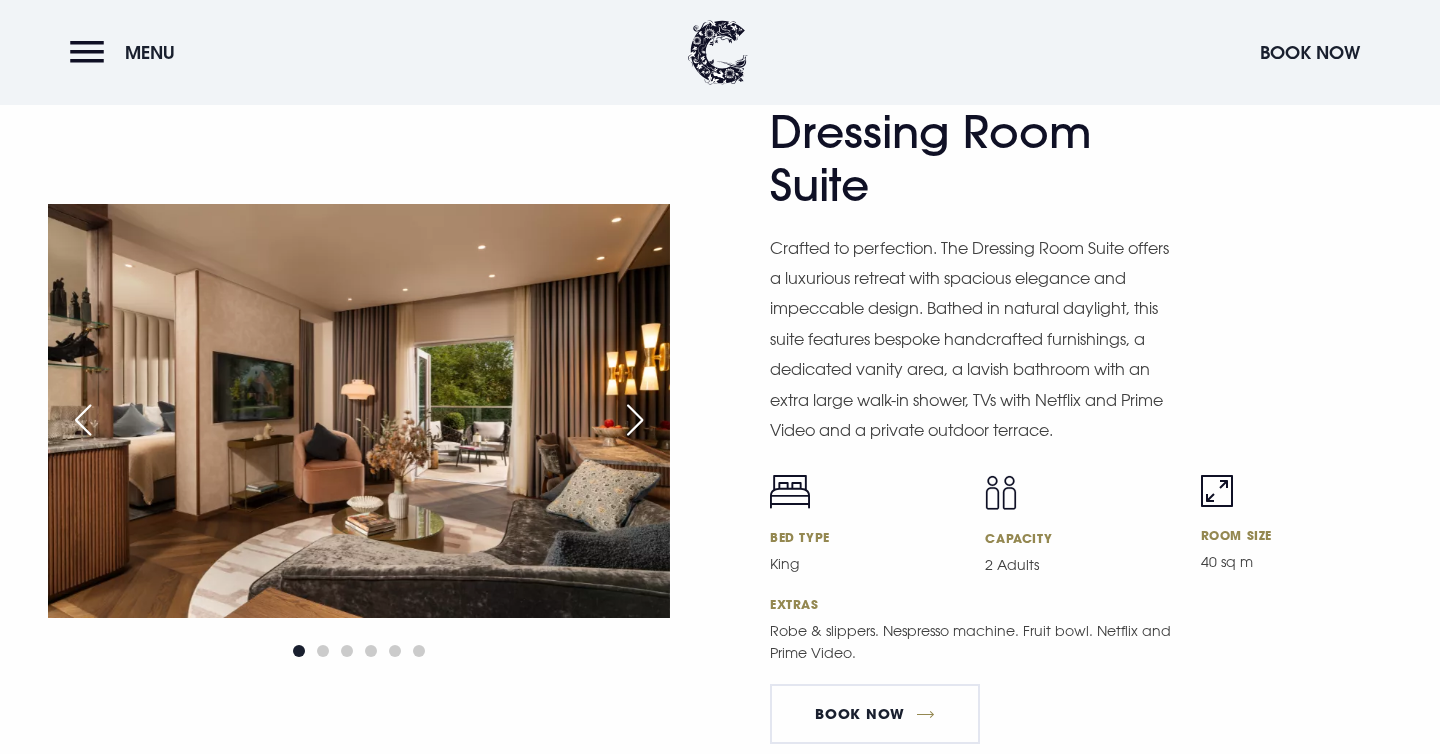 scroll, scrollTop: 3320, scrollLeft: 0, axis: vertical 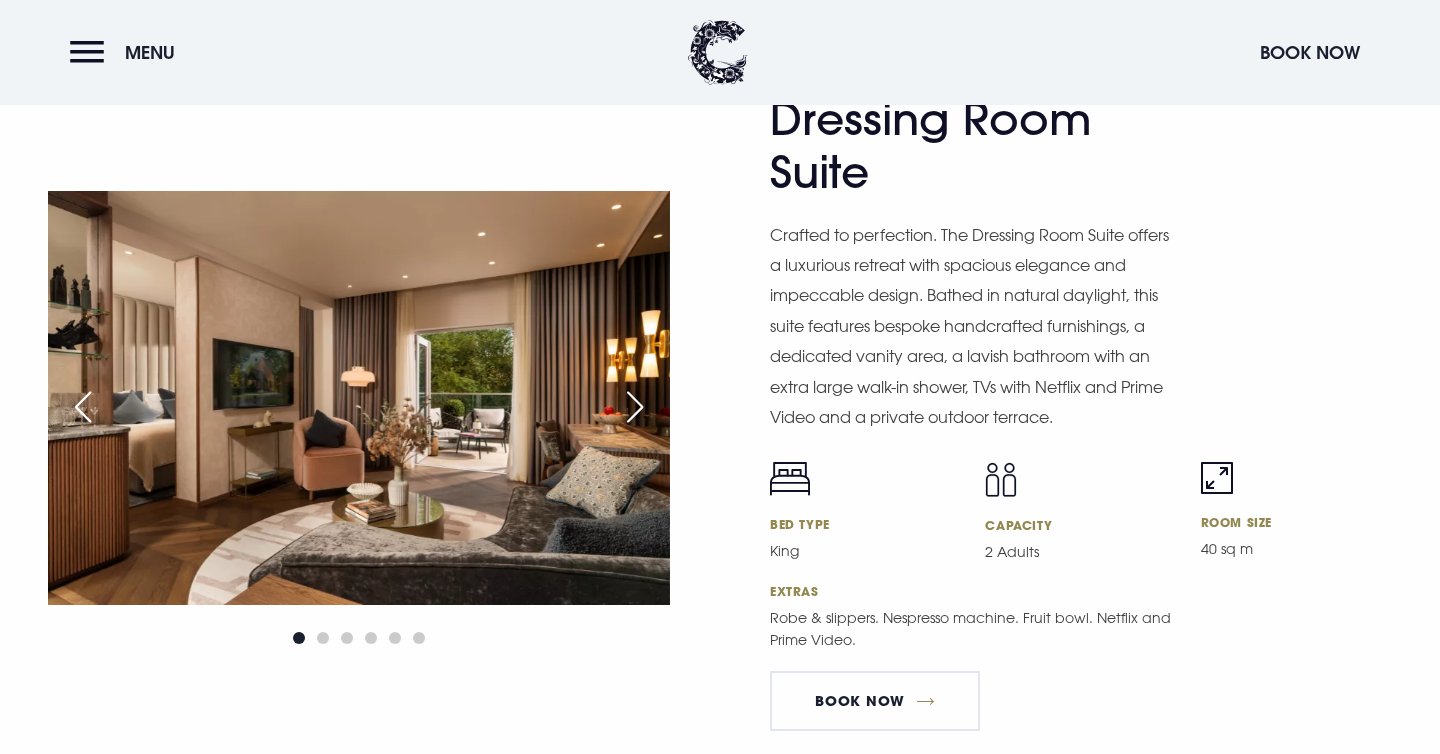 click at bounding box center (635, 407) 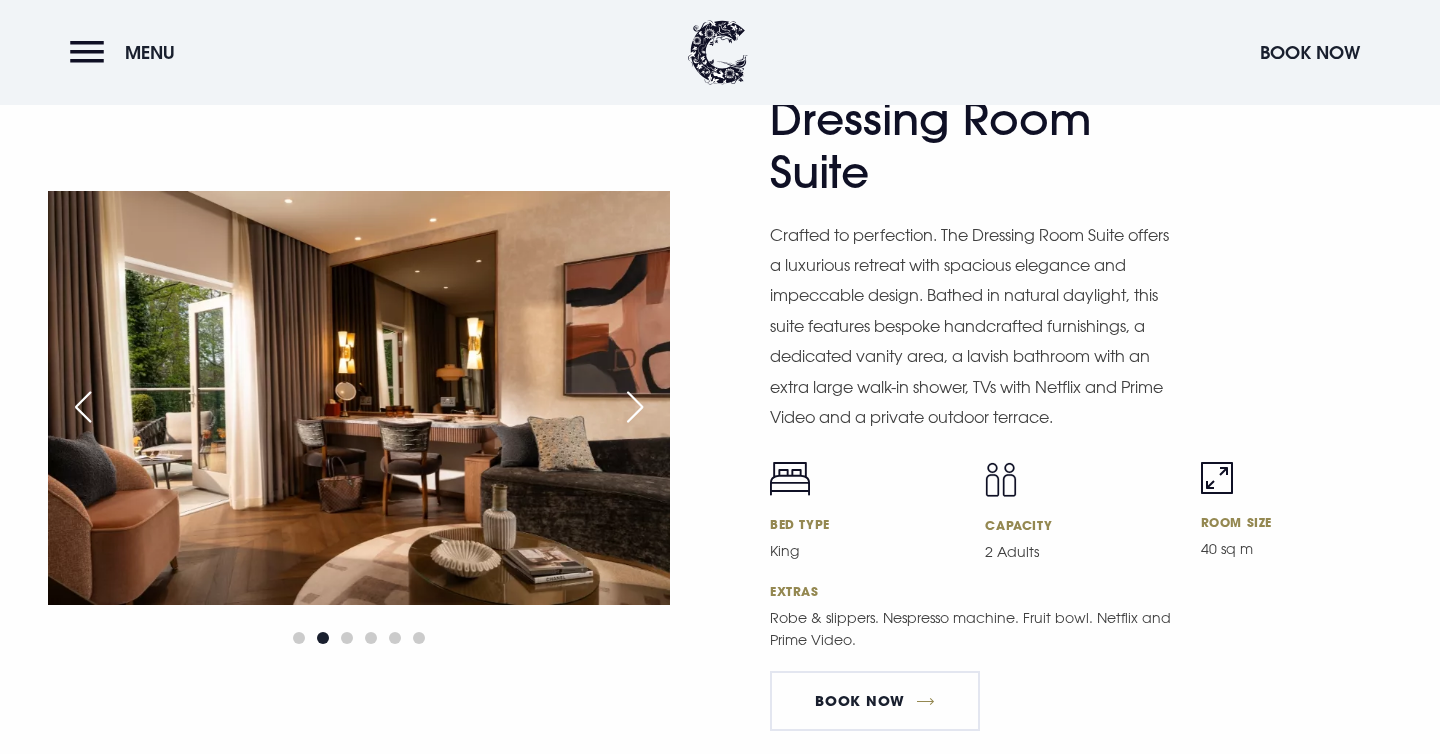 click at bounding box center [635, 407] 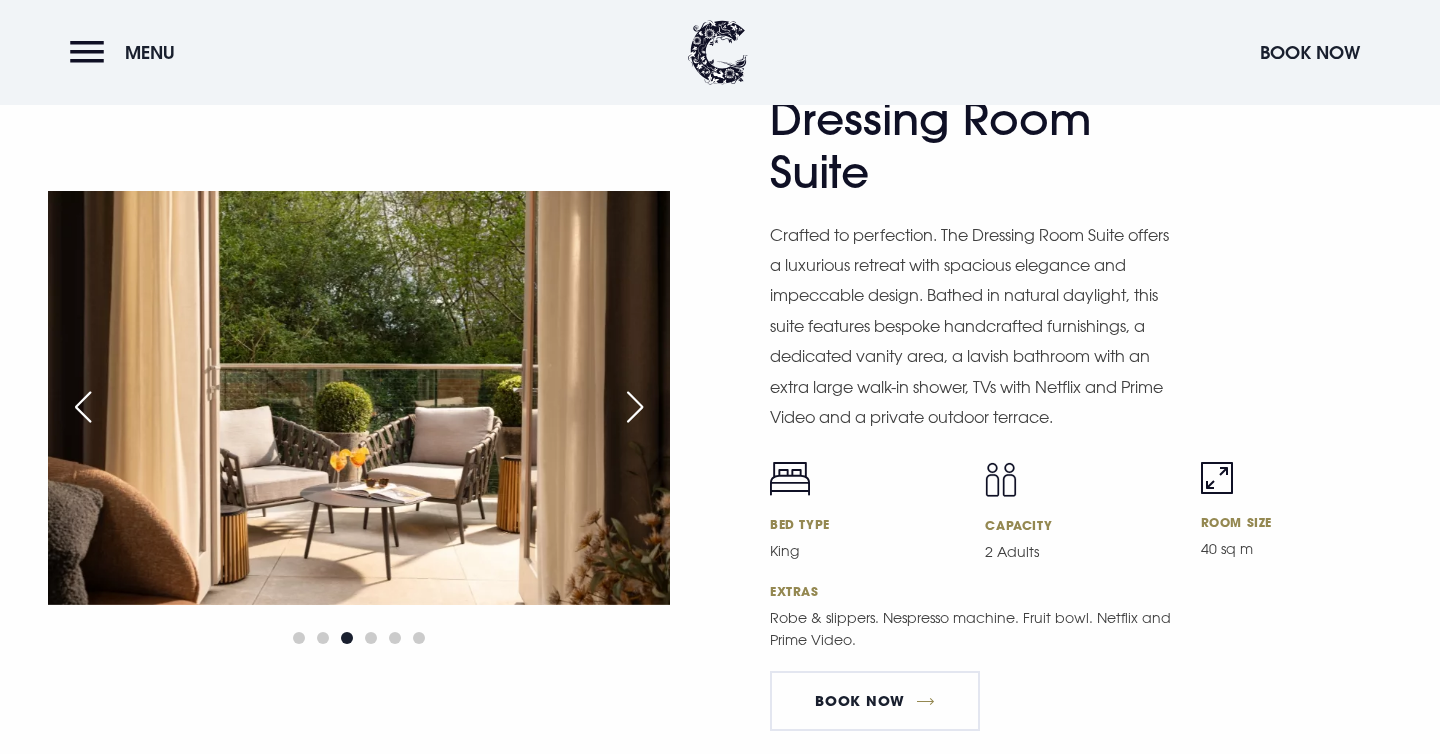 click at bounding box center (635, 407) 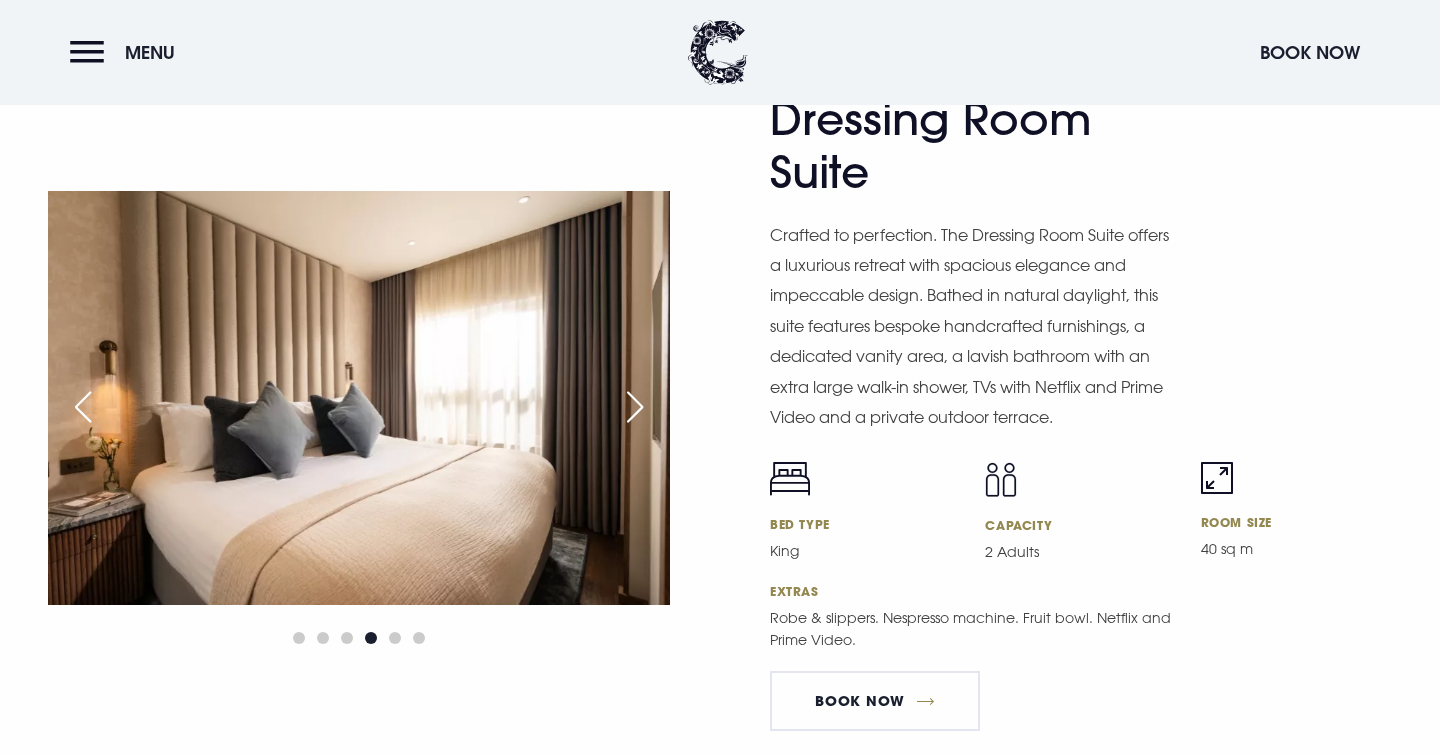 click at bounding box center (635, 407) 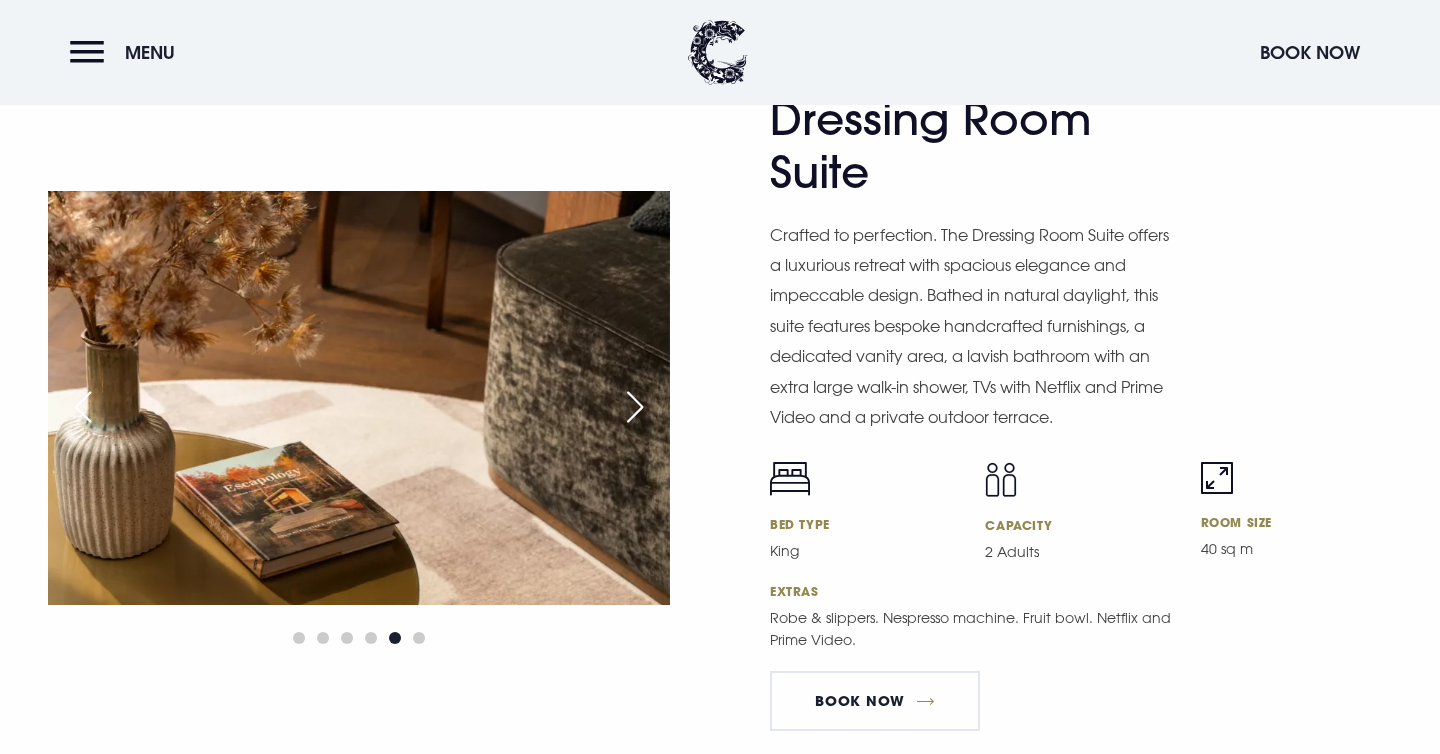 click at bounding box center (635, 407) 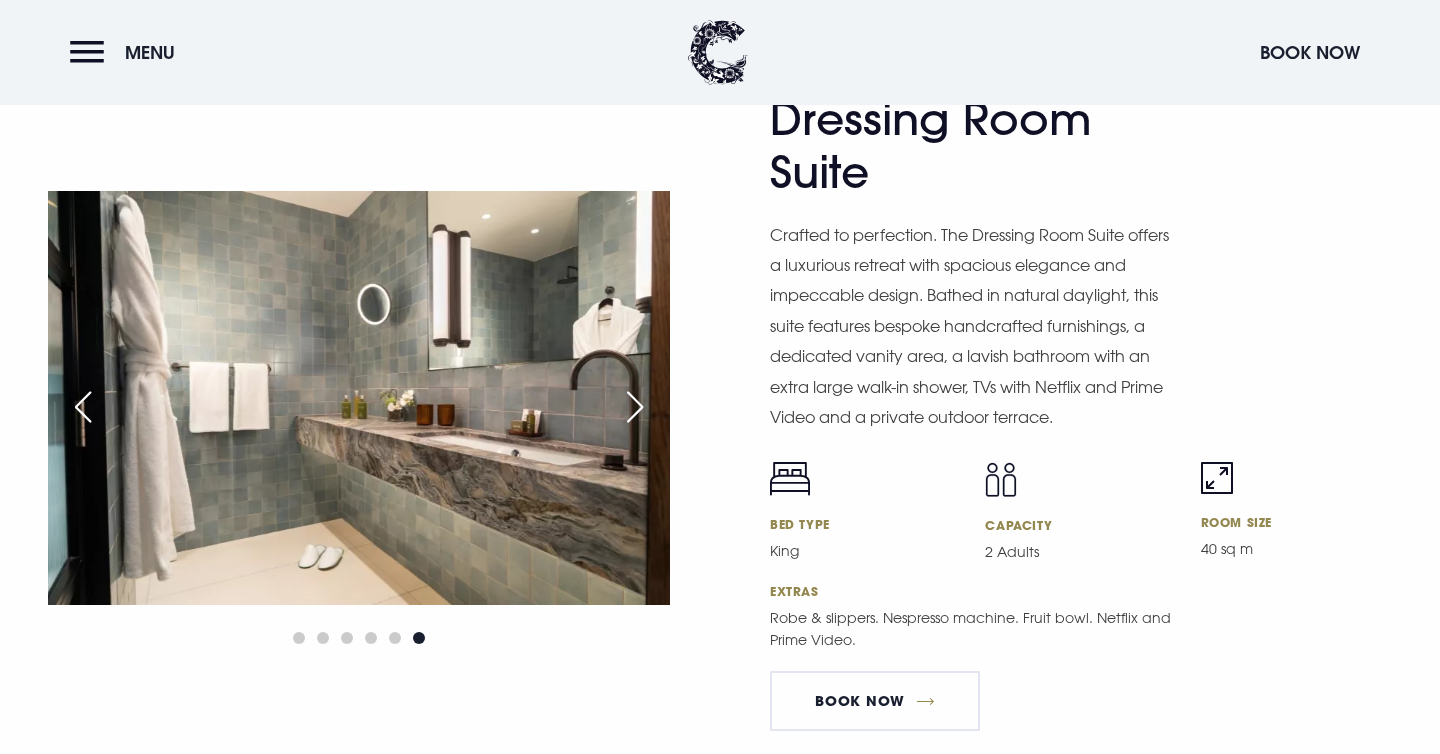 click at bounding box center (635, 407) 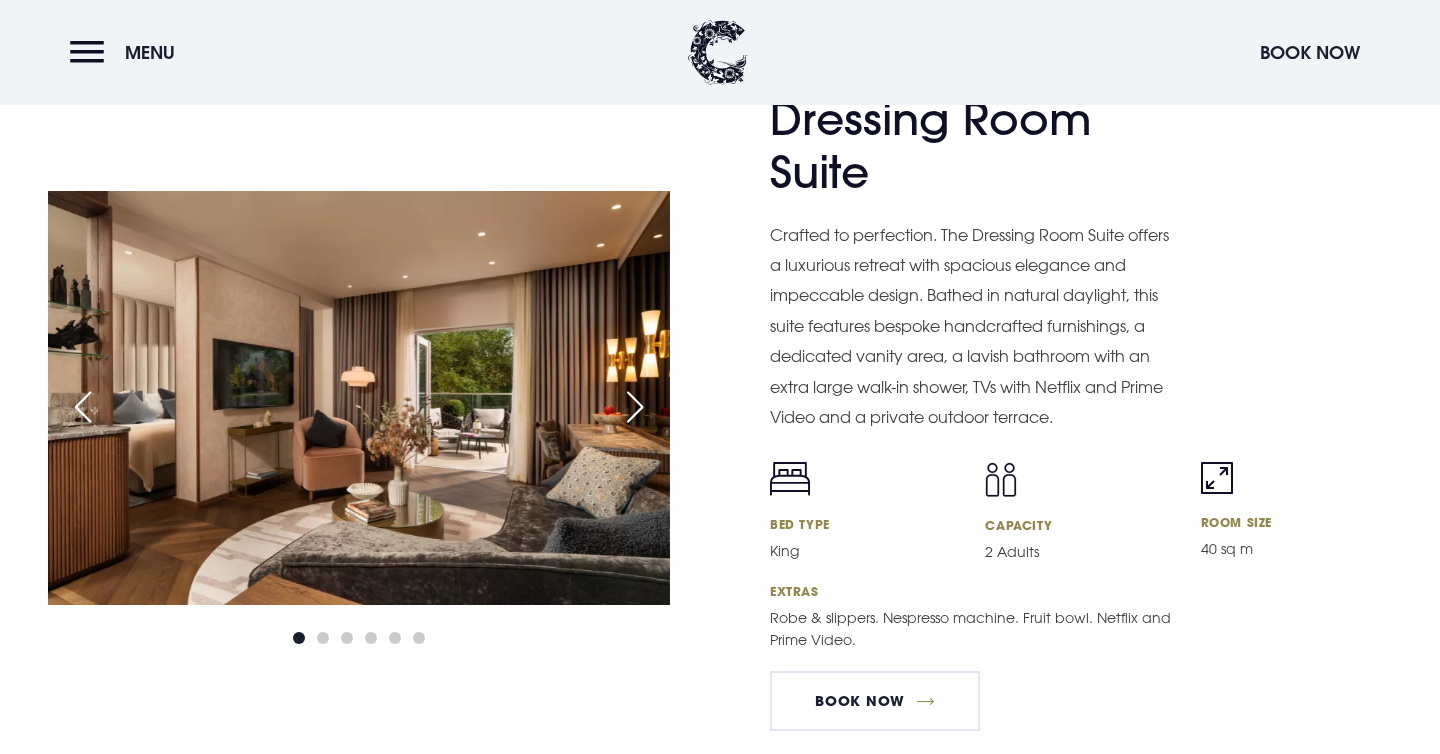 click at bounding box center [635, 407] 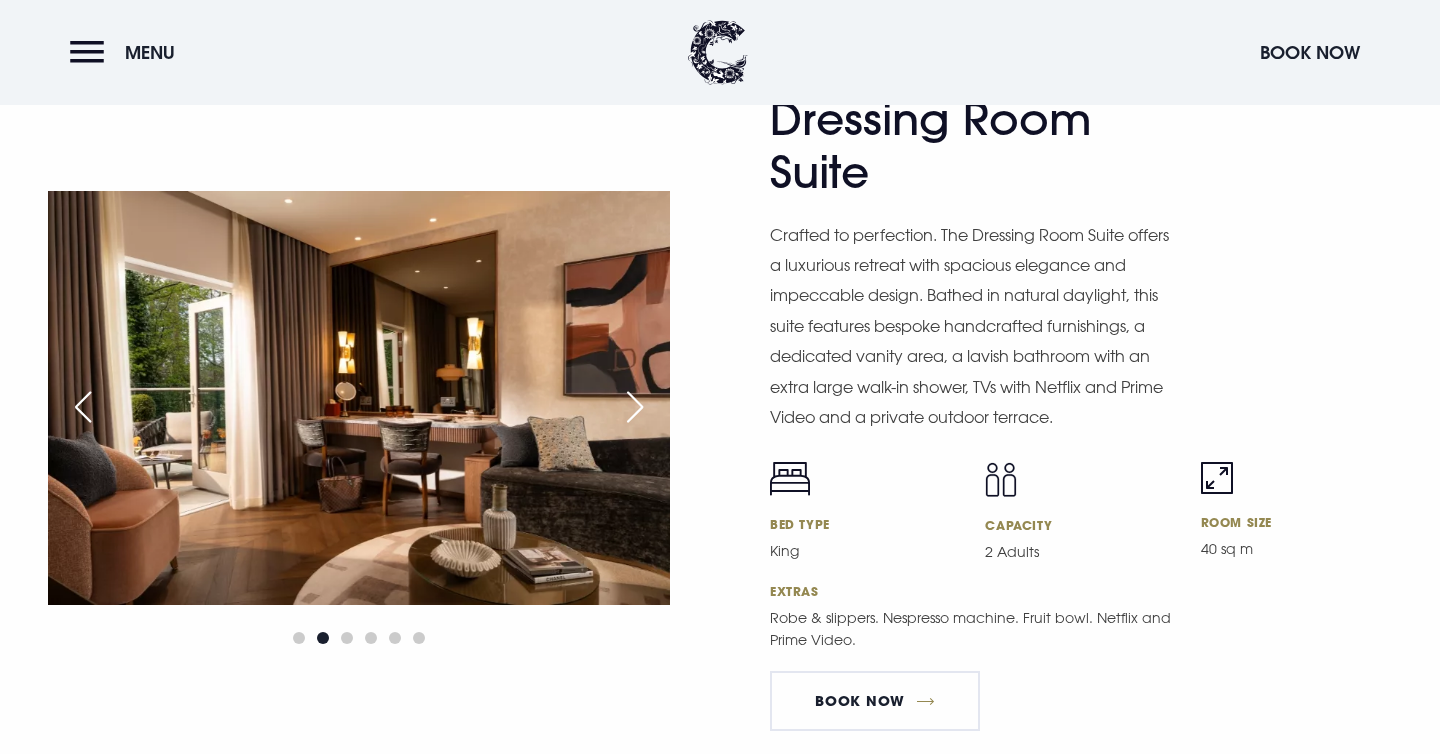 click at bounding box center [635, 407] 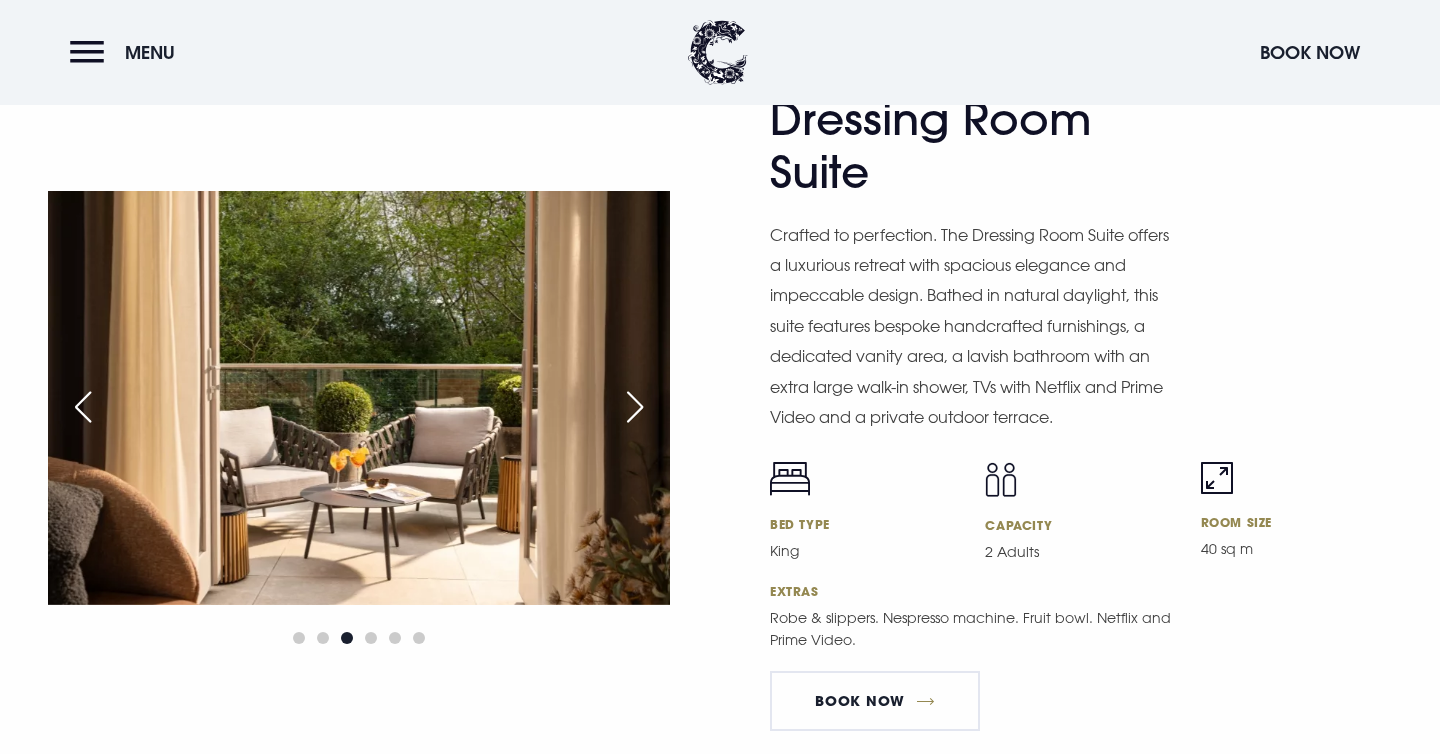 click at bounding box center [635, 407] 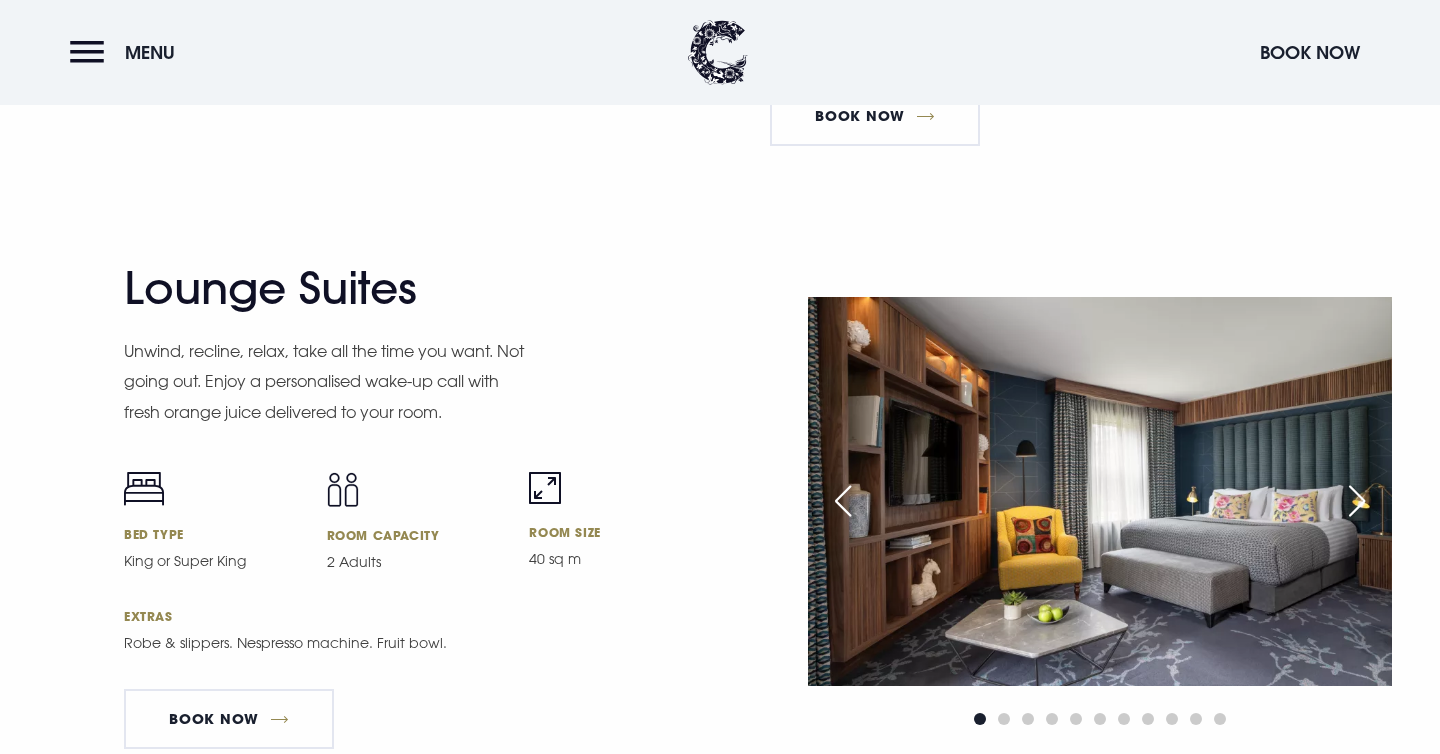 scroll, scrollTop: 3920, scrollLeft: 0, axis: vertical 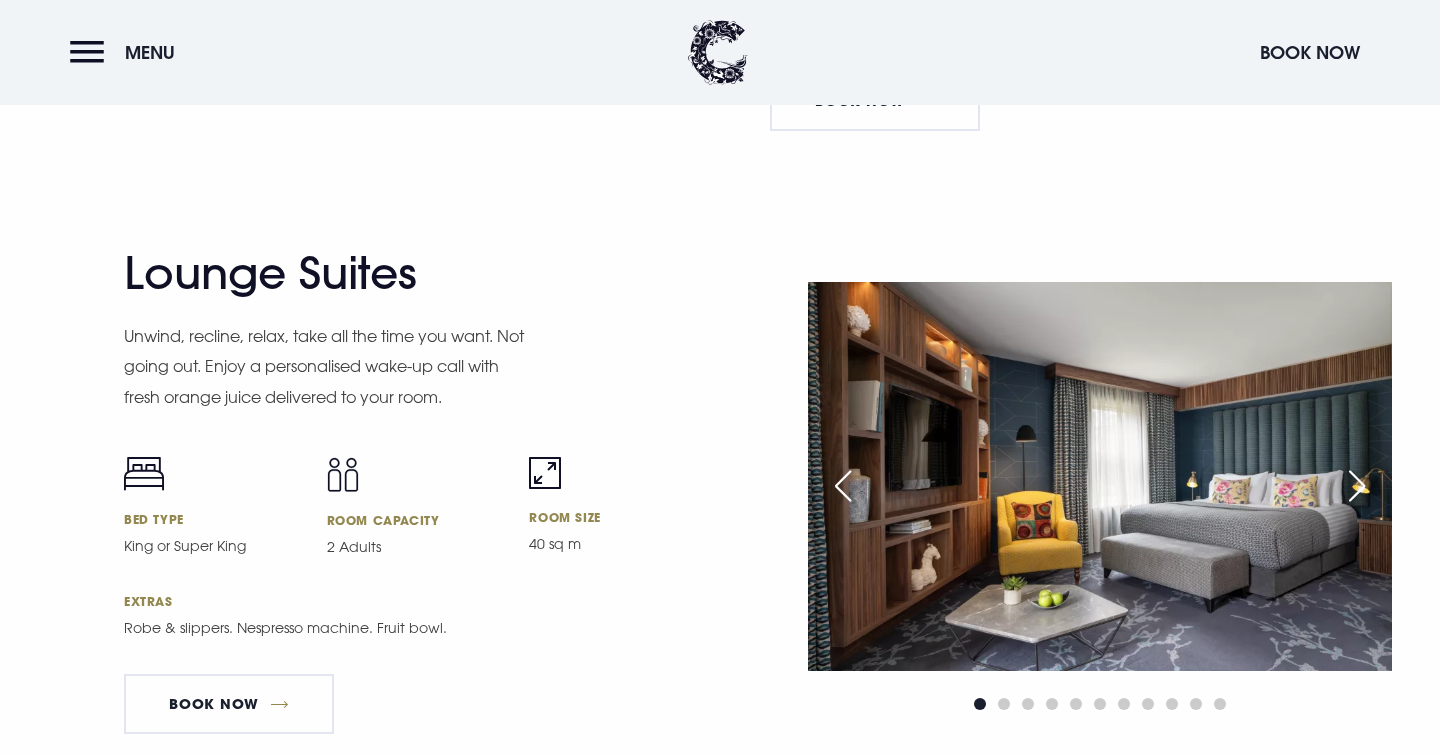click at bounding box center [1357, 486] 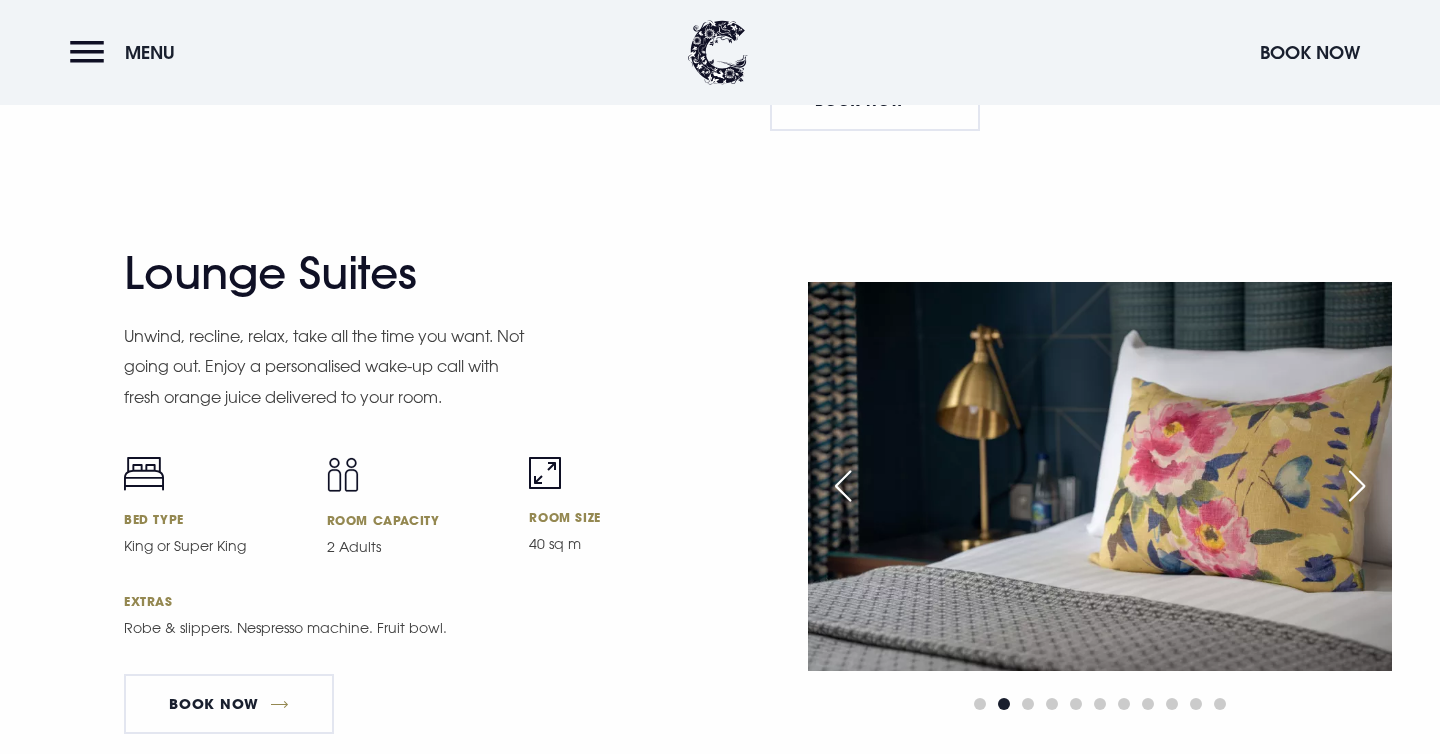 click at bounding box center (1357, 486) 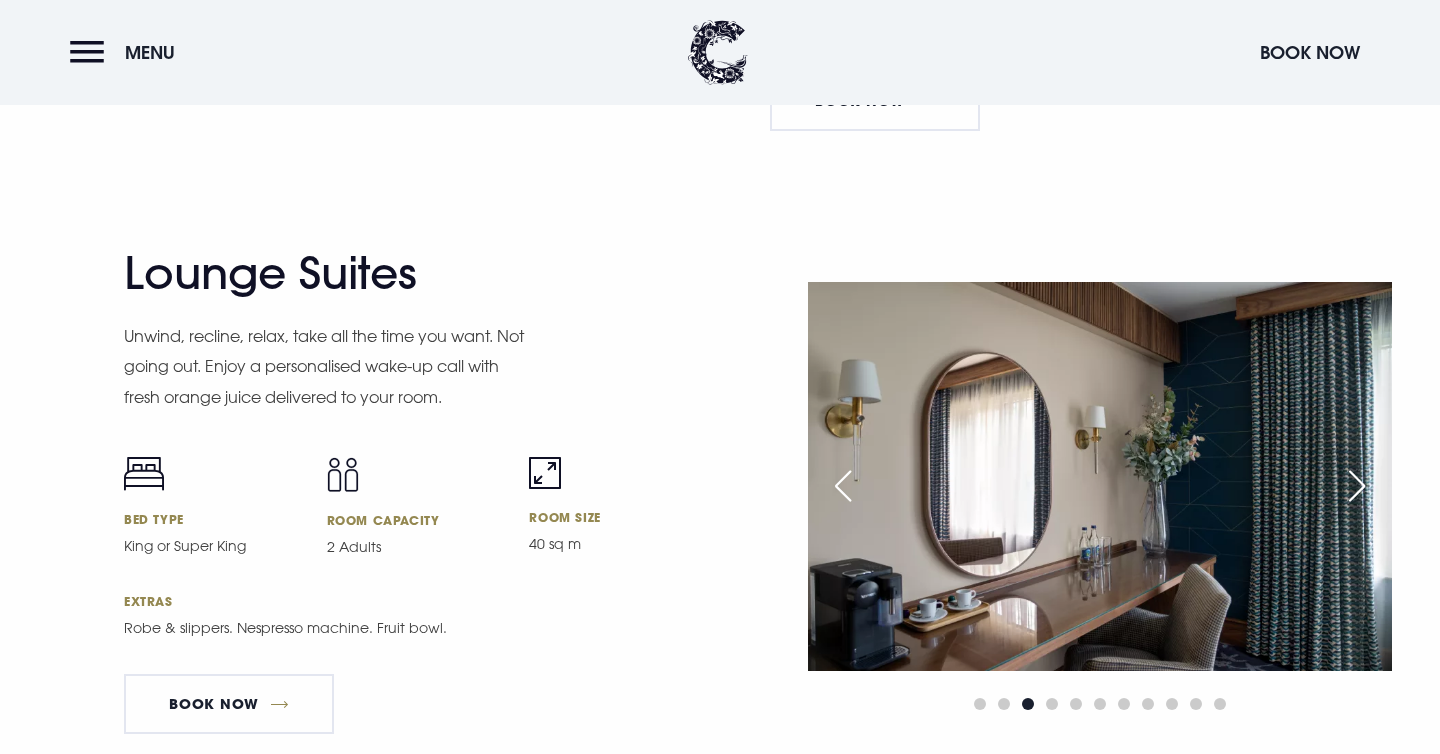 click at bounding box center (1357, 486) 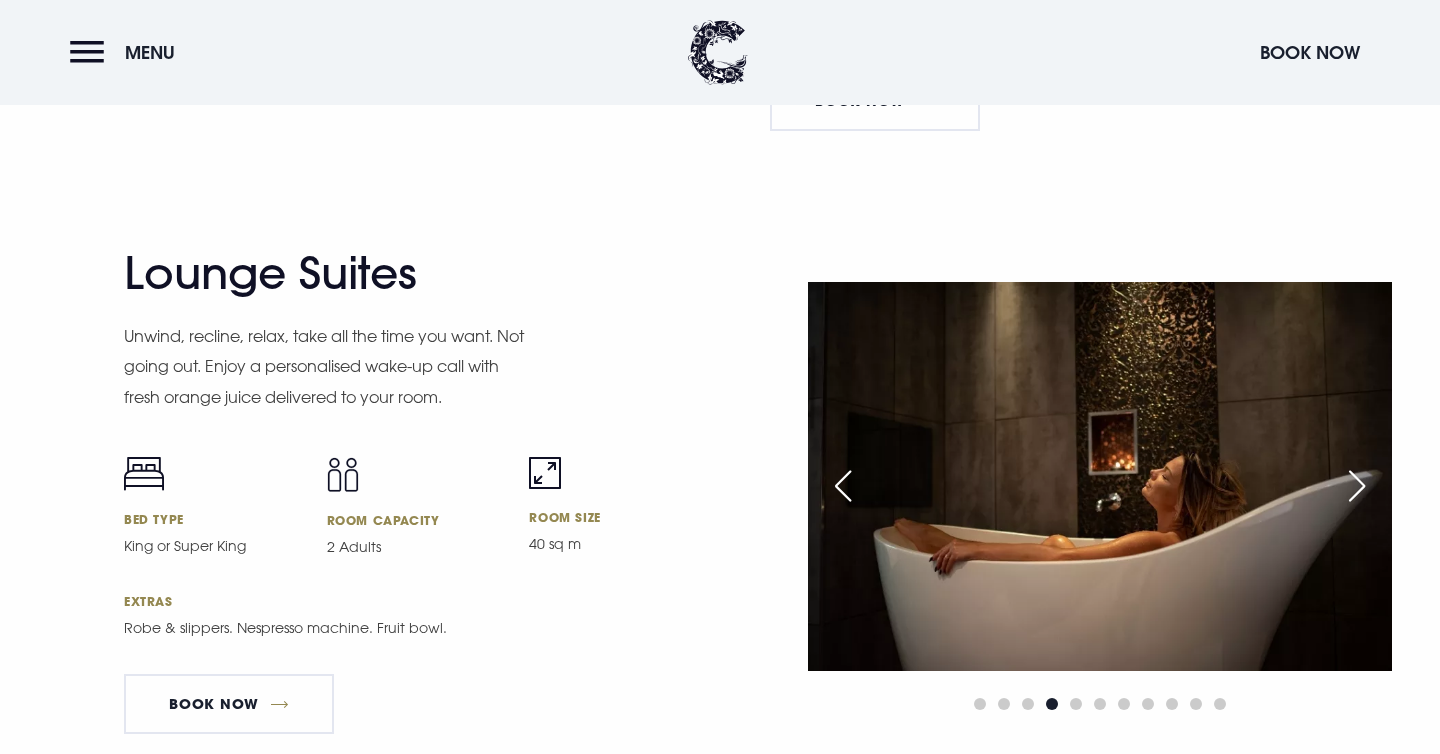 click at bounding box center [1357, 486] 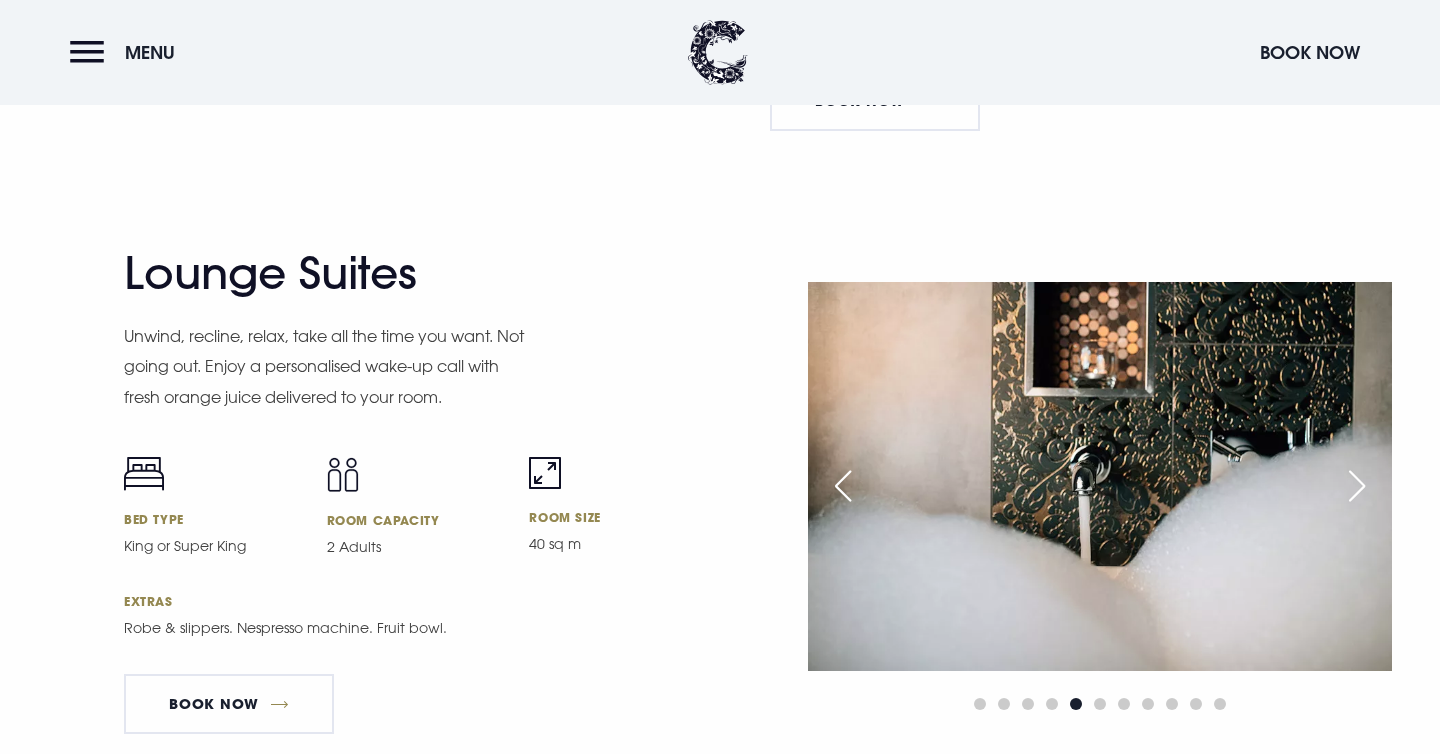 click at bounding box center [1357, 486] 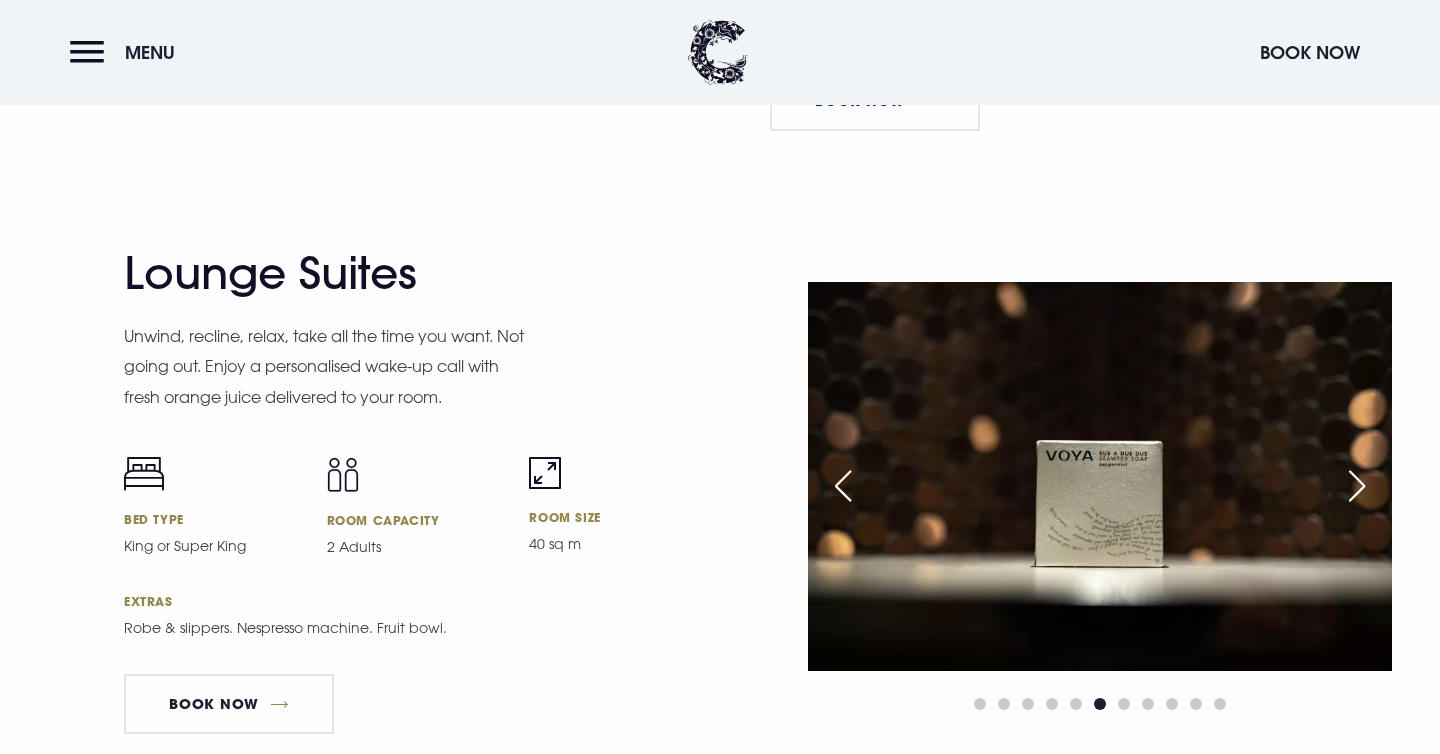 click at bounding box center (1357, 486) 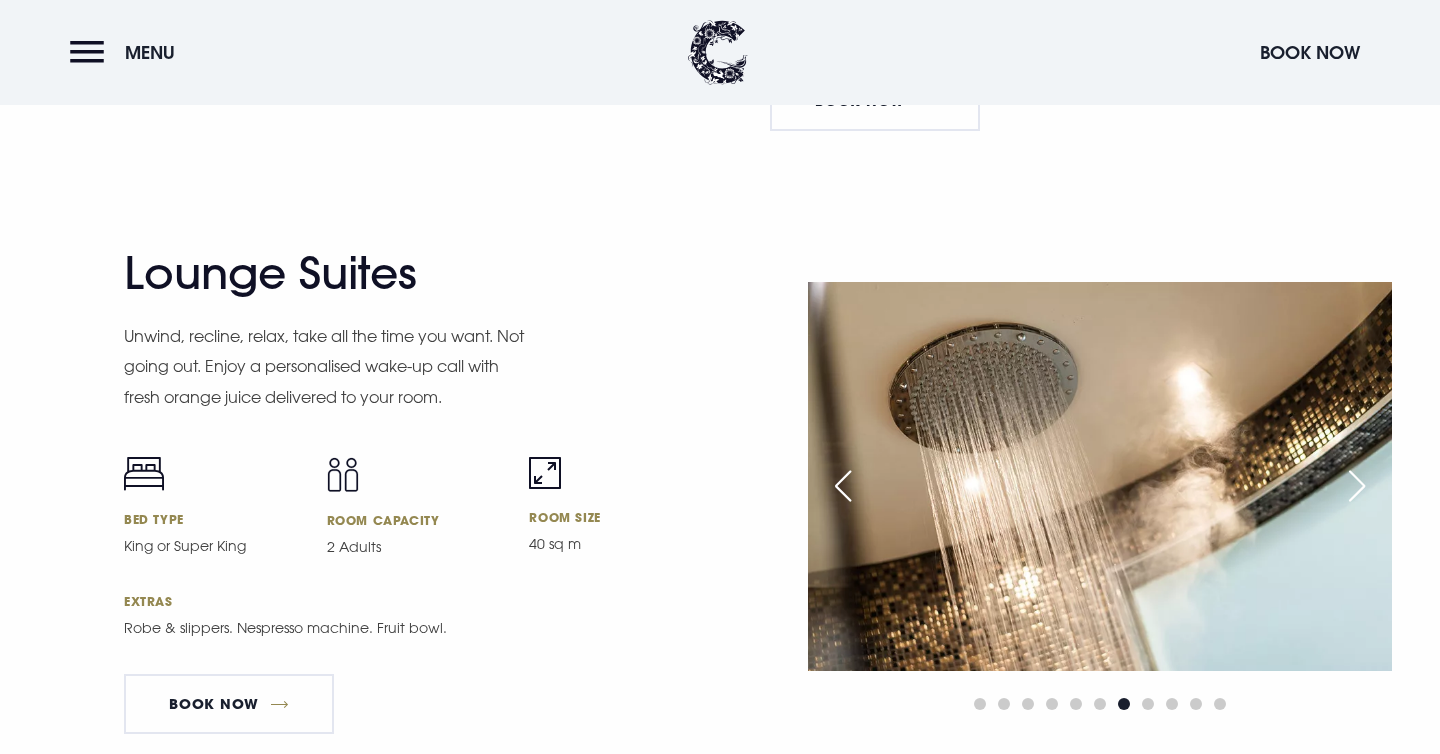 click at bounding box center (1357, 486) 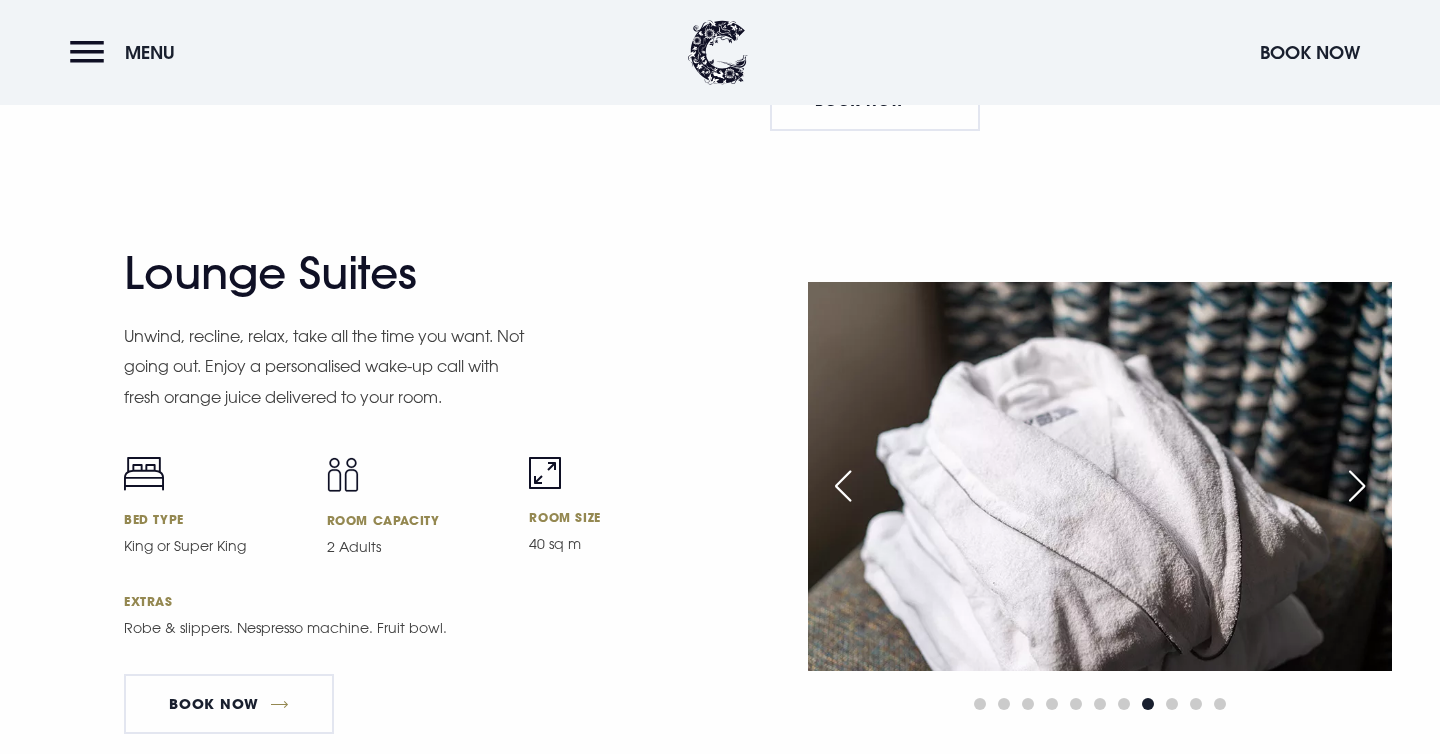 click at bounding box center [1357, 486] 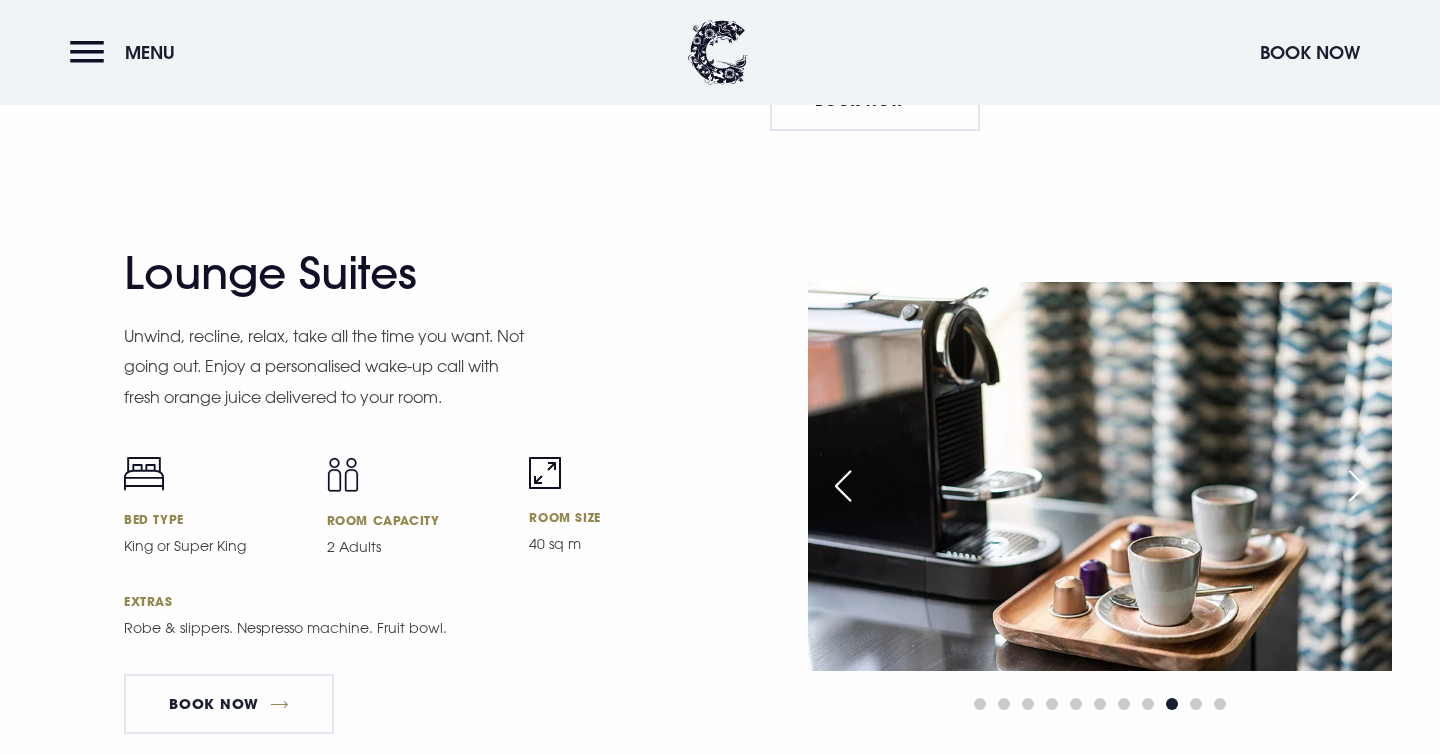 click at bounding box center [1357, 486] 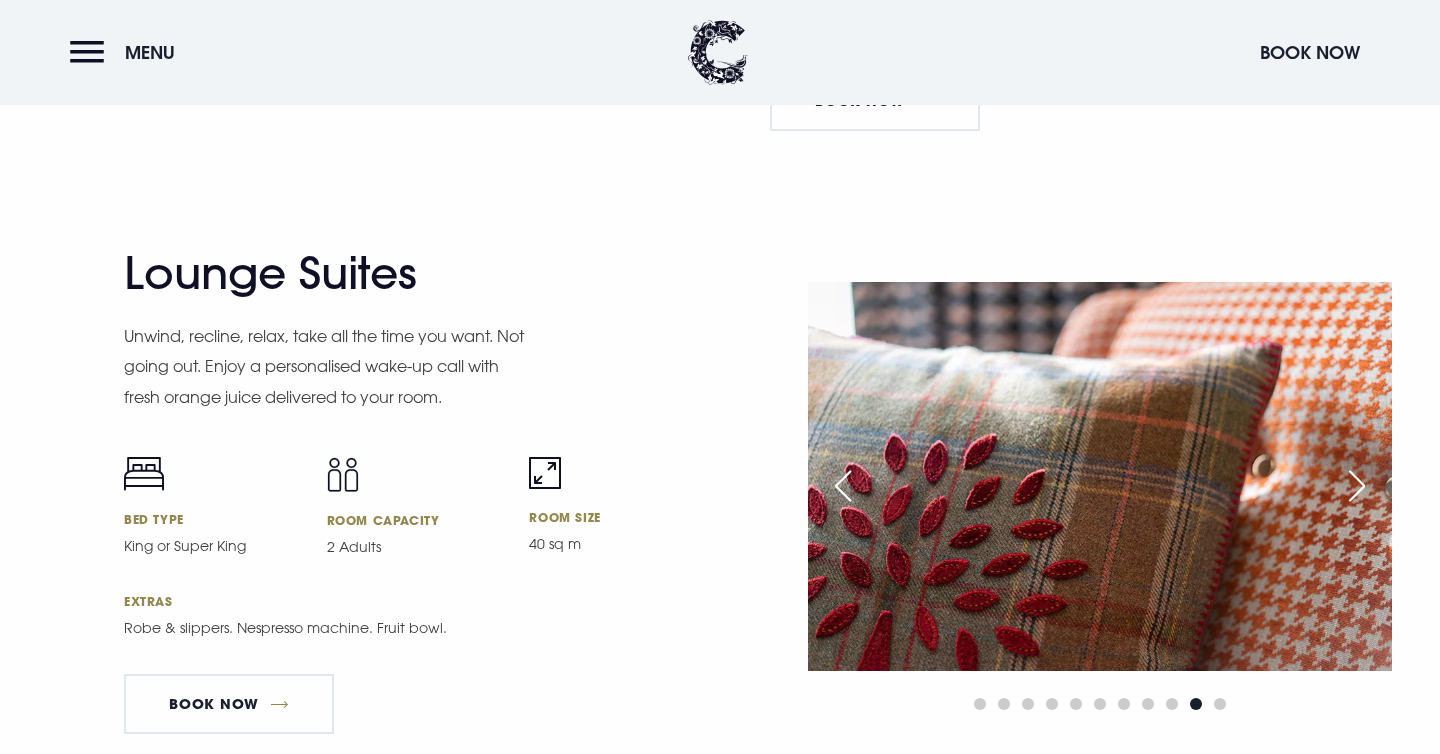 click at bounding box center [1357, 486] 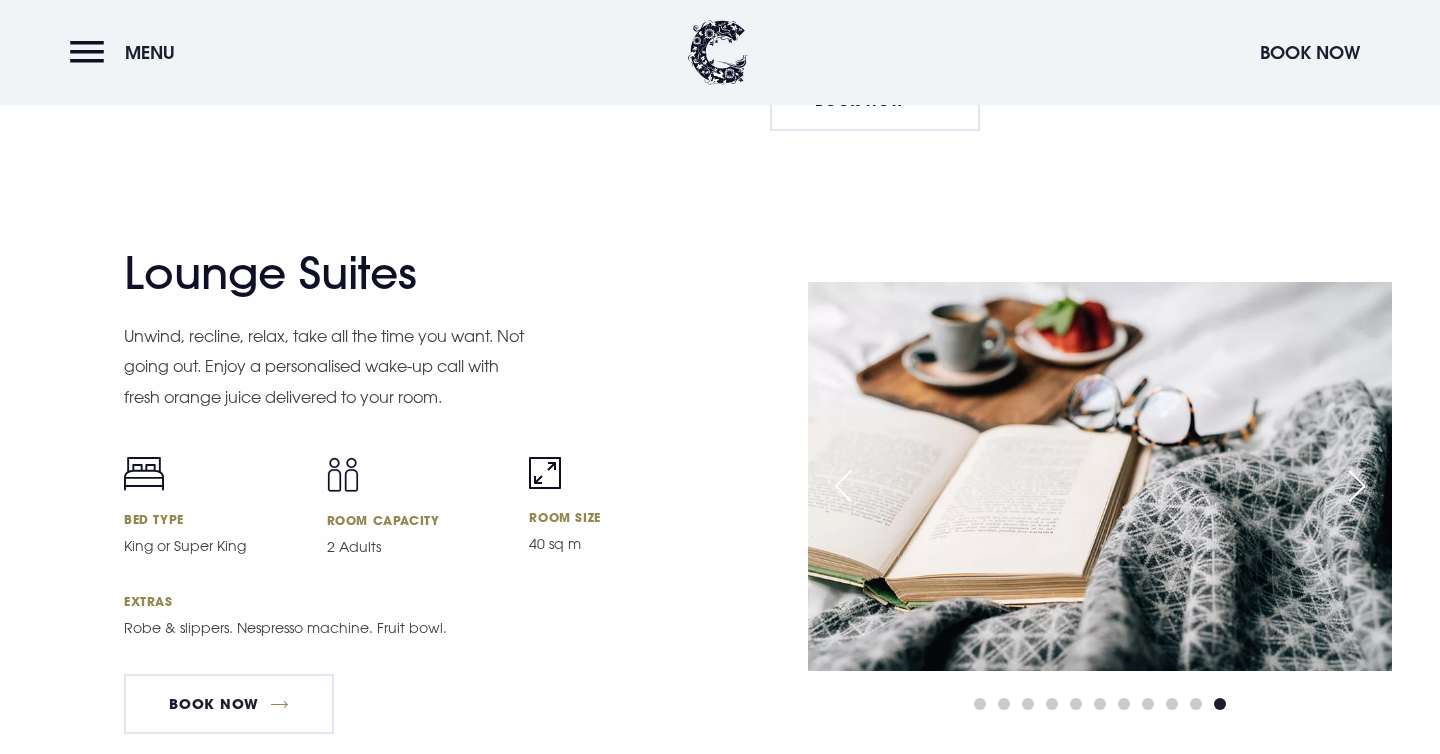click at bounding box center [1357, 486] 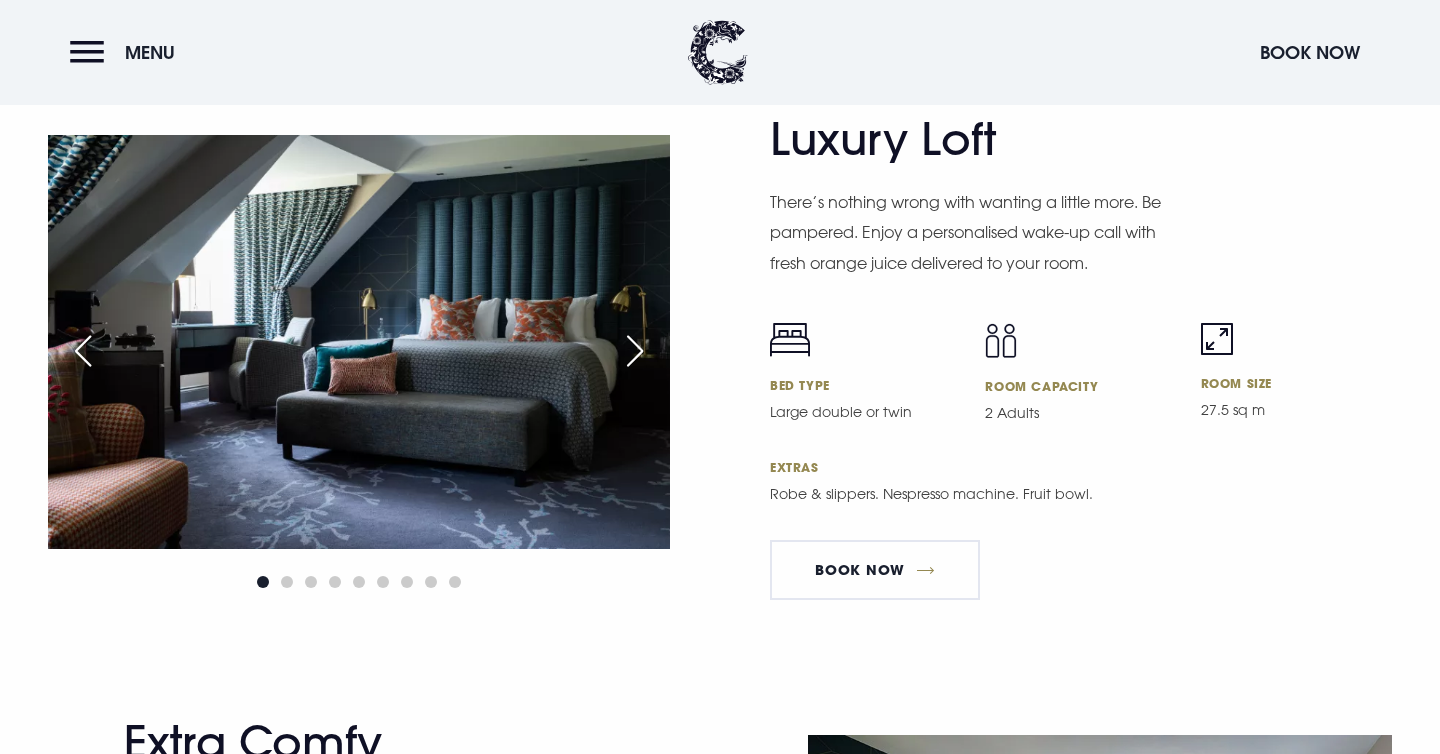 scroll, scrollTop: 4658, scrollLeft: 0, axis: vertical 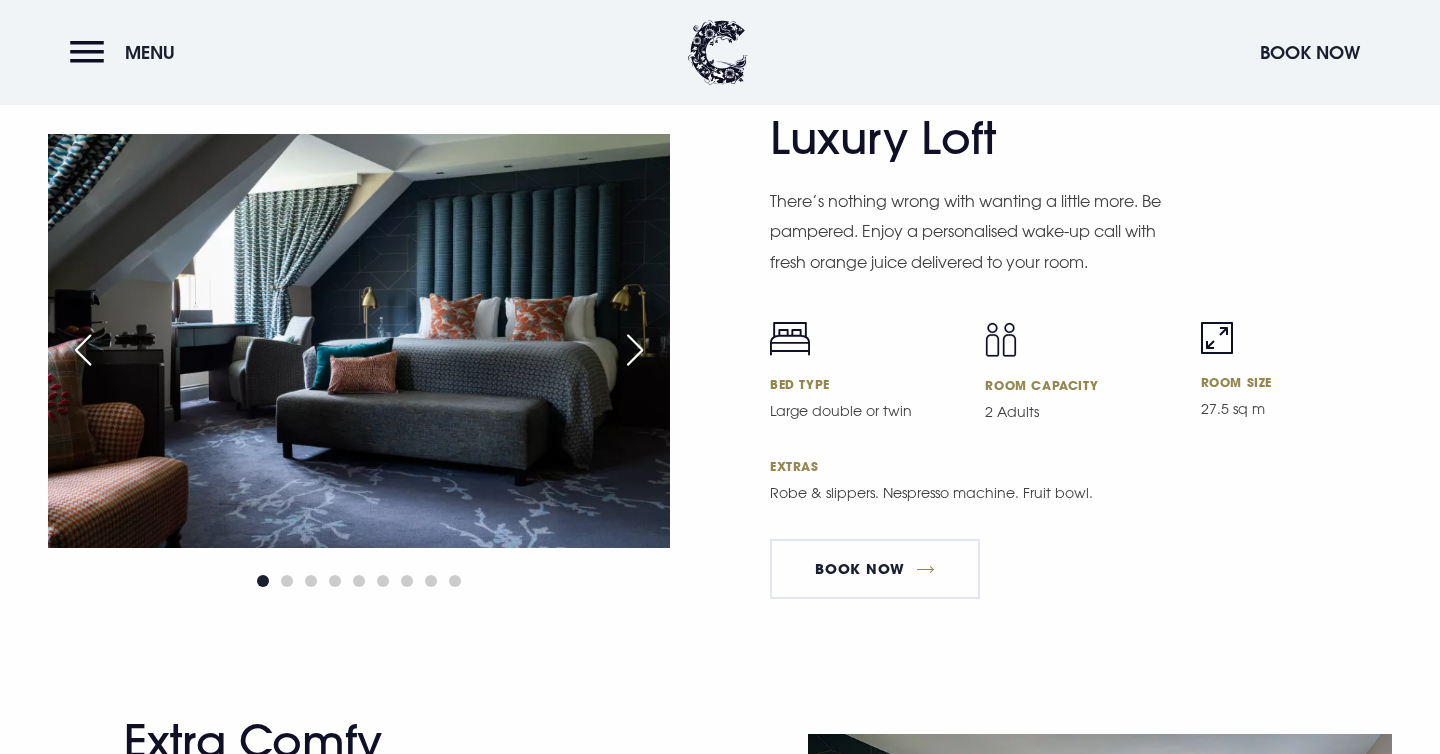click at bounding box center [635, 350] 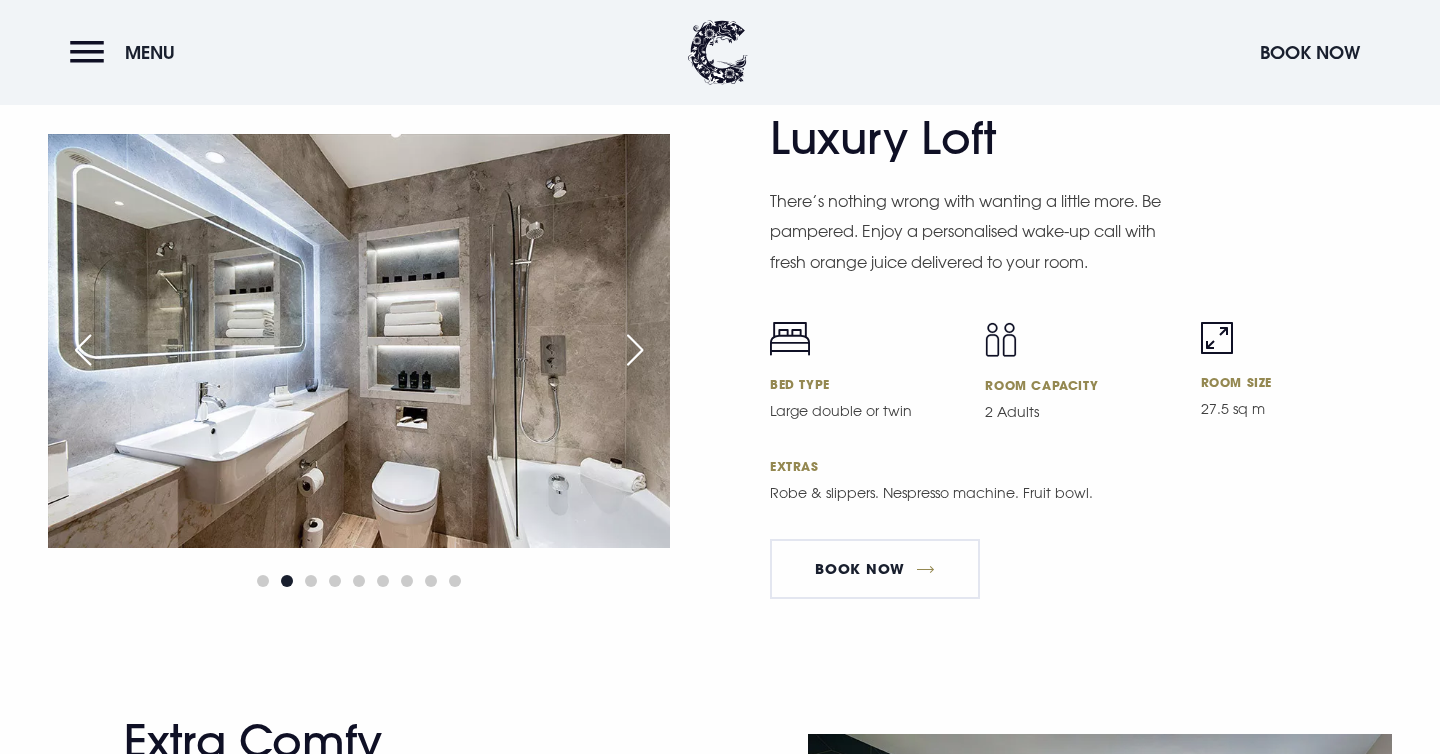 click at bounding box center (635, 350) 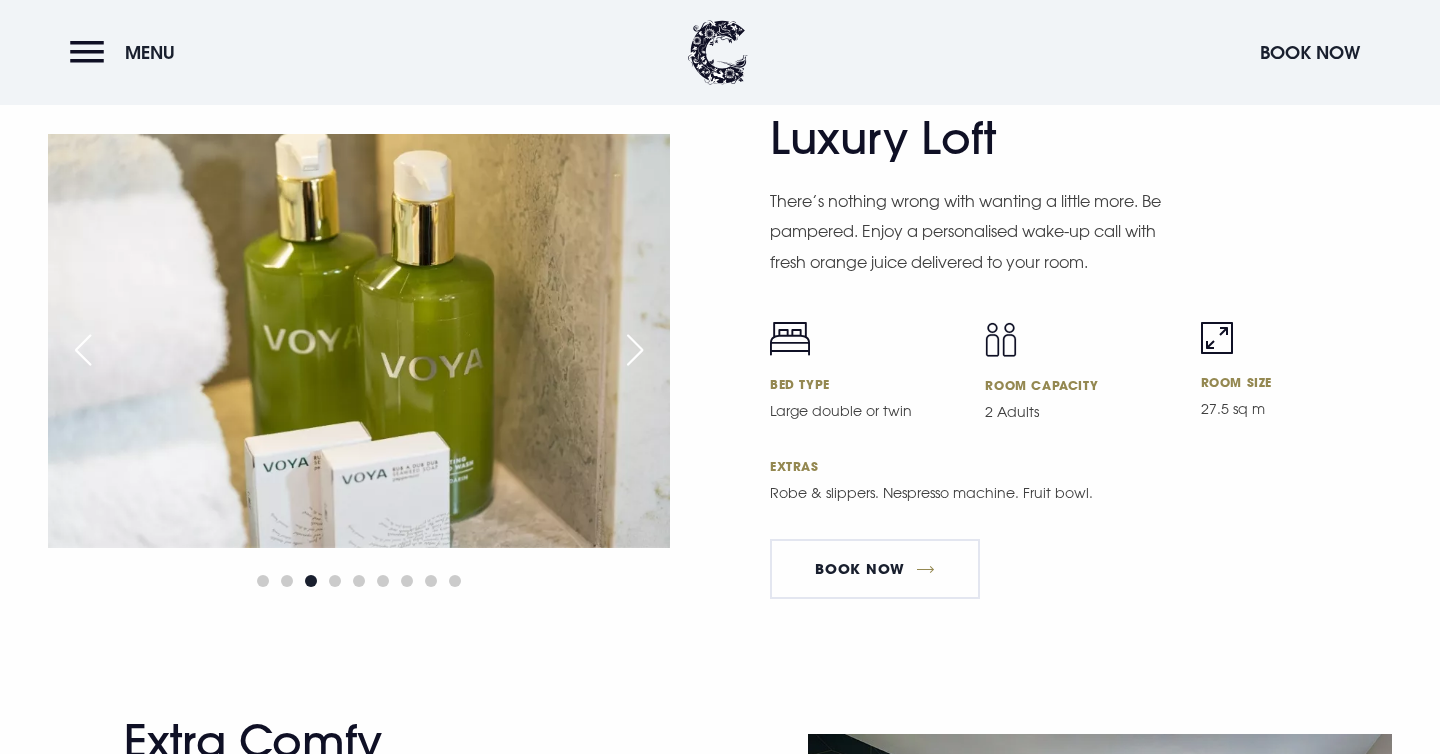 click at bounding box center (635, 350) 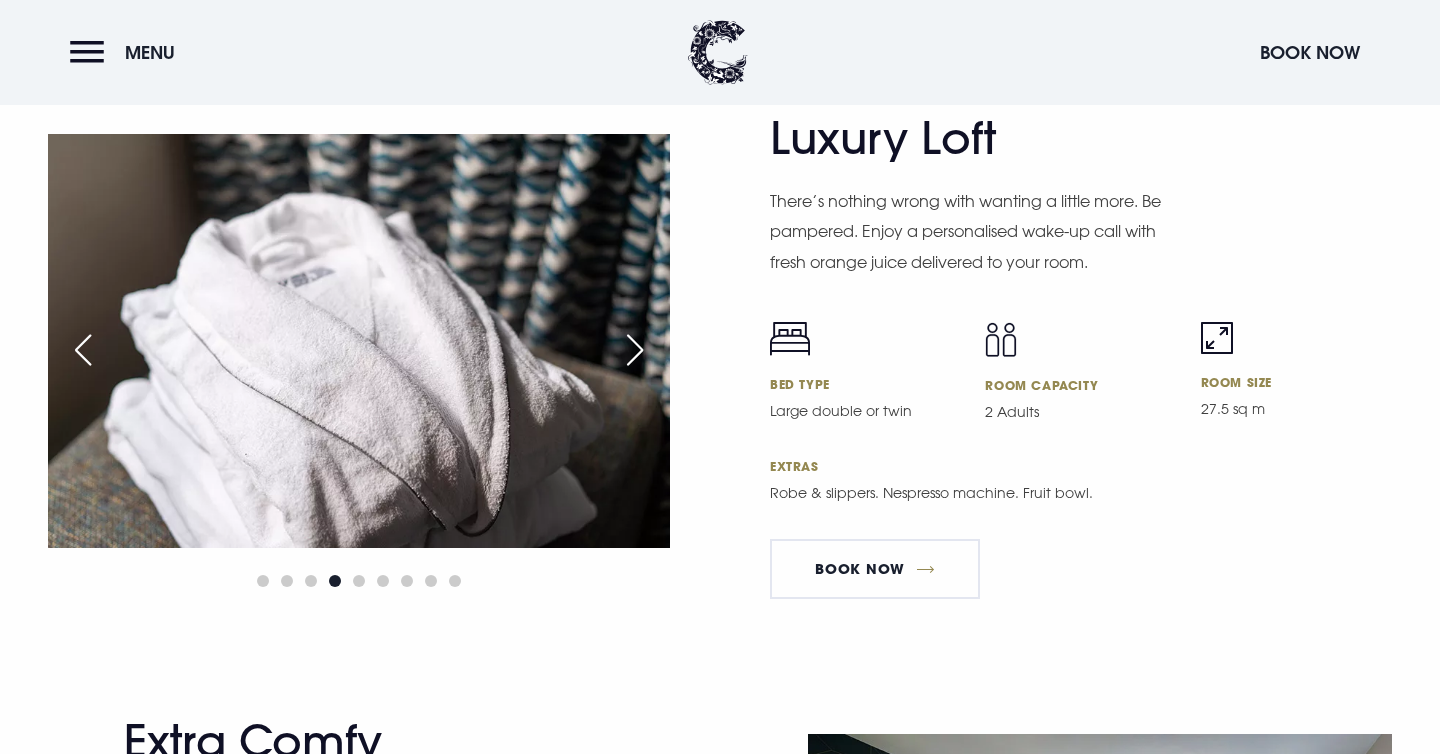 click at bounding box center (635, 350) 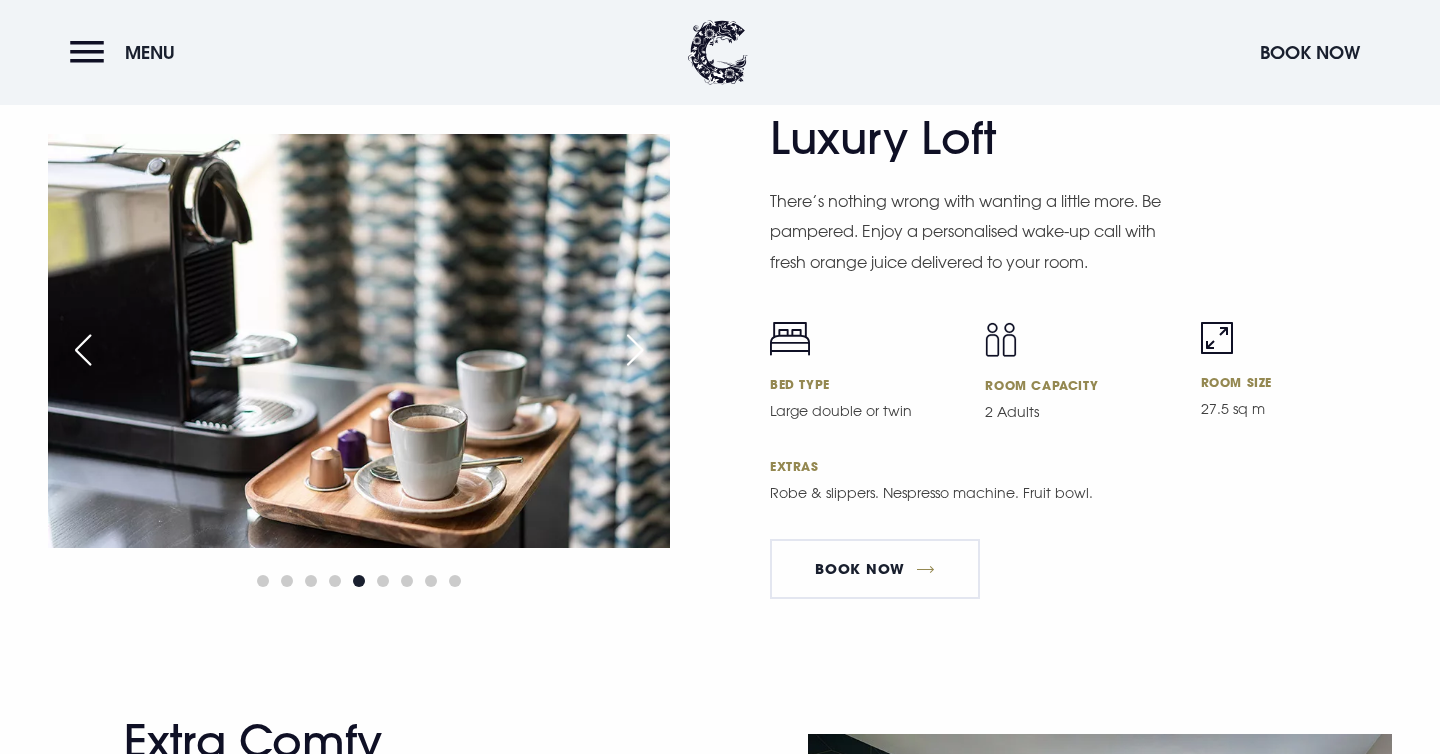 click at bounding box center (635, 350) 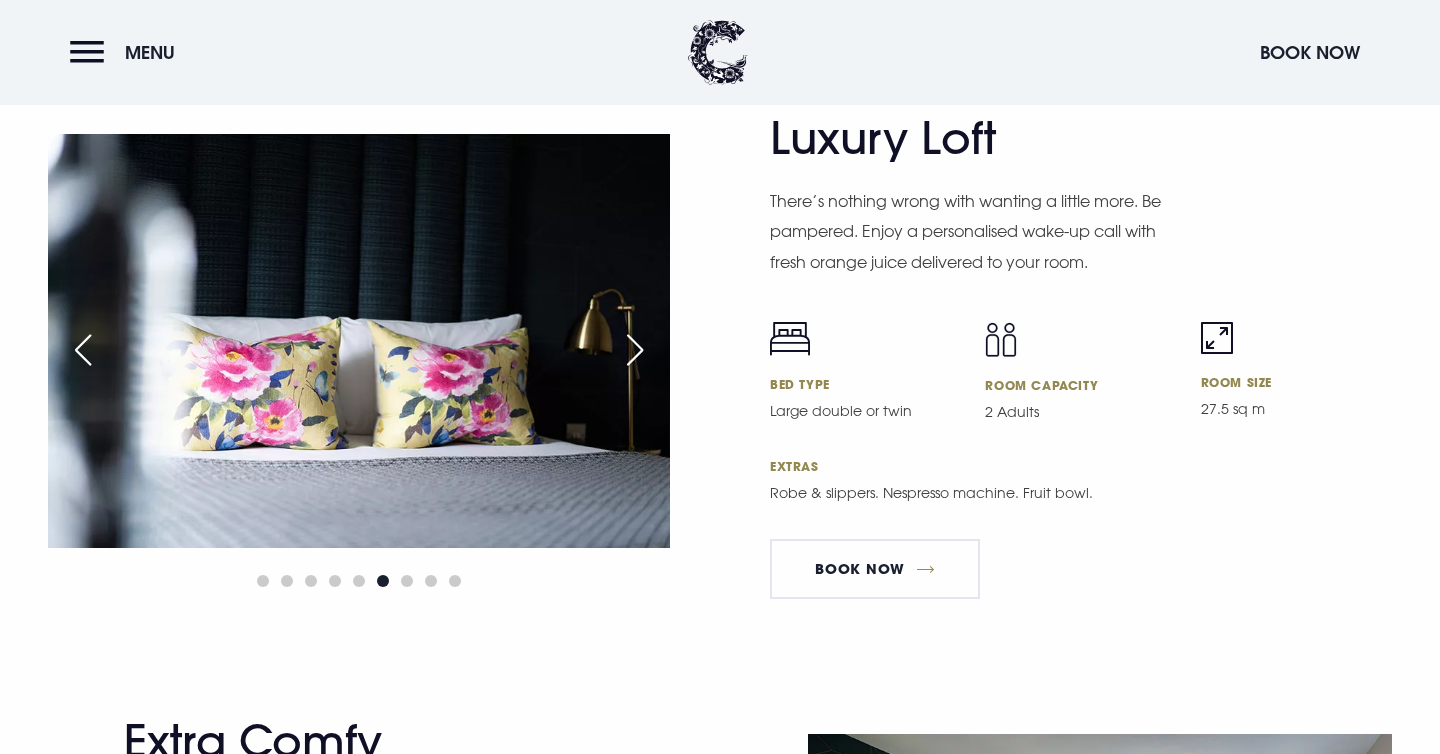 click at bounding box center [635, 350] 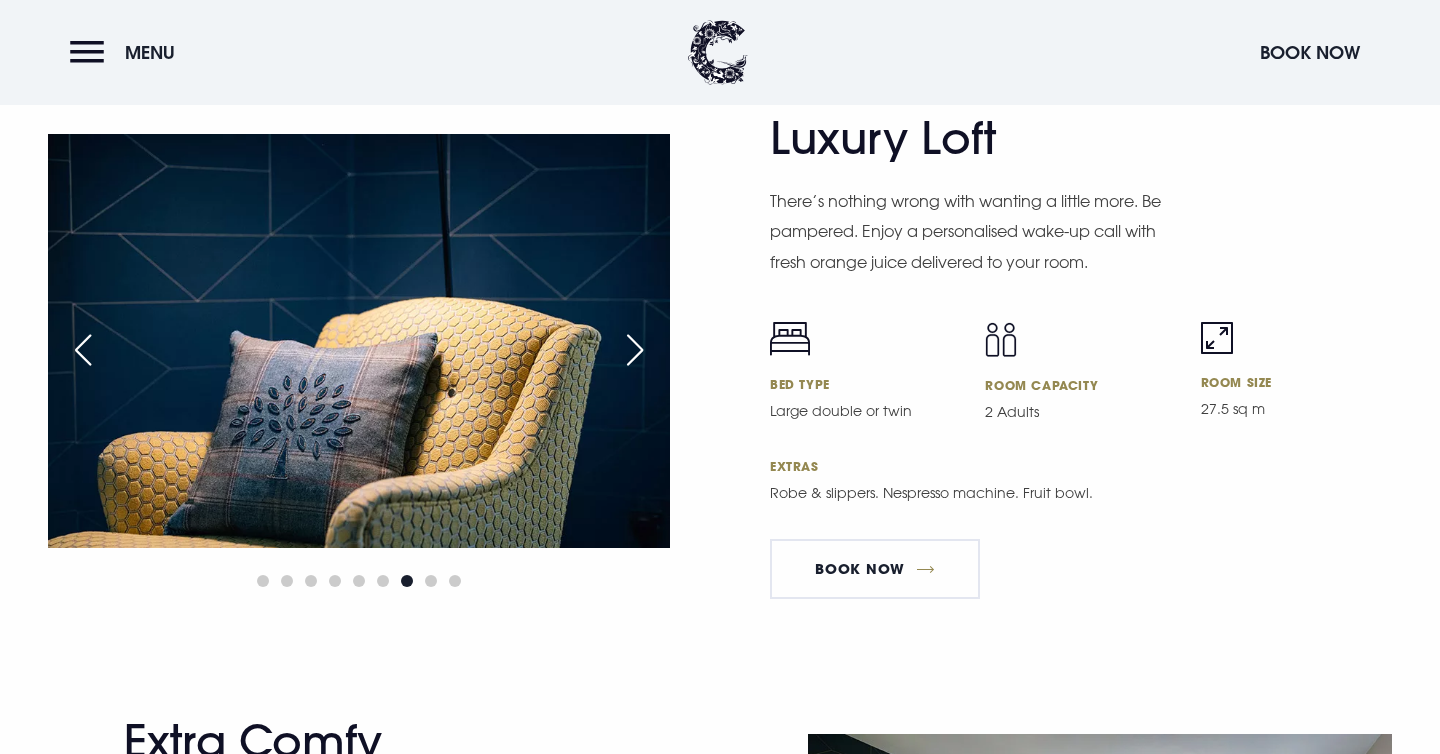 click at bounding box center (635, 350) 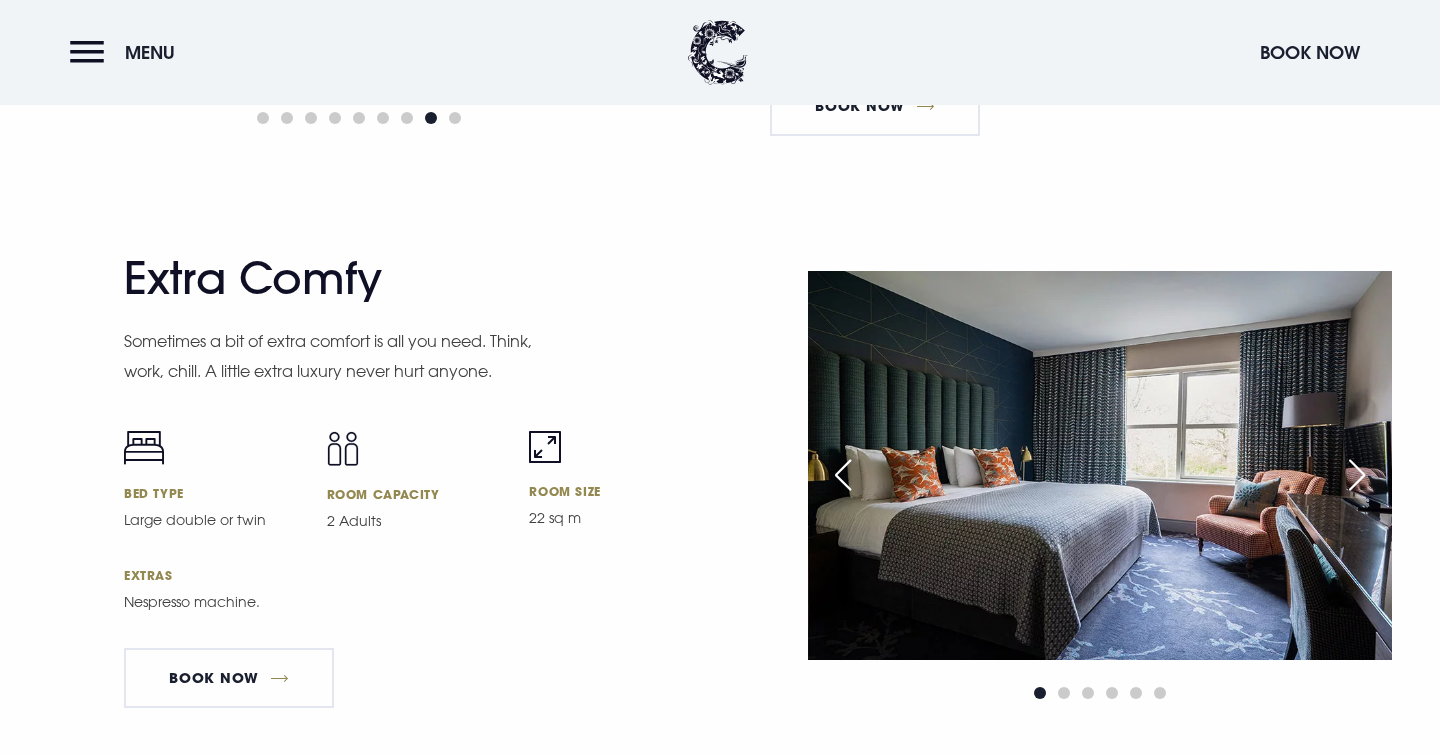 scroll, scrollTop: 5196, scrollLeft: 0, axis: vertical 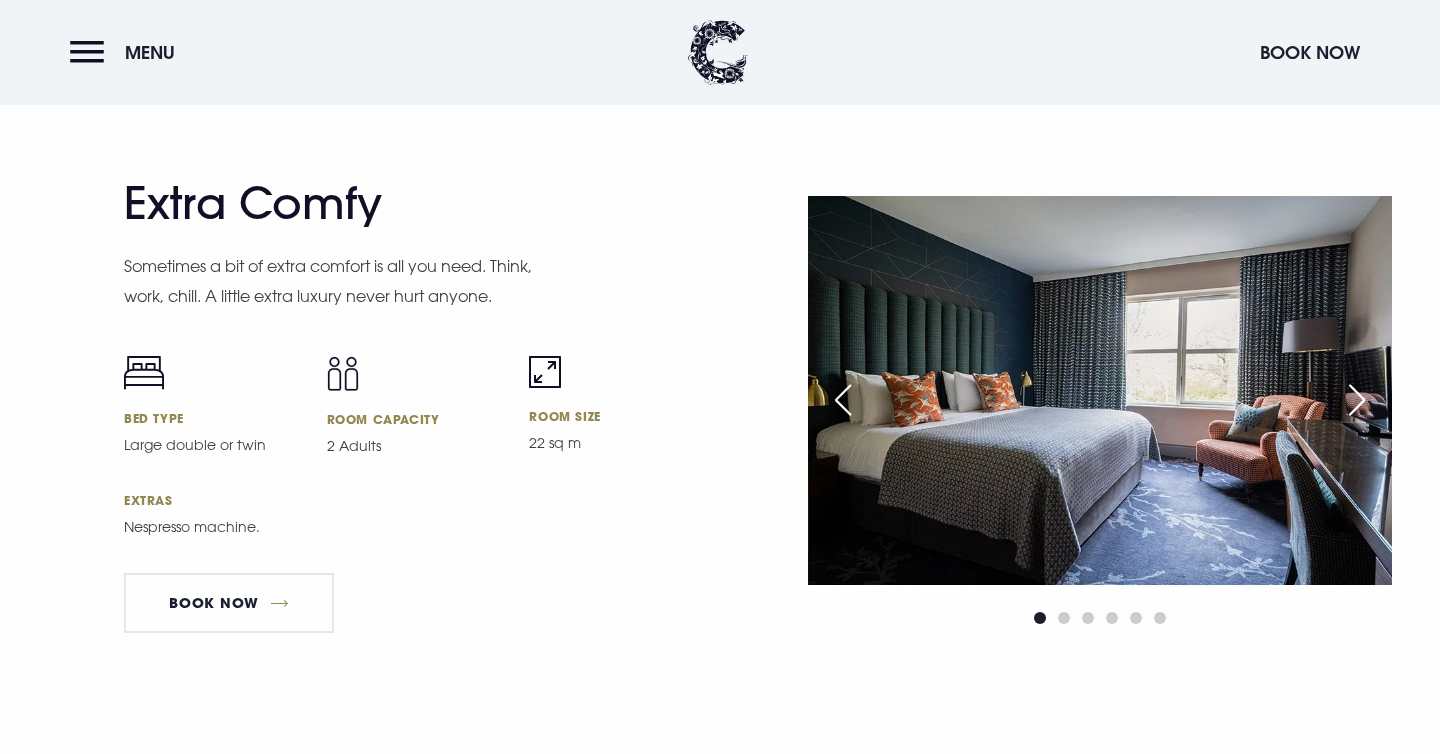 click at bounding box center [1357, 400] 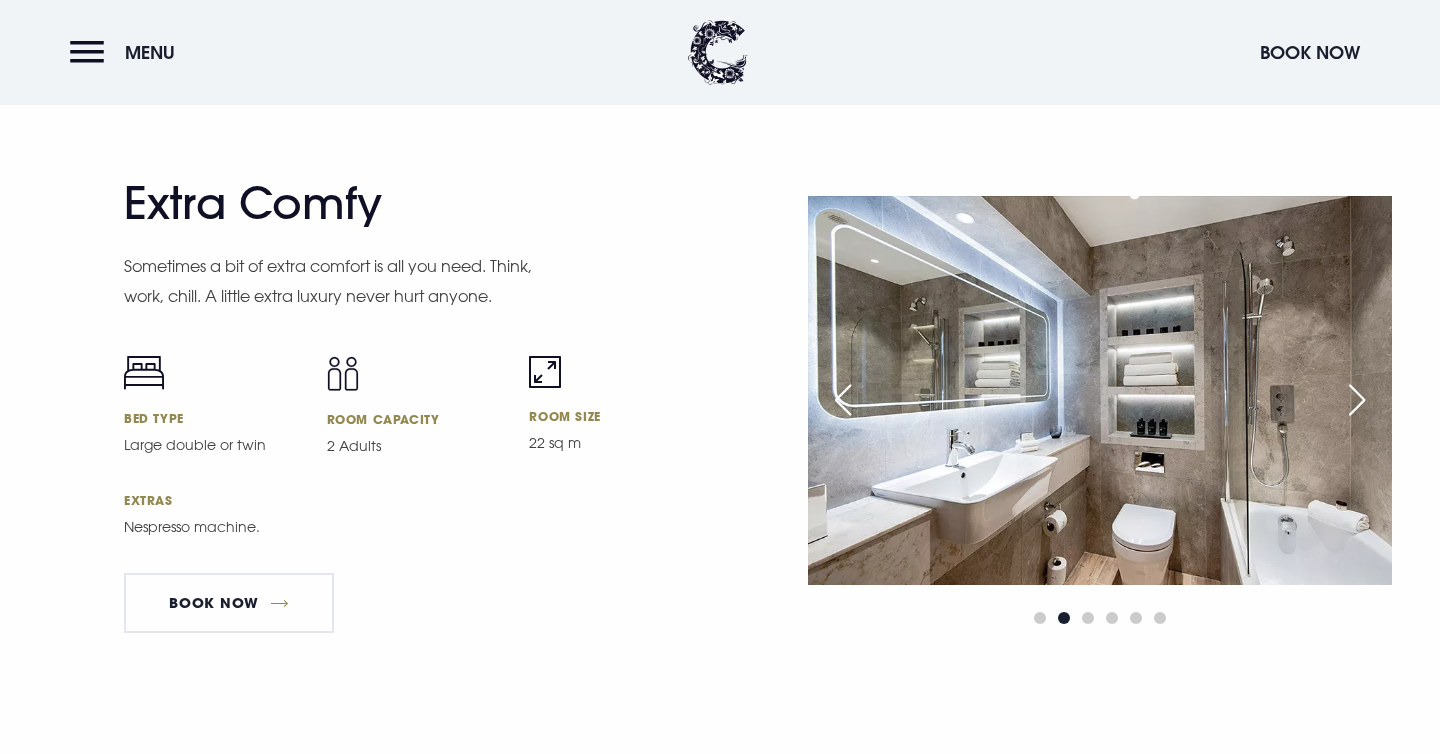 click at bounding box center [1357, 400] 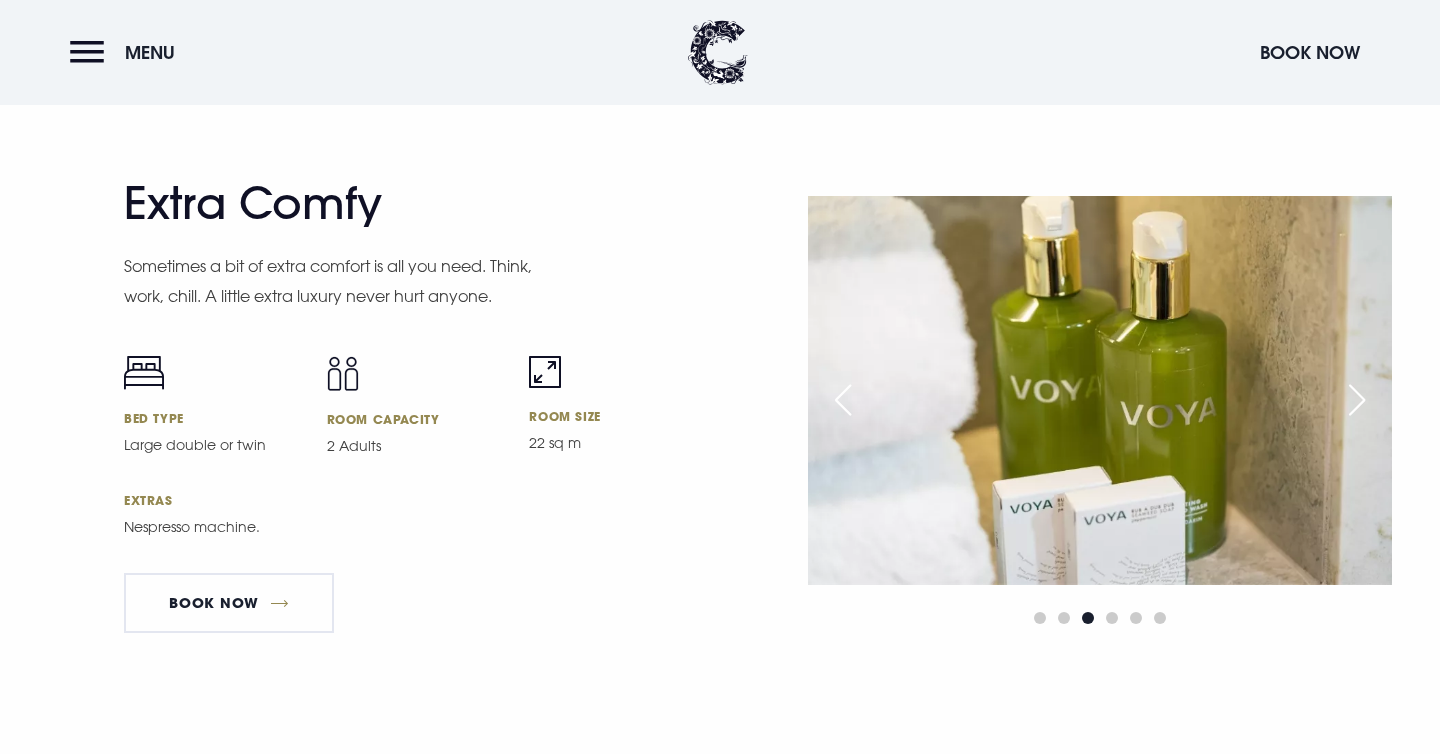click at bounding box center [1357, 400] 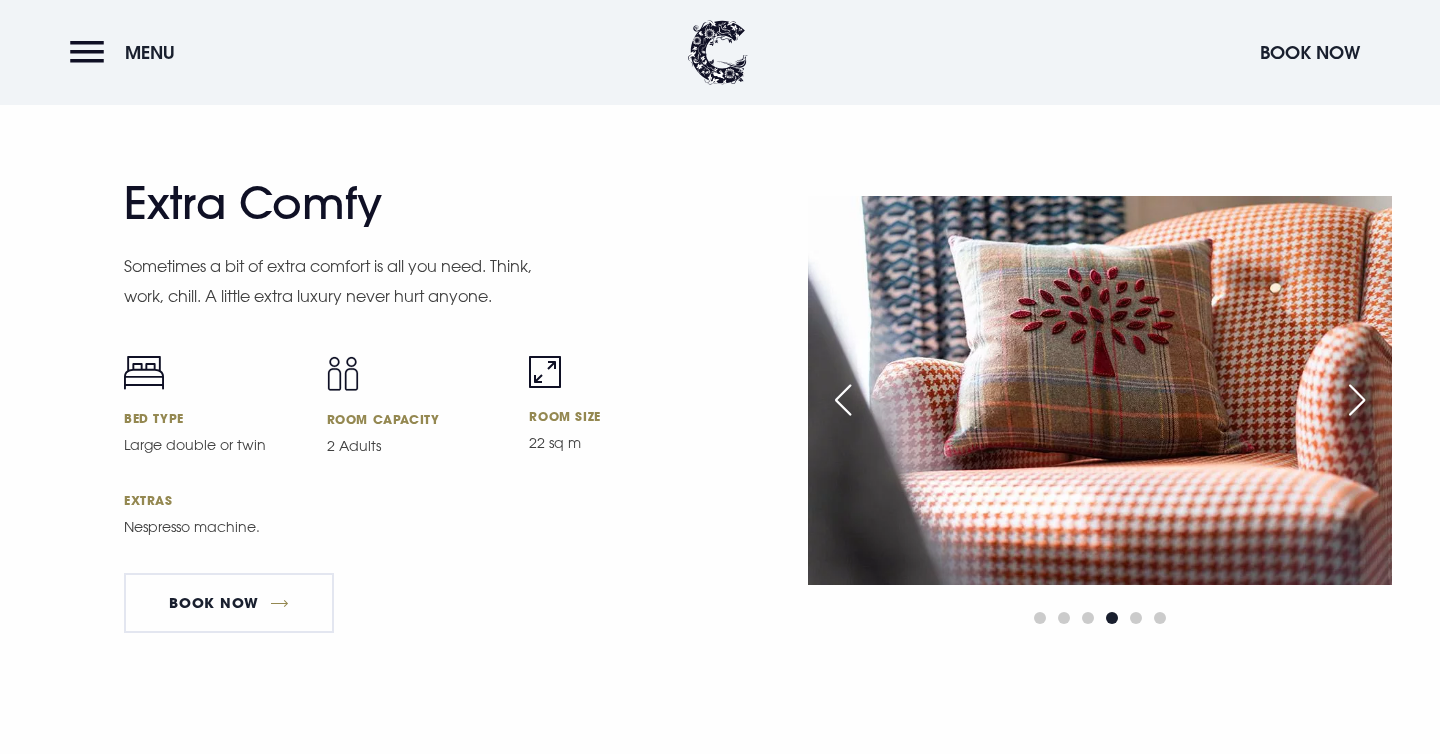 click at bounding box center [1357, 400] 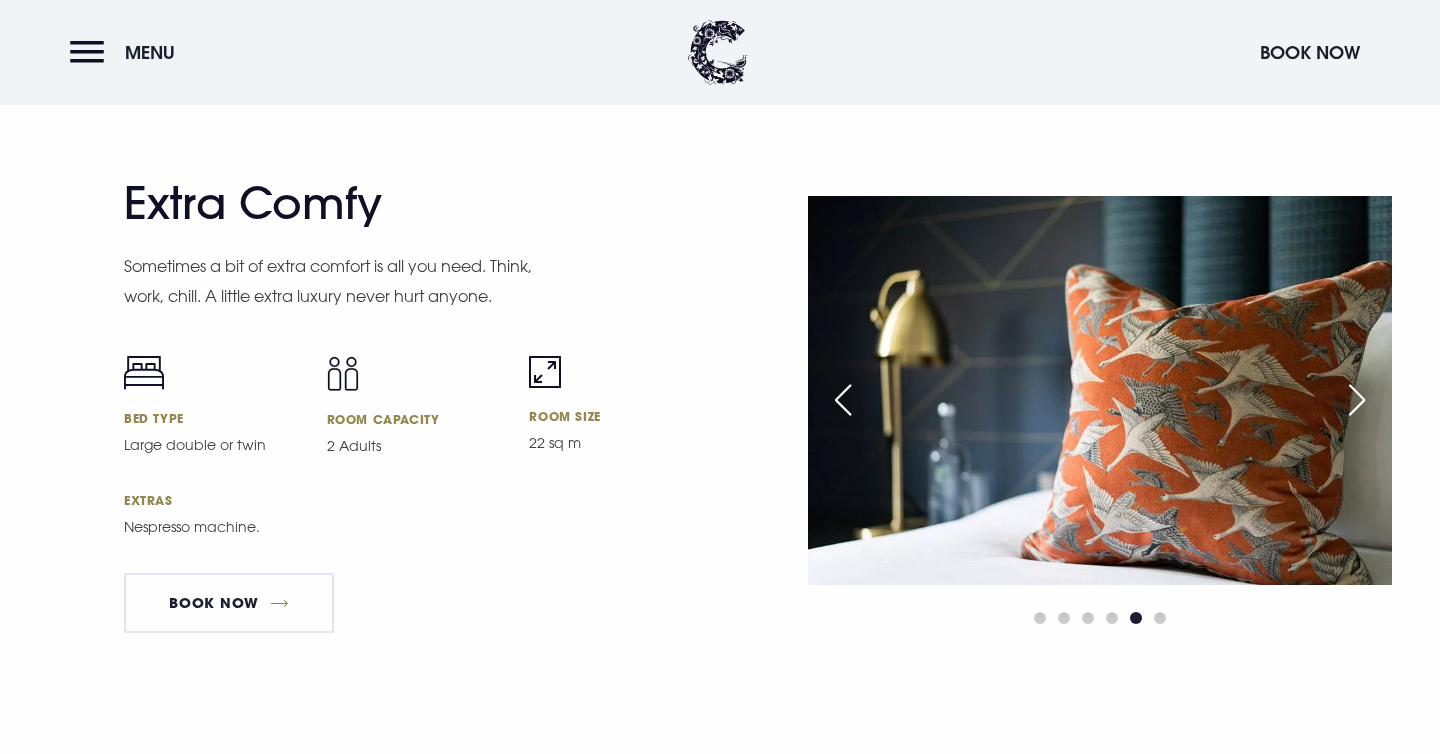 click at bounding box center (1357, 400) 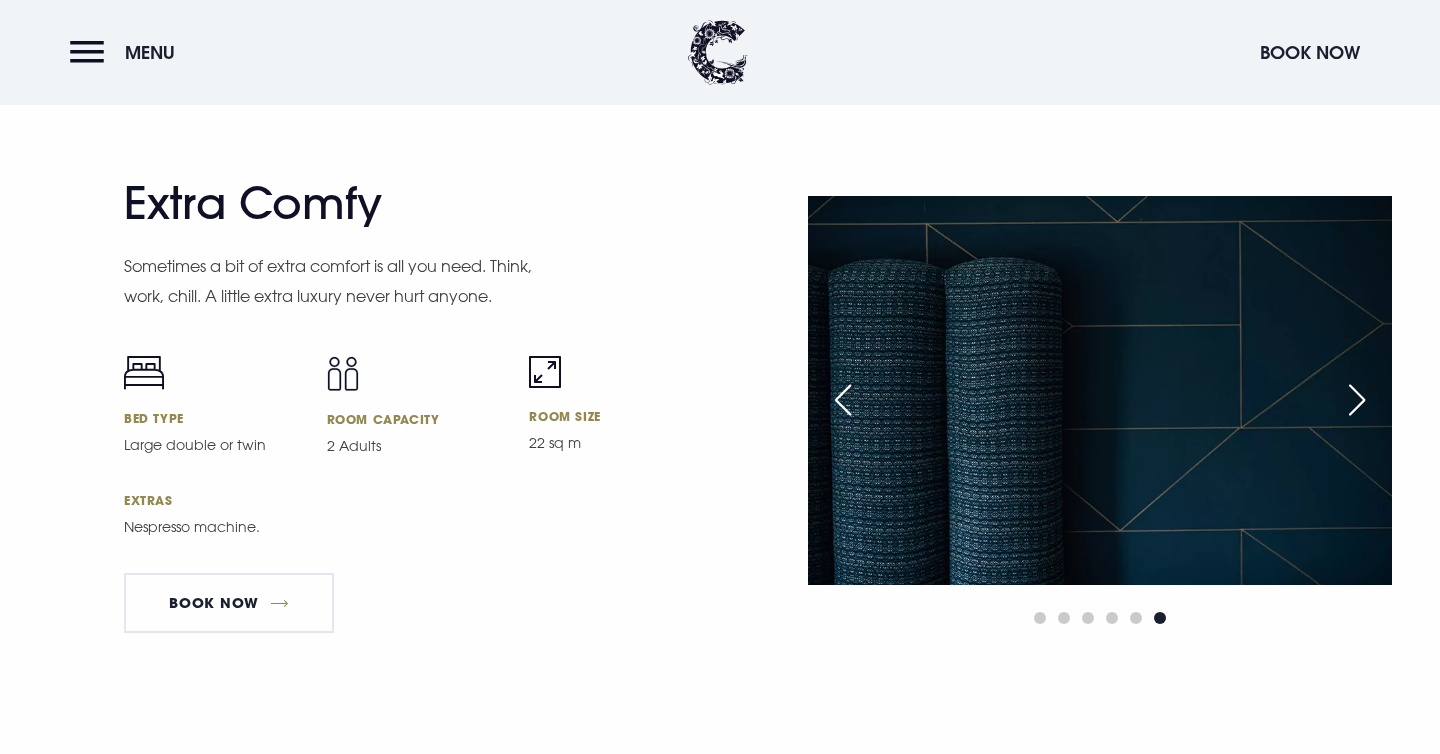 click at bounding box center (1357, 400) 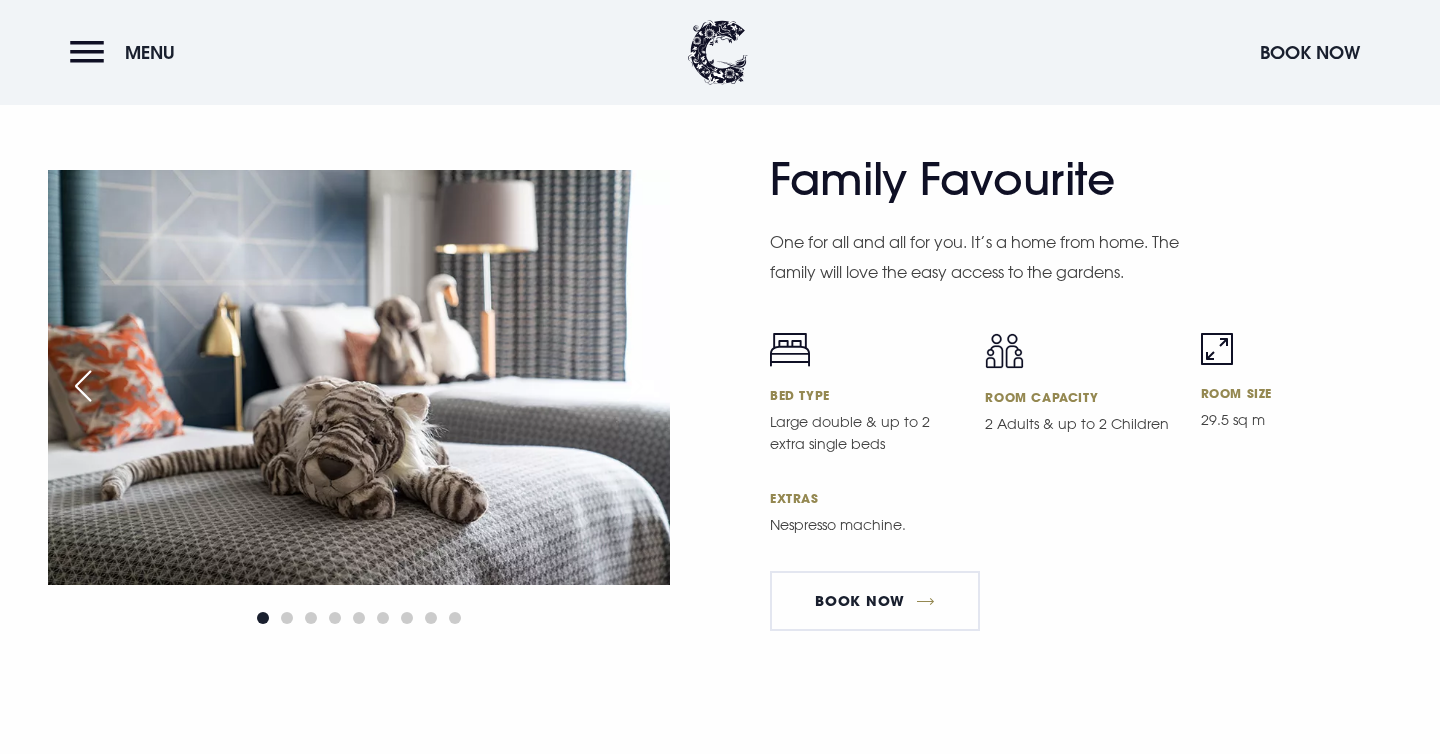 scroll, scrollTop: 5820, scrollLeft: 0, axis: vertical 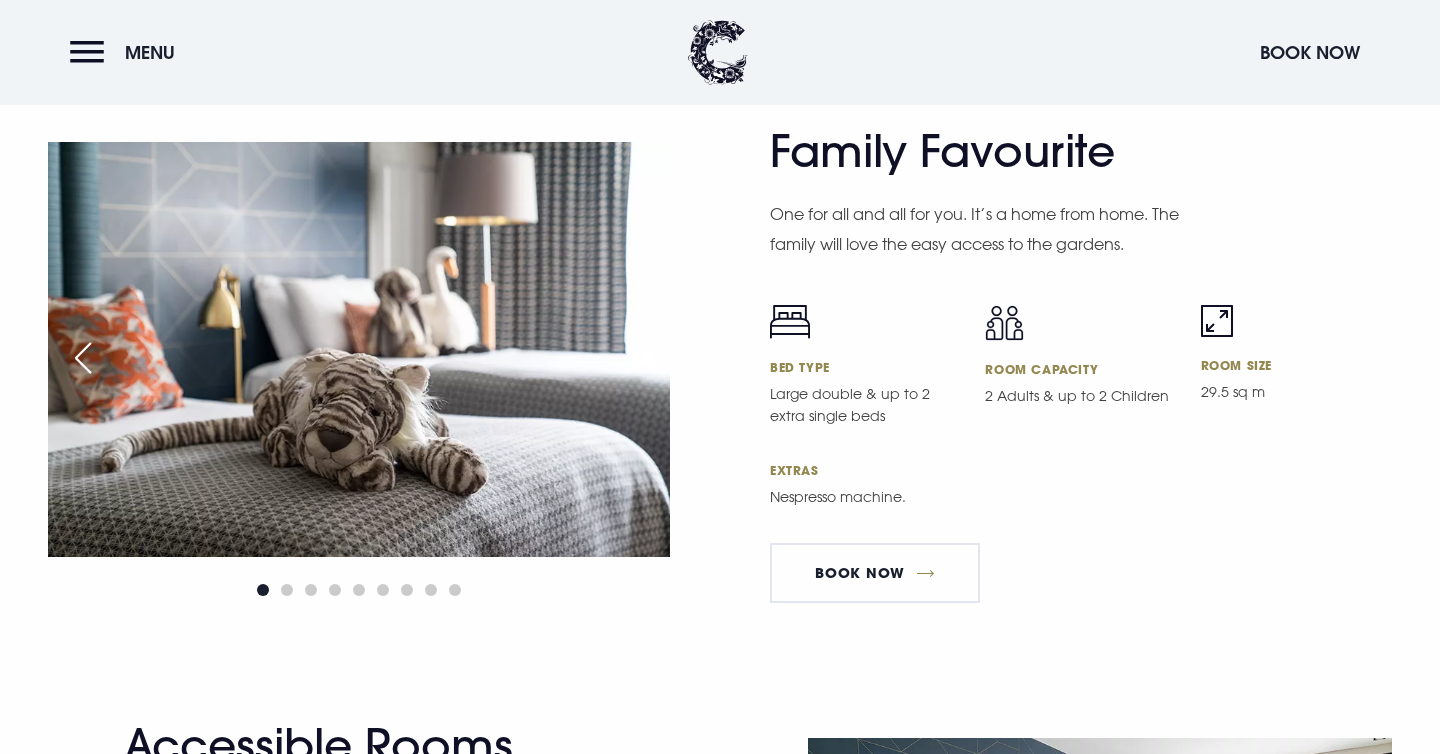 click at bounding box center [635, 358] 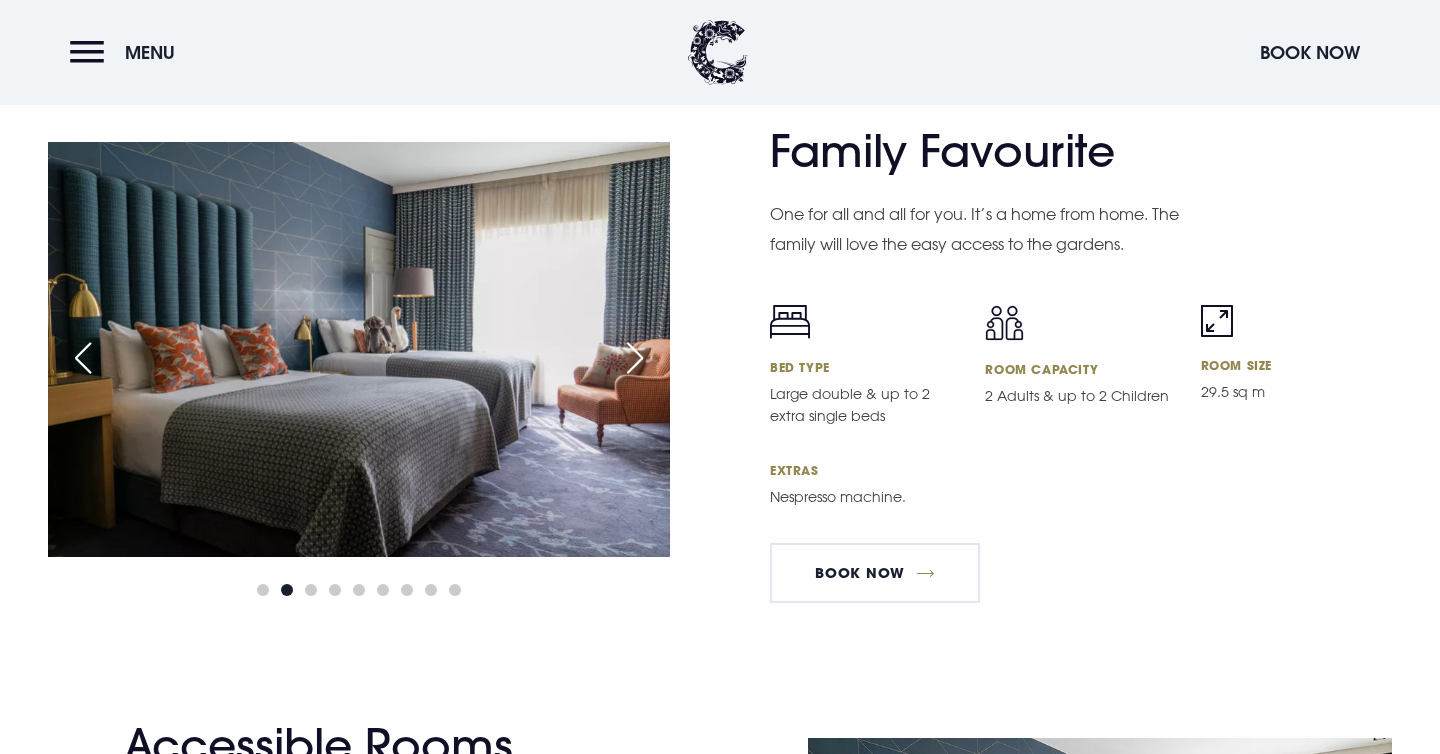 click at bounding box center [635, 358] 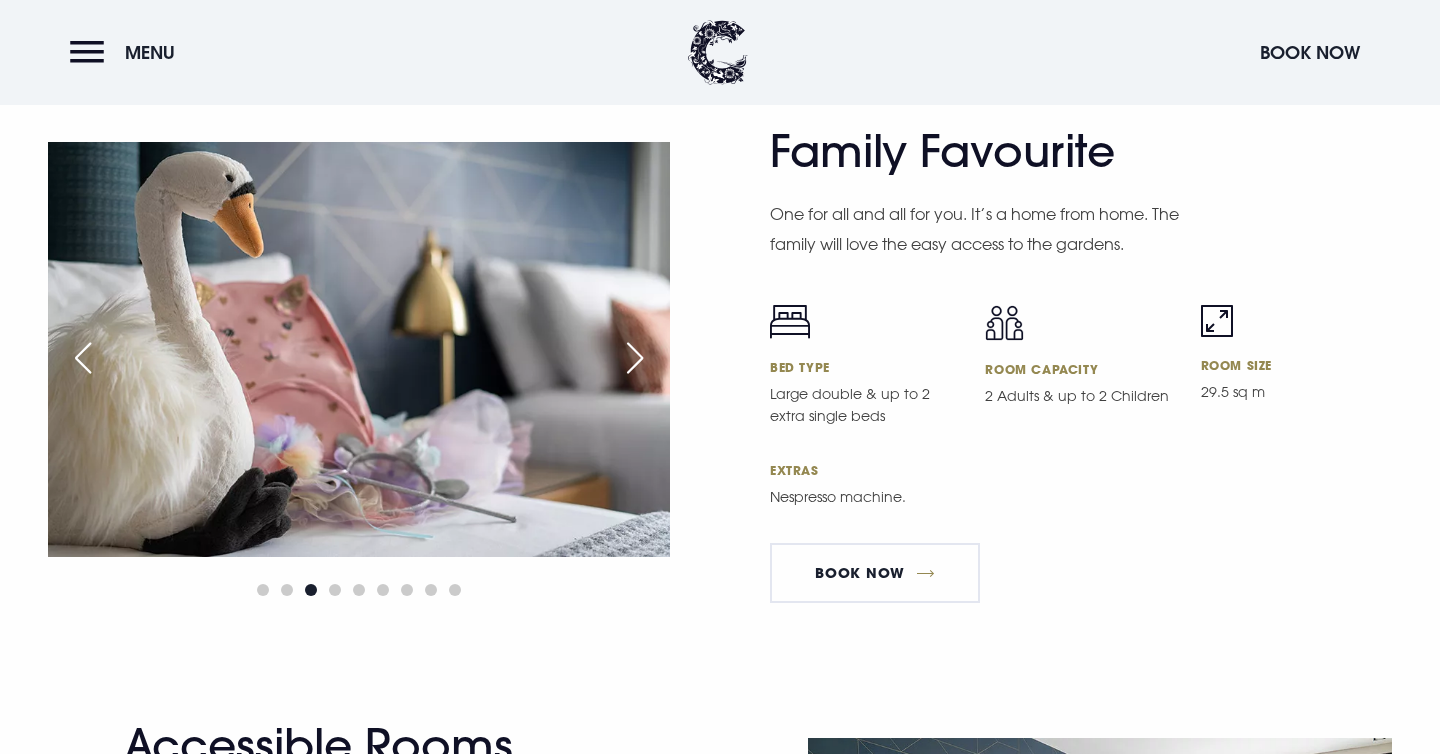 click at bounding box center [635, 358] 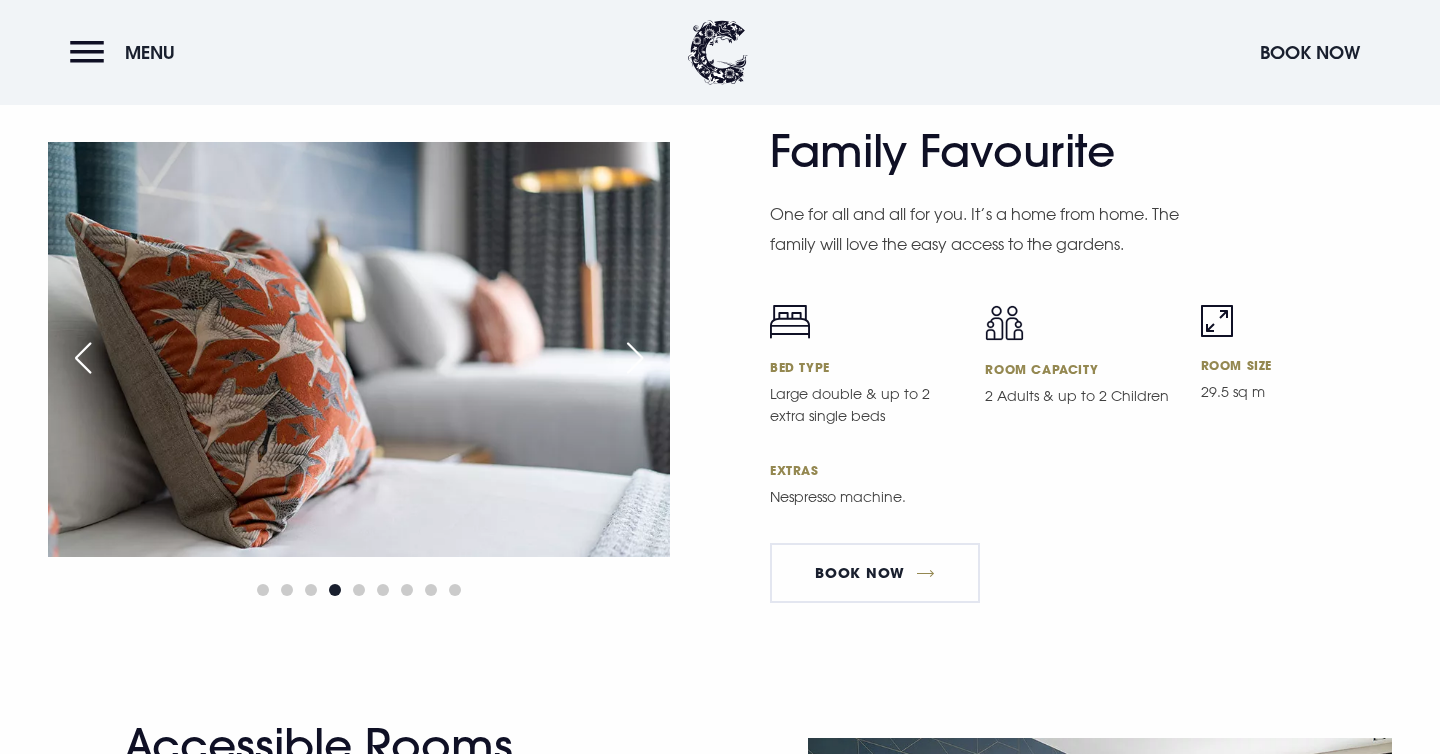 click at bounding box center (635, 358) 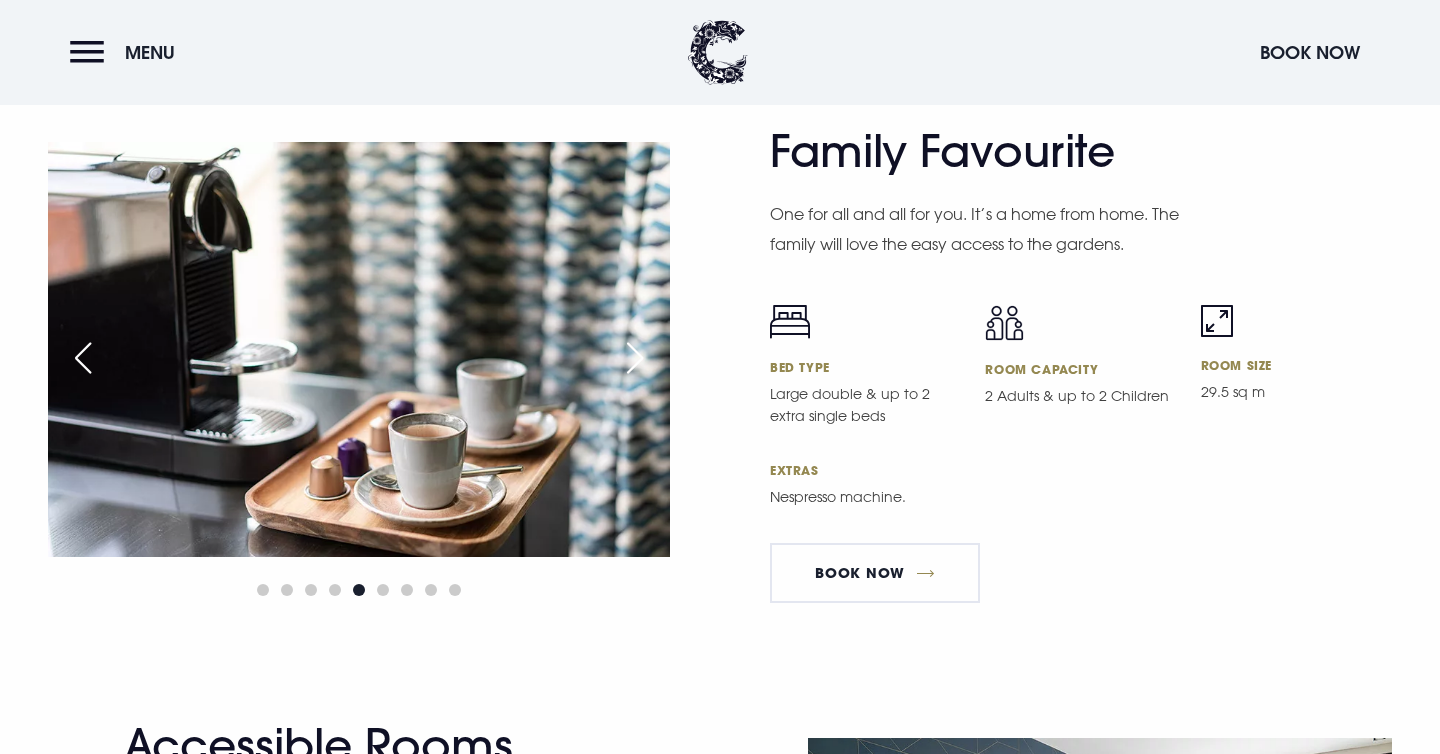 click at bounding box center (635, 358) 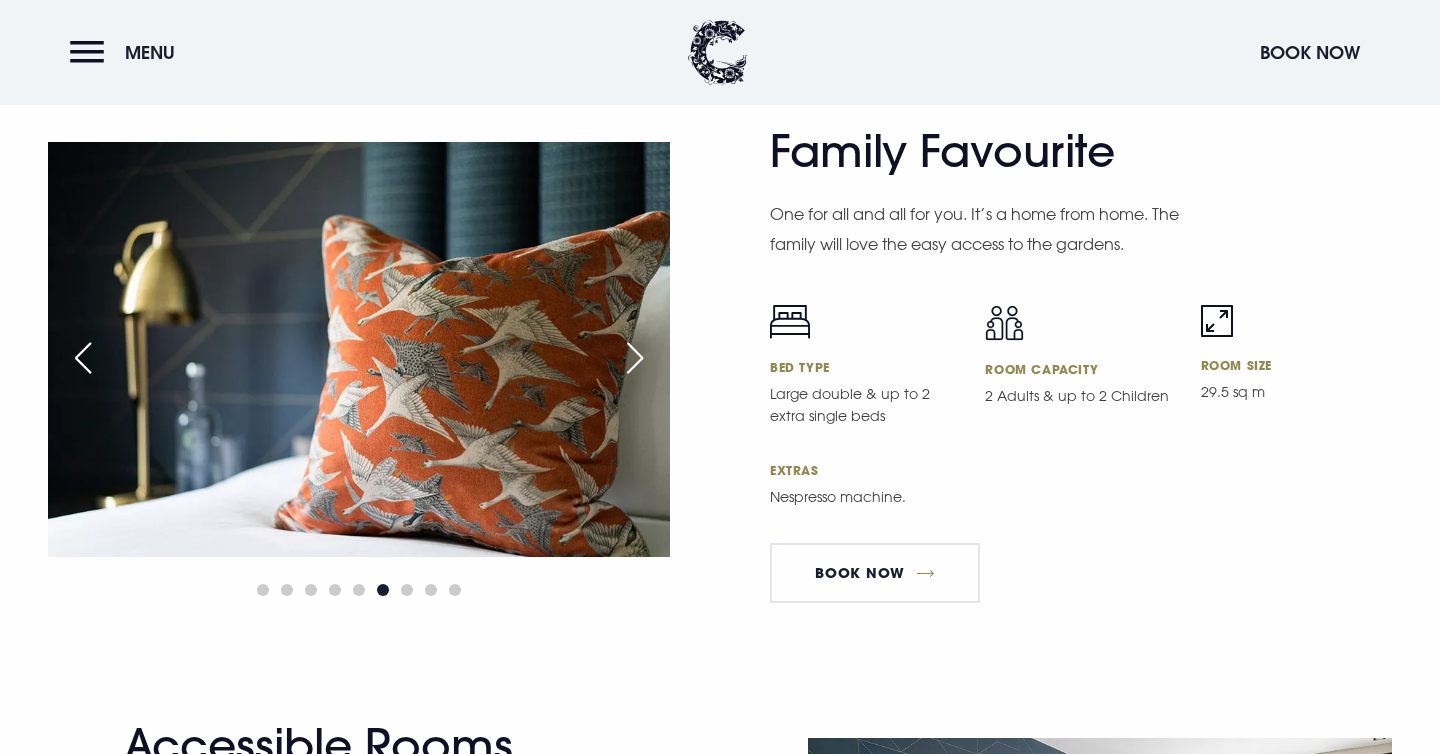 click at bounding box center (635, 358) 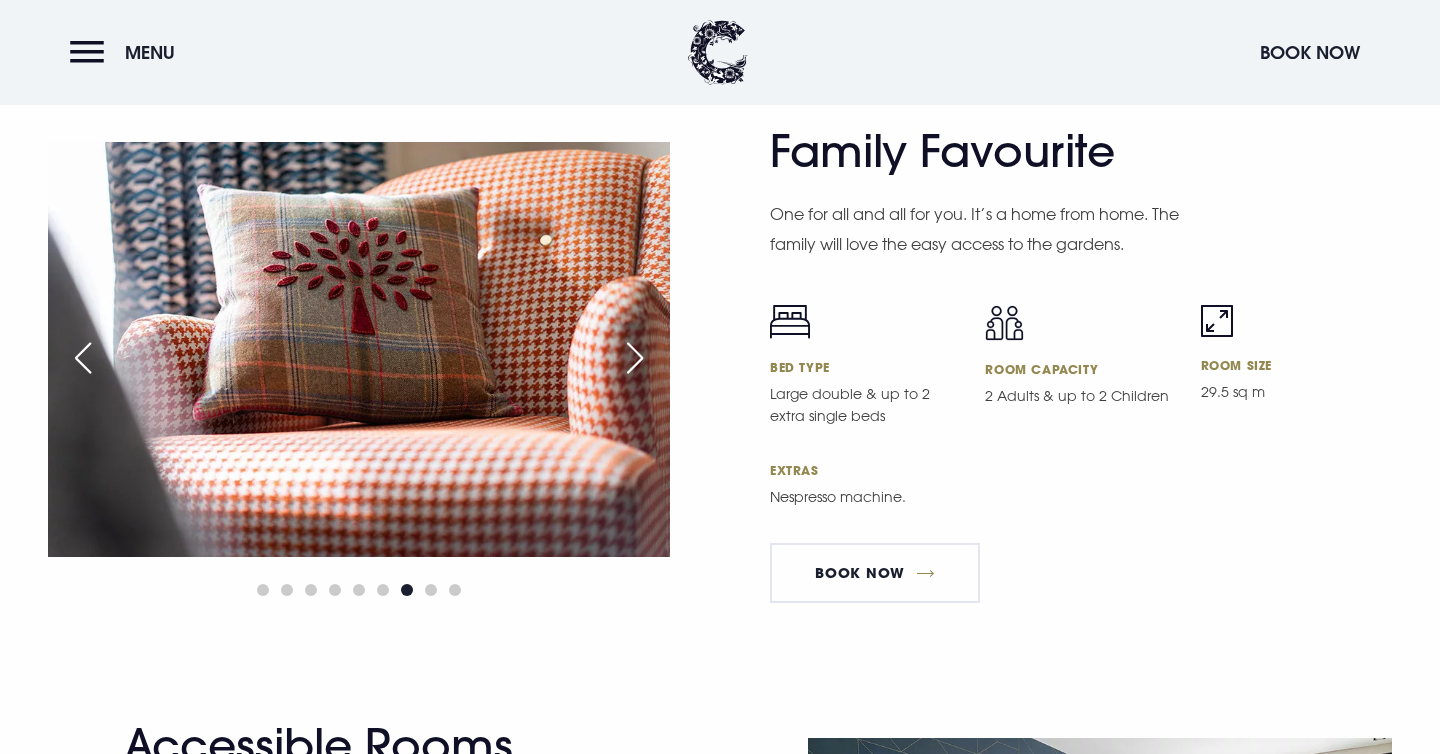 click at bounding box center (635, 358) 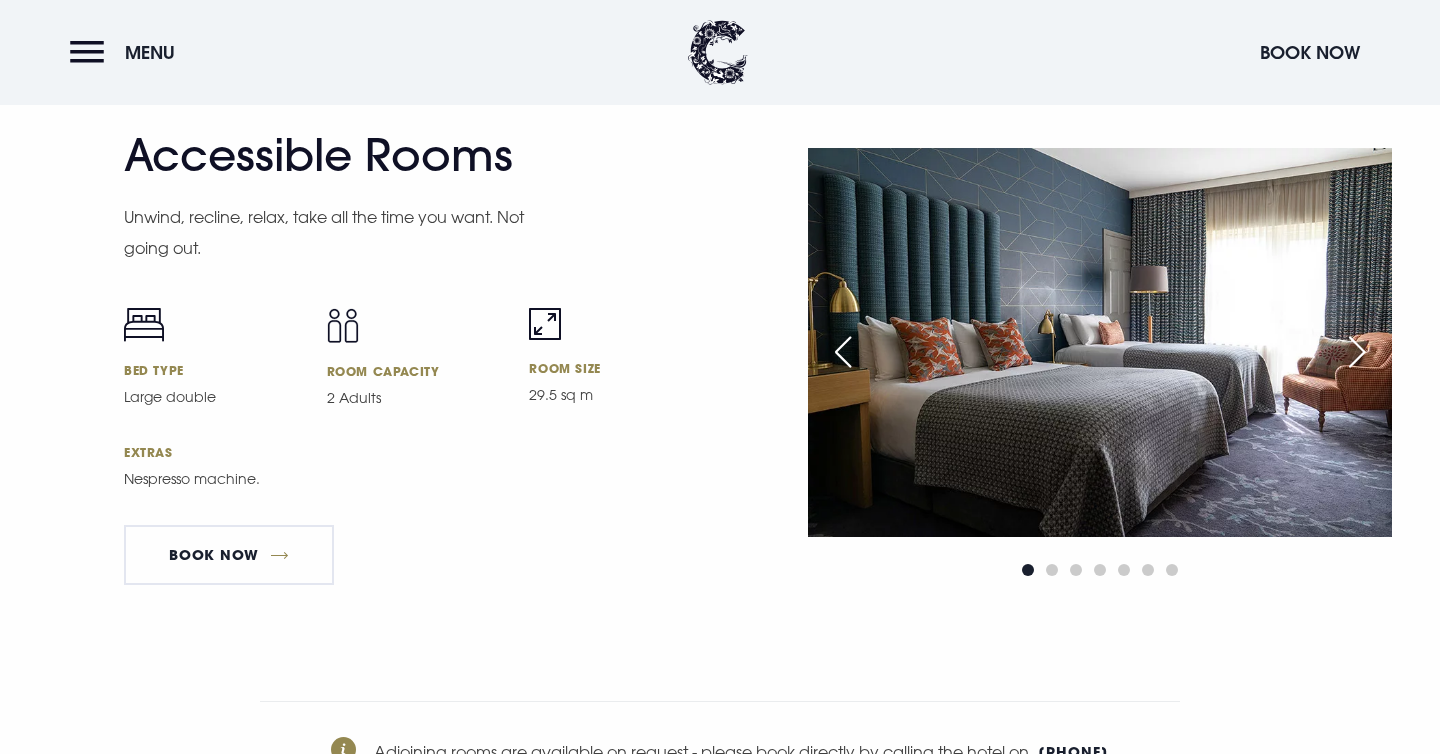 scroll, scrollTop: 6411, scrollLeft: 0, axis: vertical 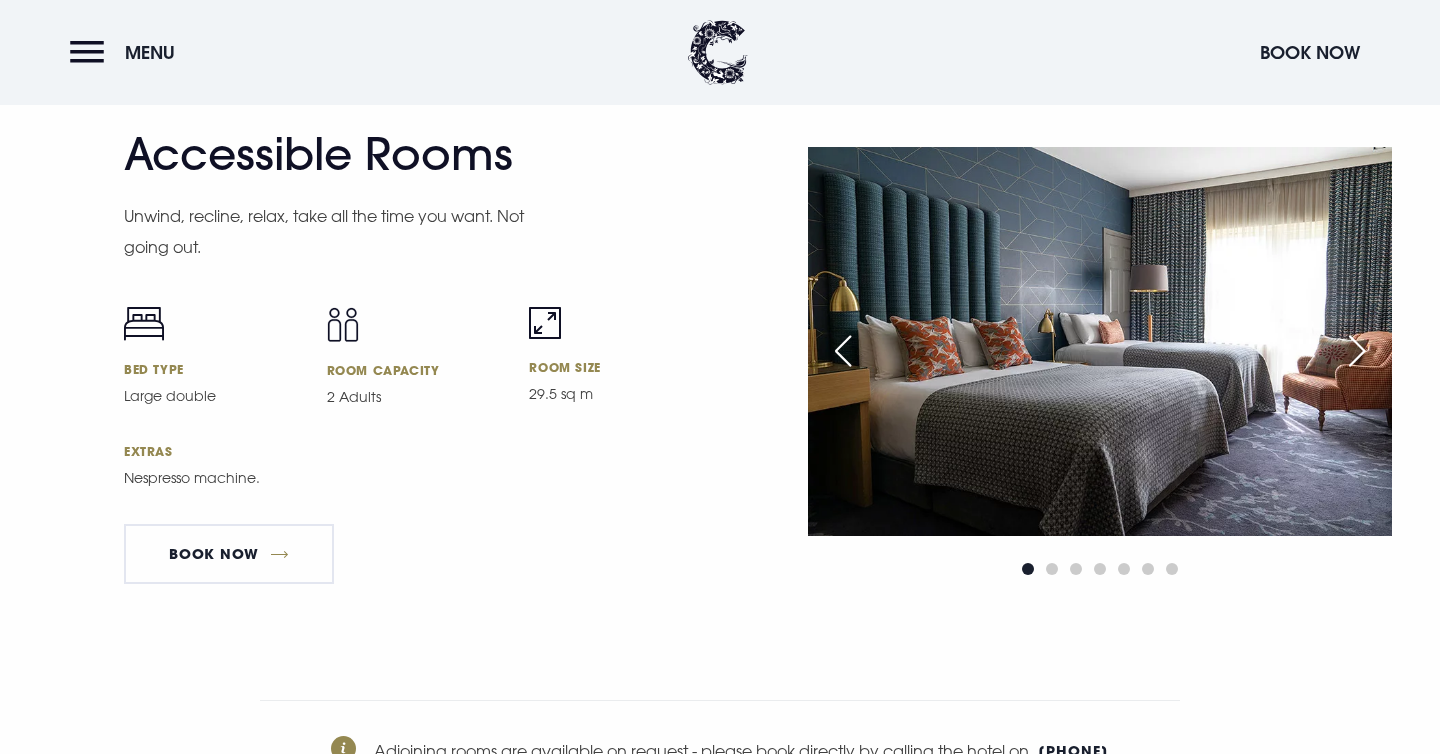 click at bounding box center [1357, 351] 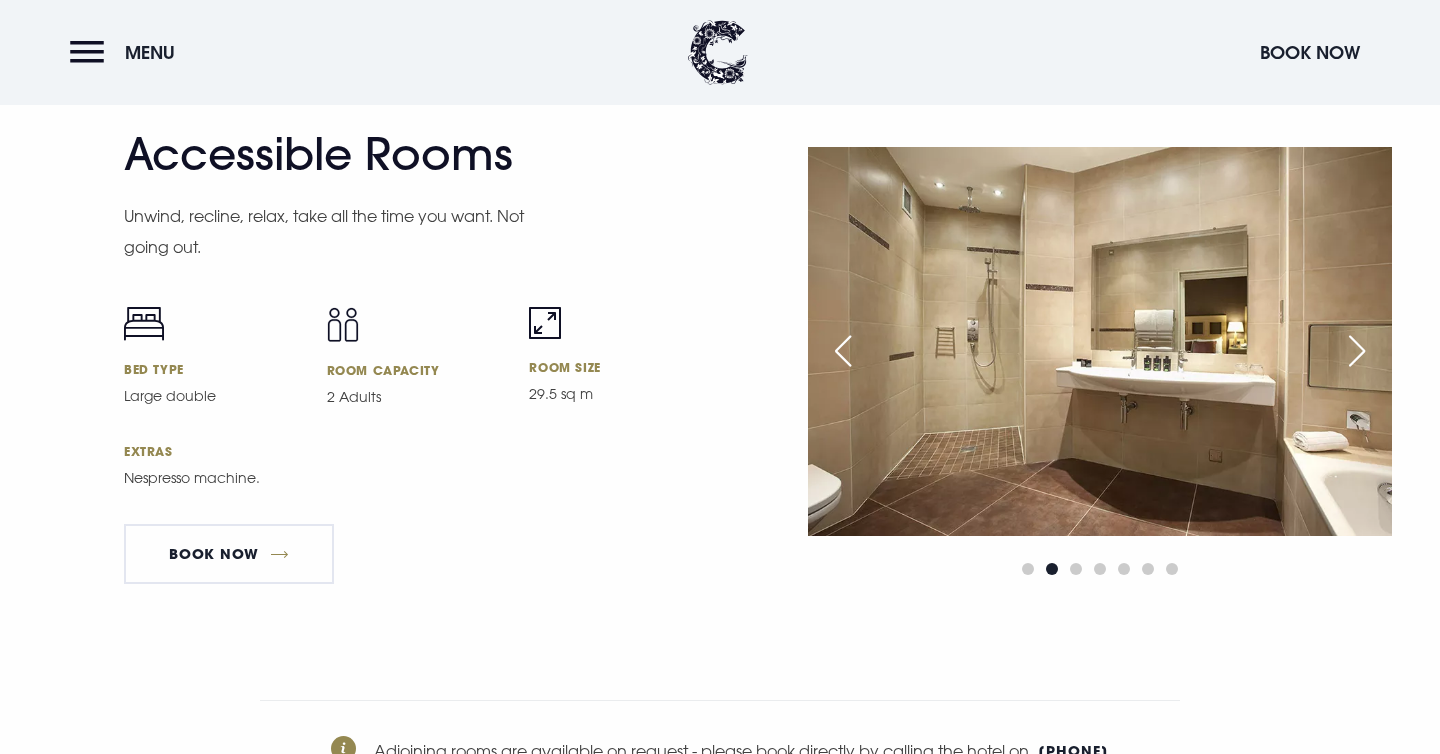 click at bounding box center (1357, 351) 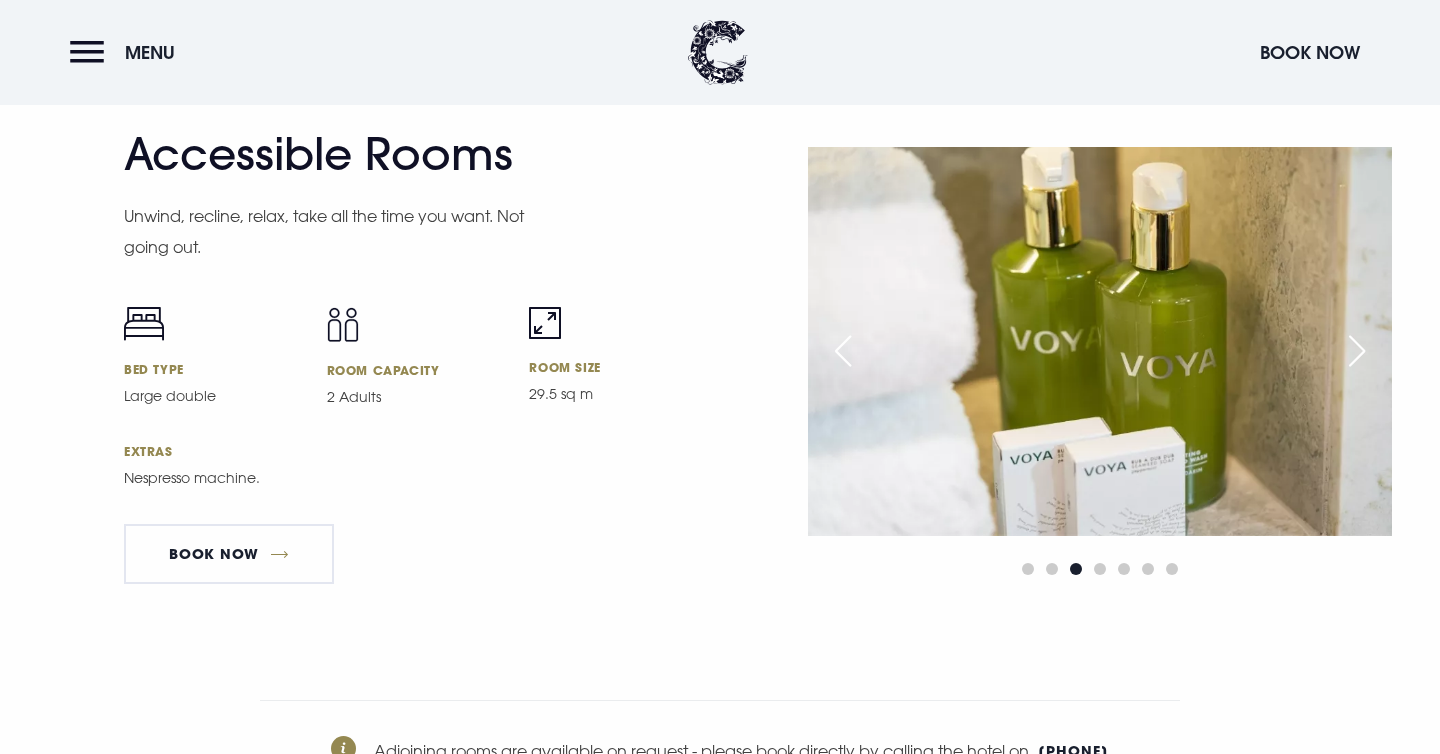 click at bounding box center (843, 351) 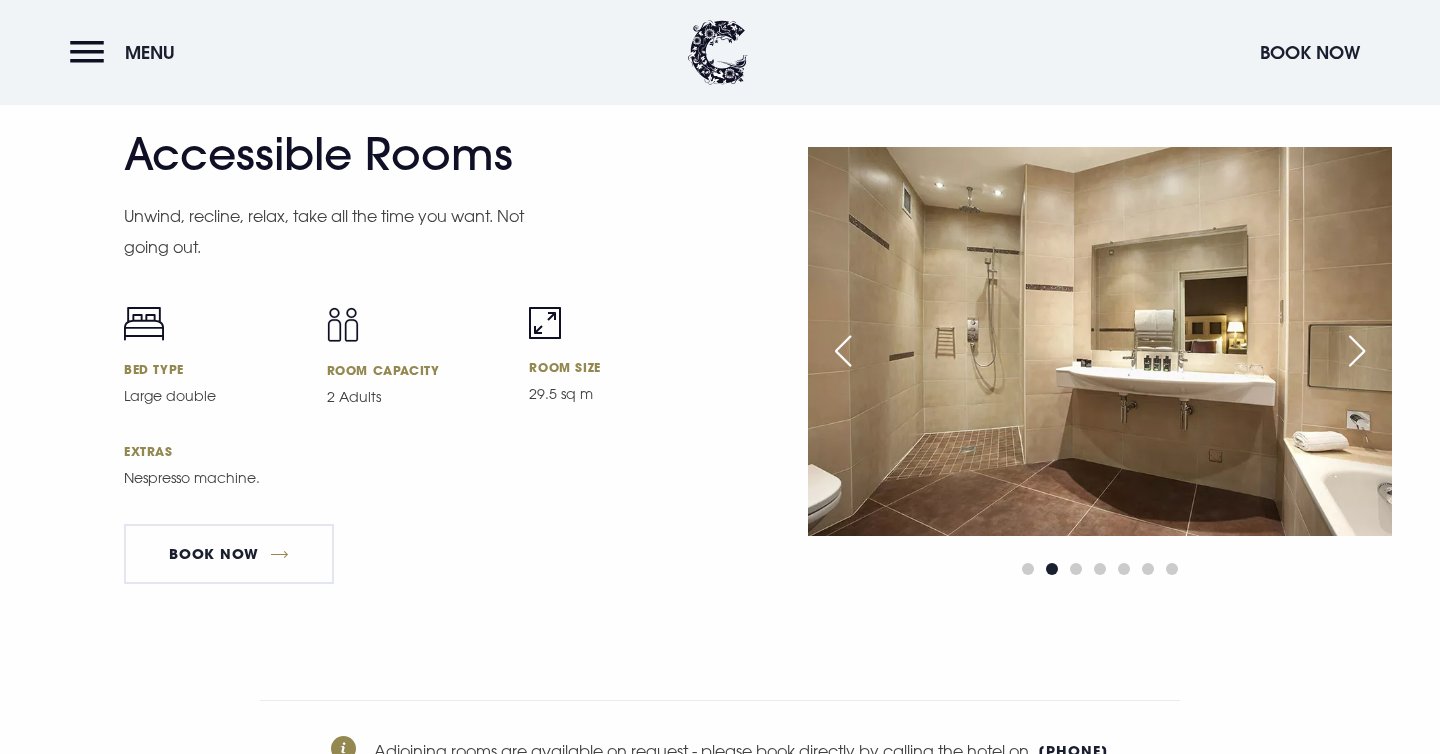 click at bounding box center [1357, 351] 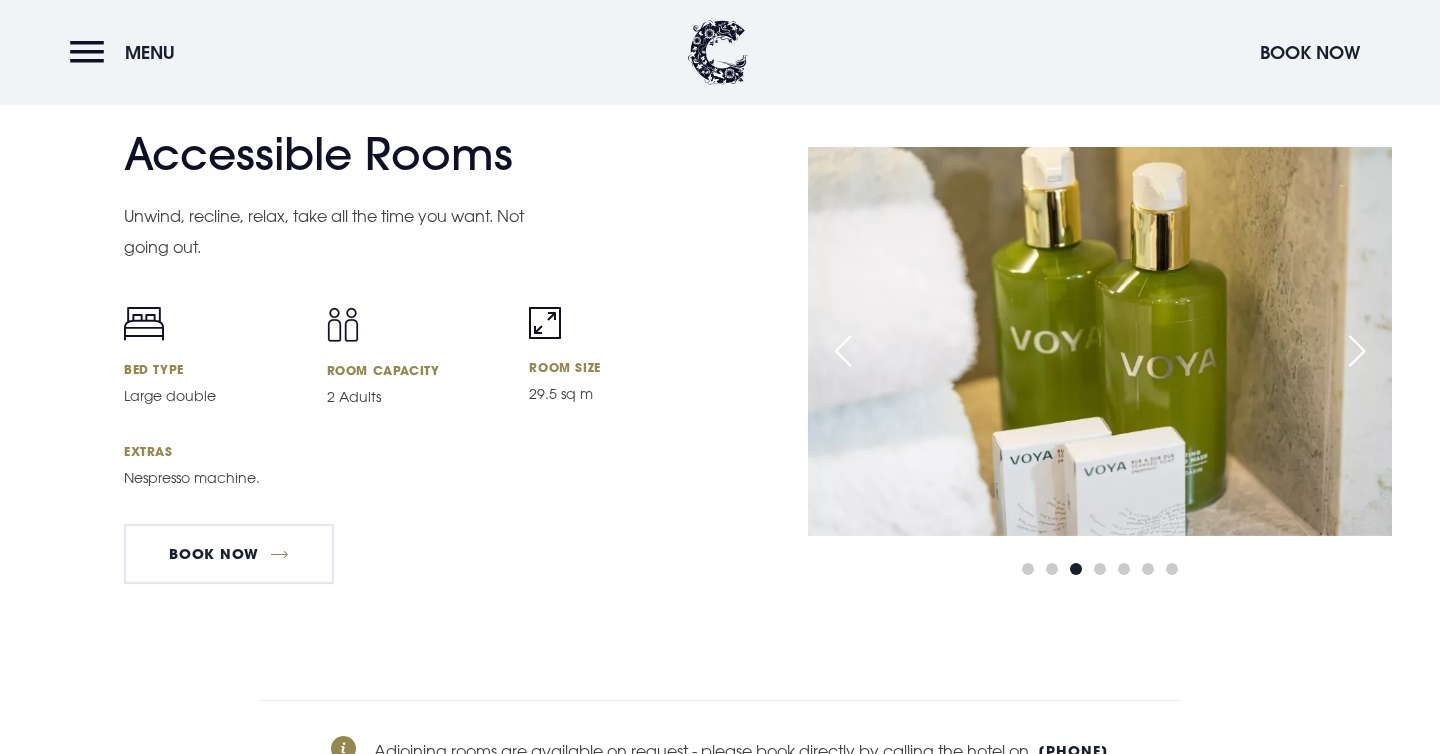 click at bounding box center [1357, 351] 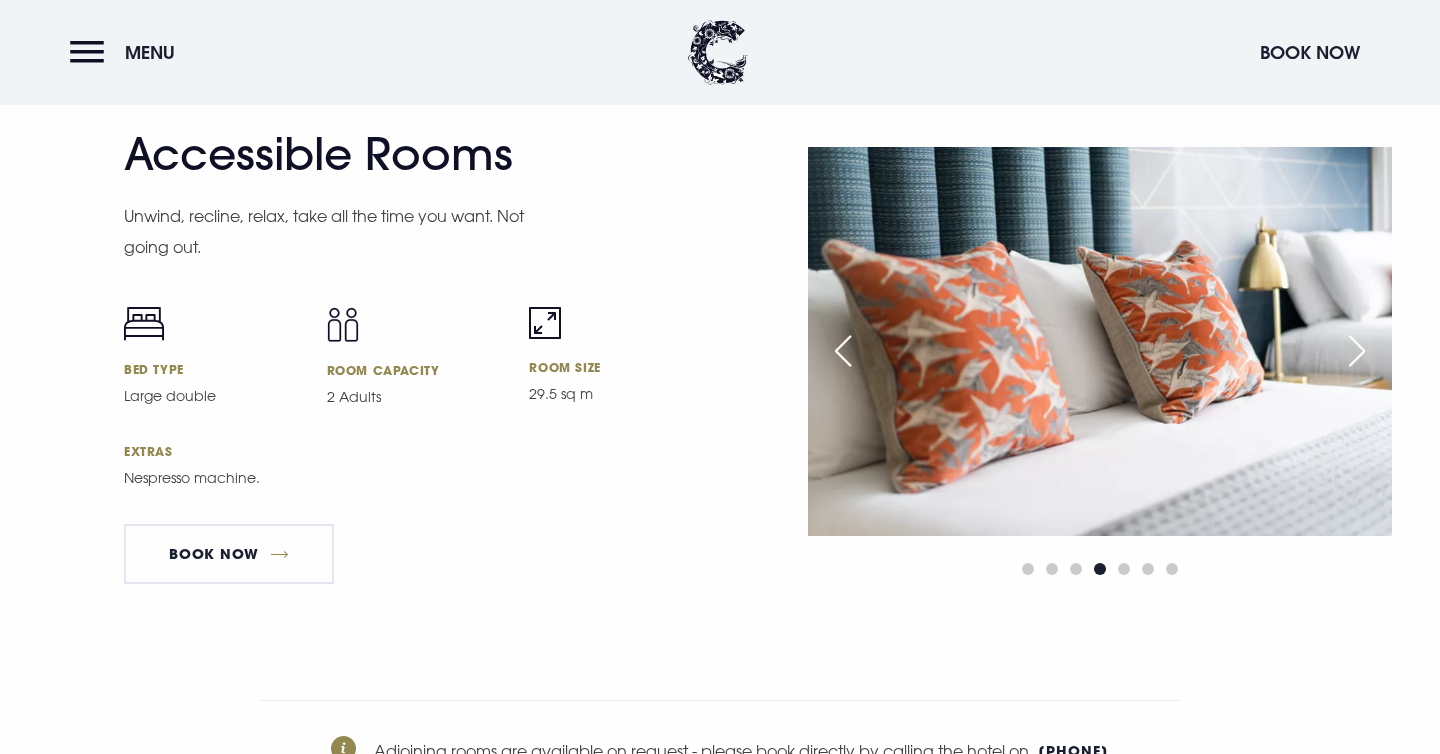 click at bounding box center (1357, 351) 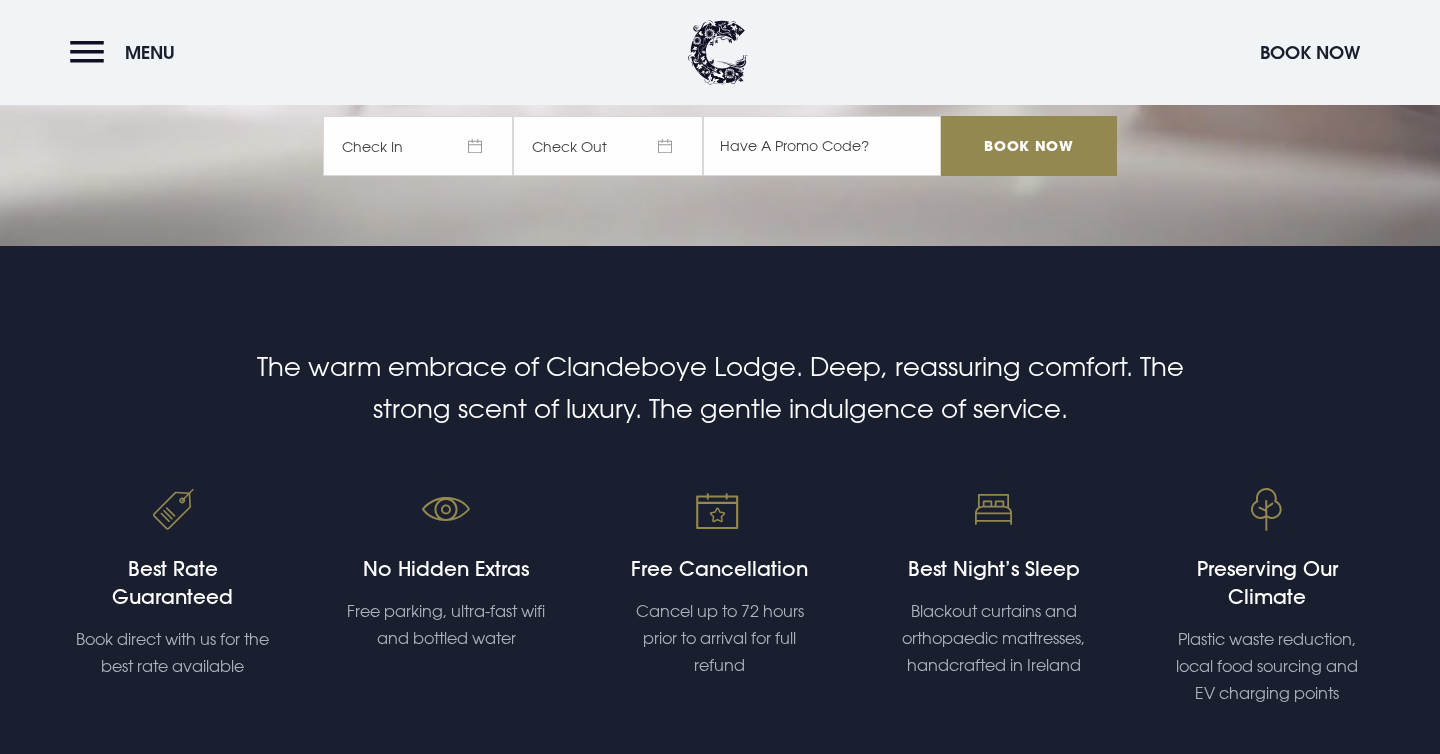 scroll, scrollTop: 0, scrollLeft: 0, axis: both 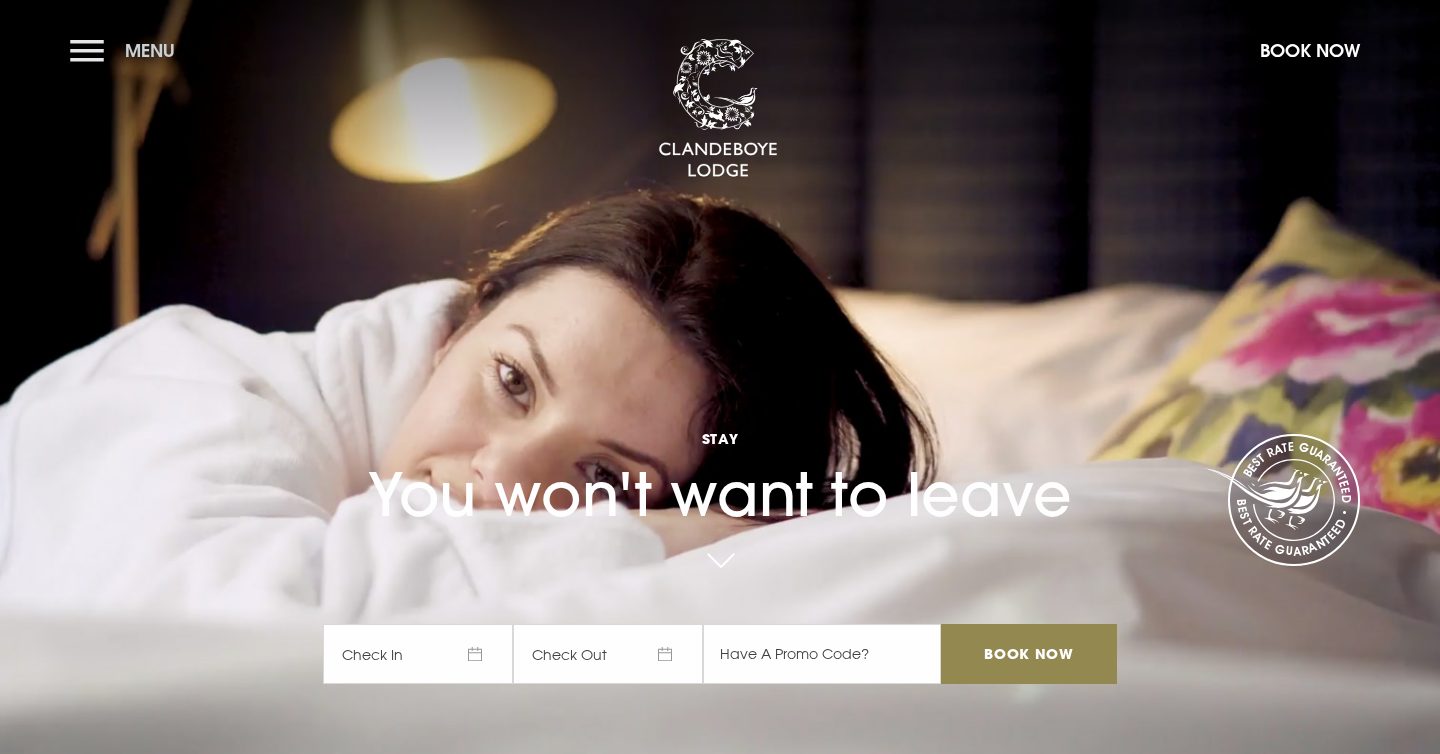 click on "Menu" at bounding box center (127, 50) 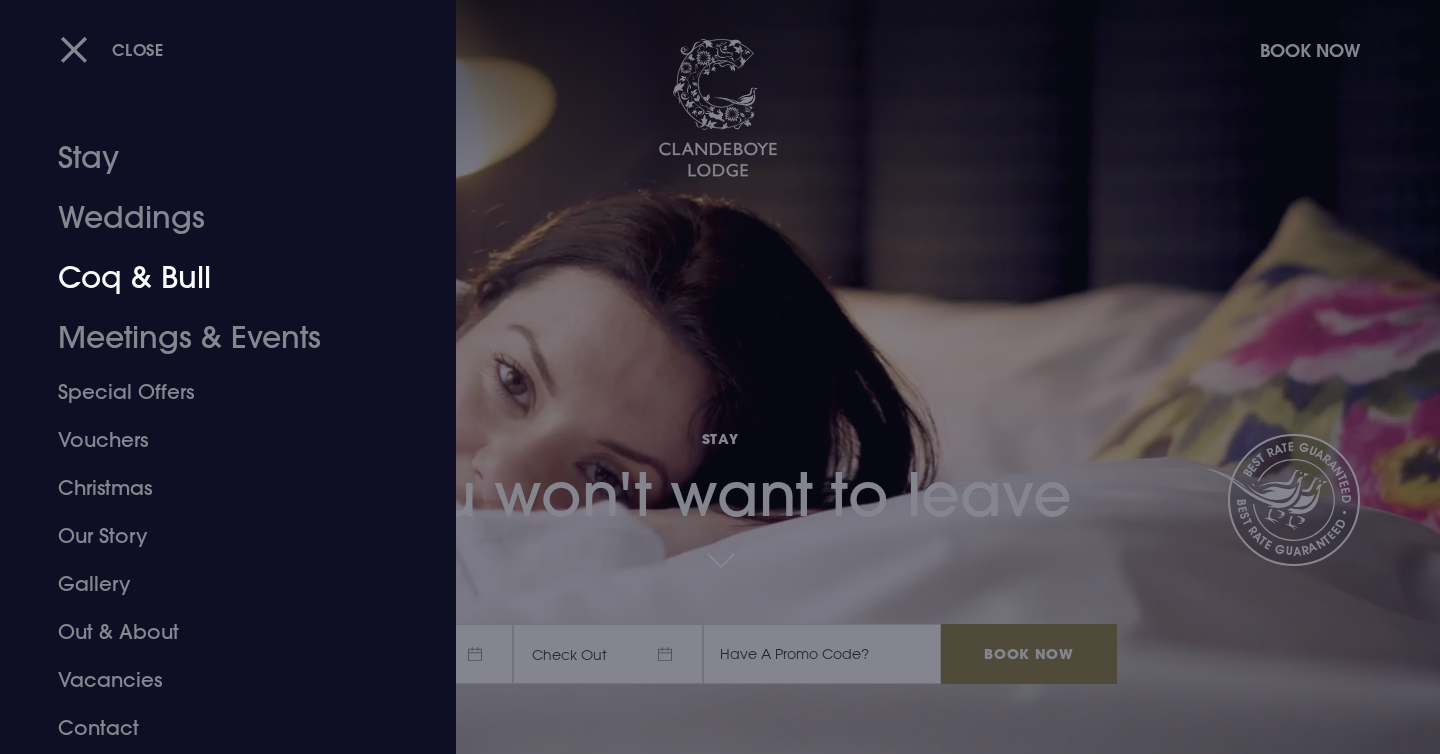 click on "Coq & Bull" at bounding box center [216, 278] 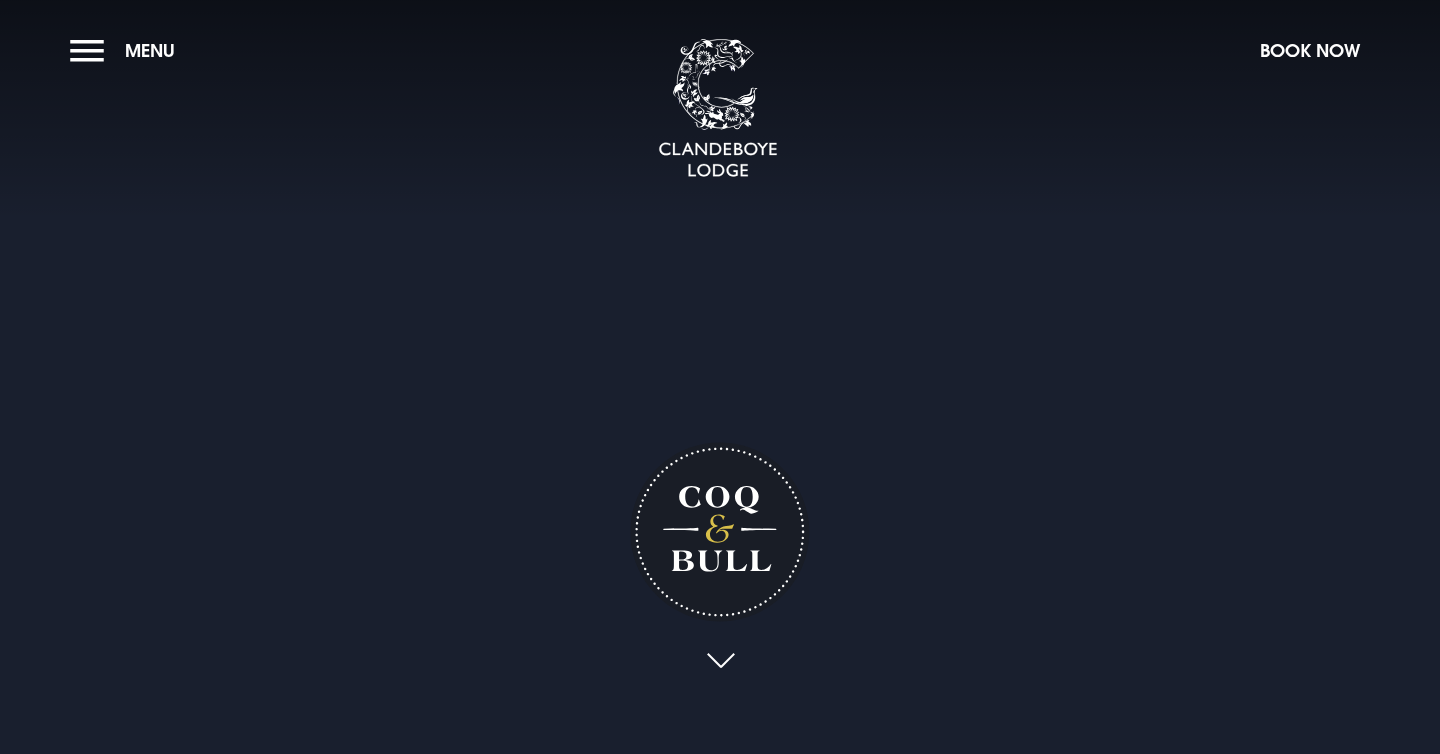 scroll, scrollTop: 0, scrollLeft: 0, axis: both 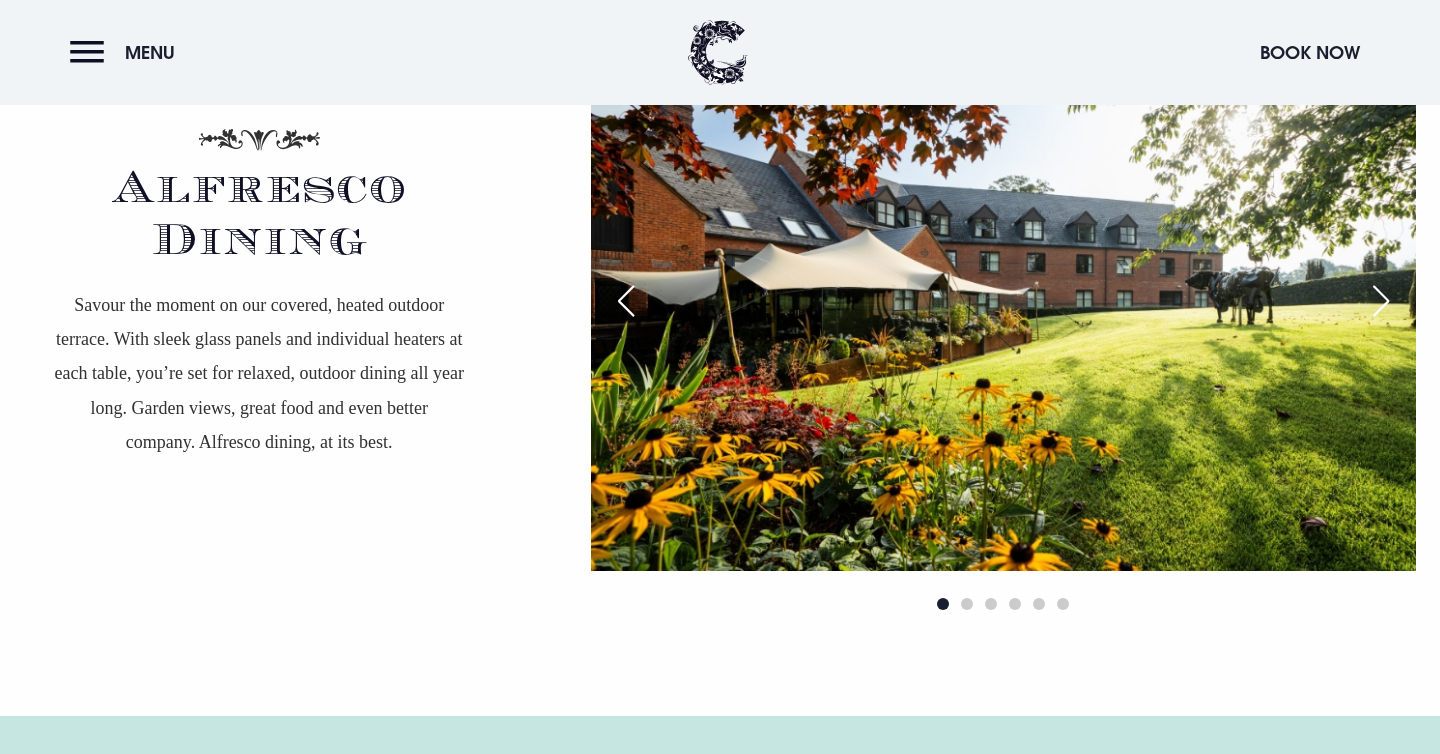 click at bounding box center (1381, 301) 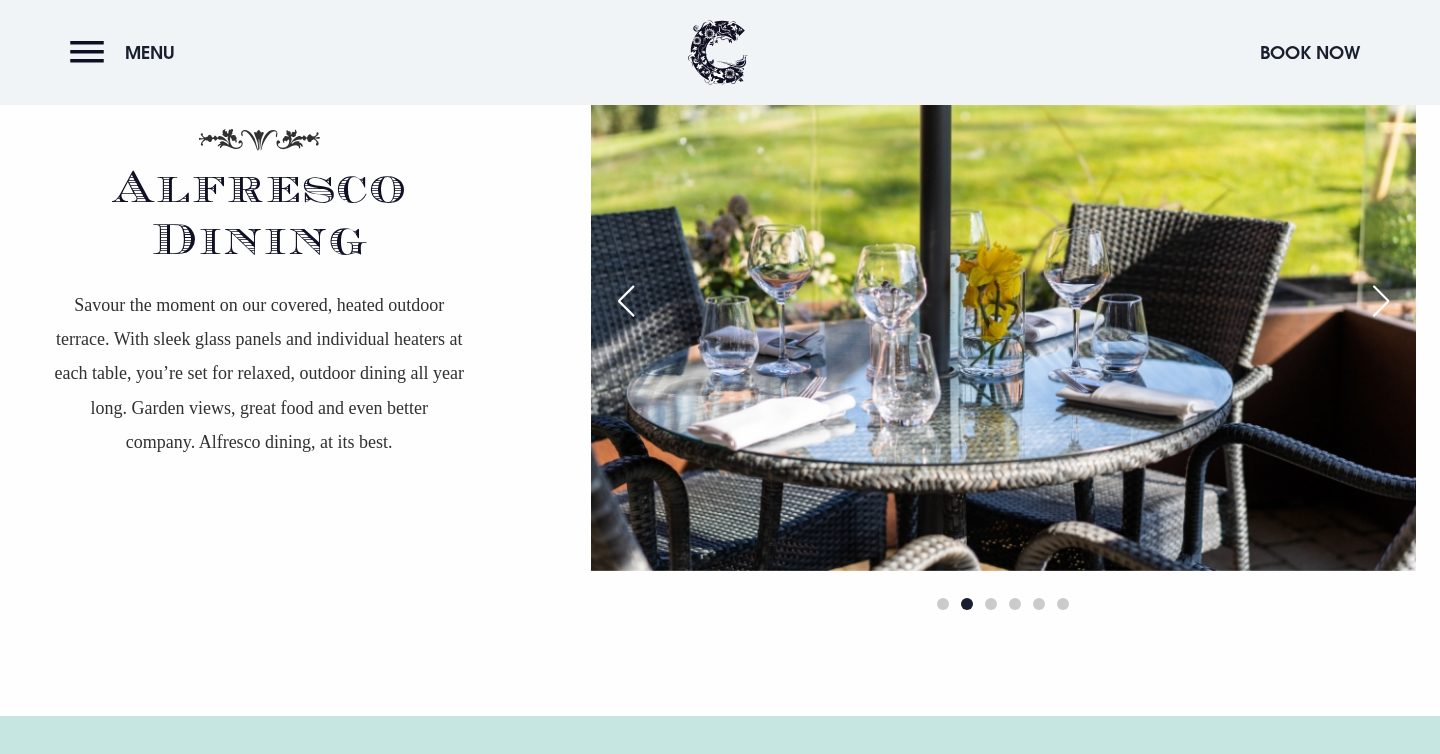 click at bounding box center (1381, 301) 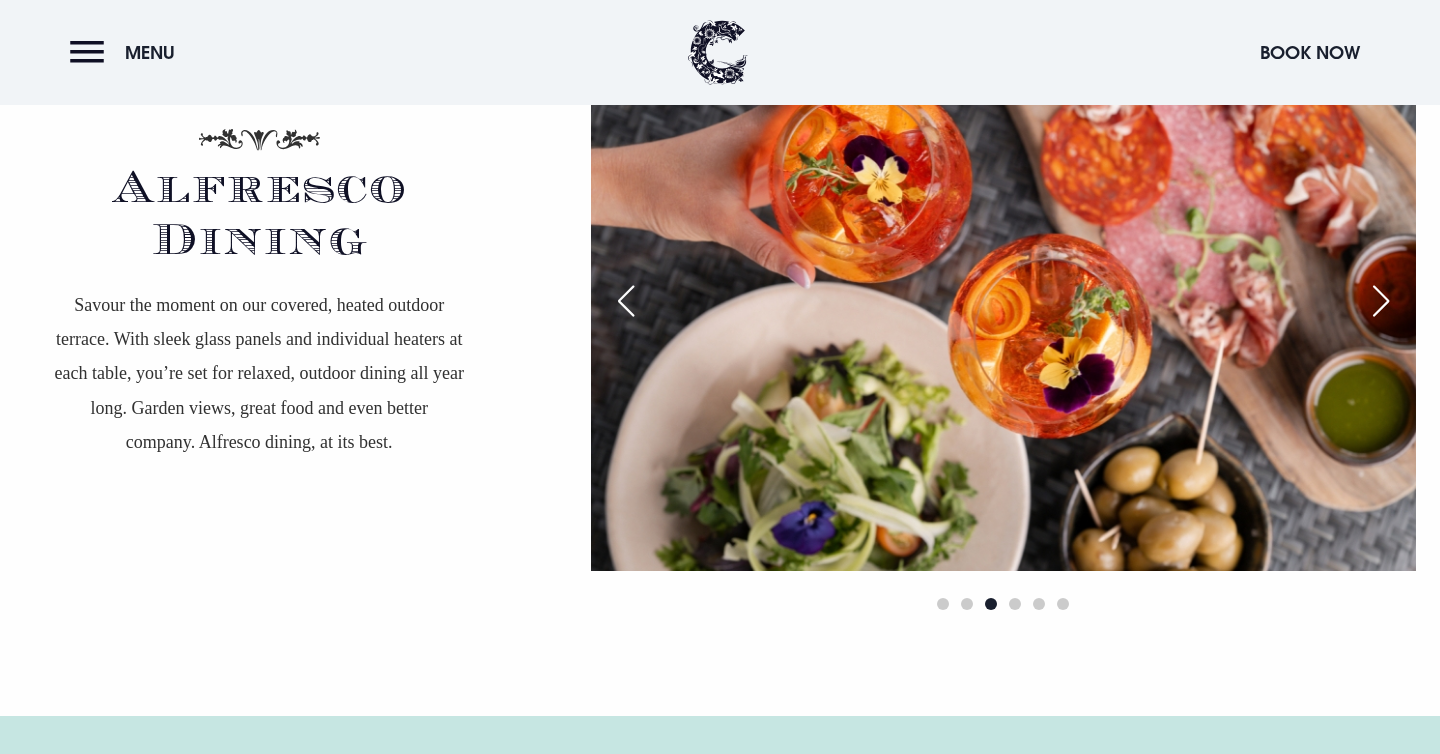 click at bounding box center (1381, 301) 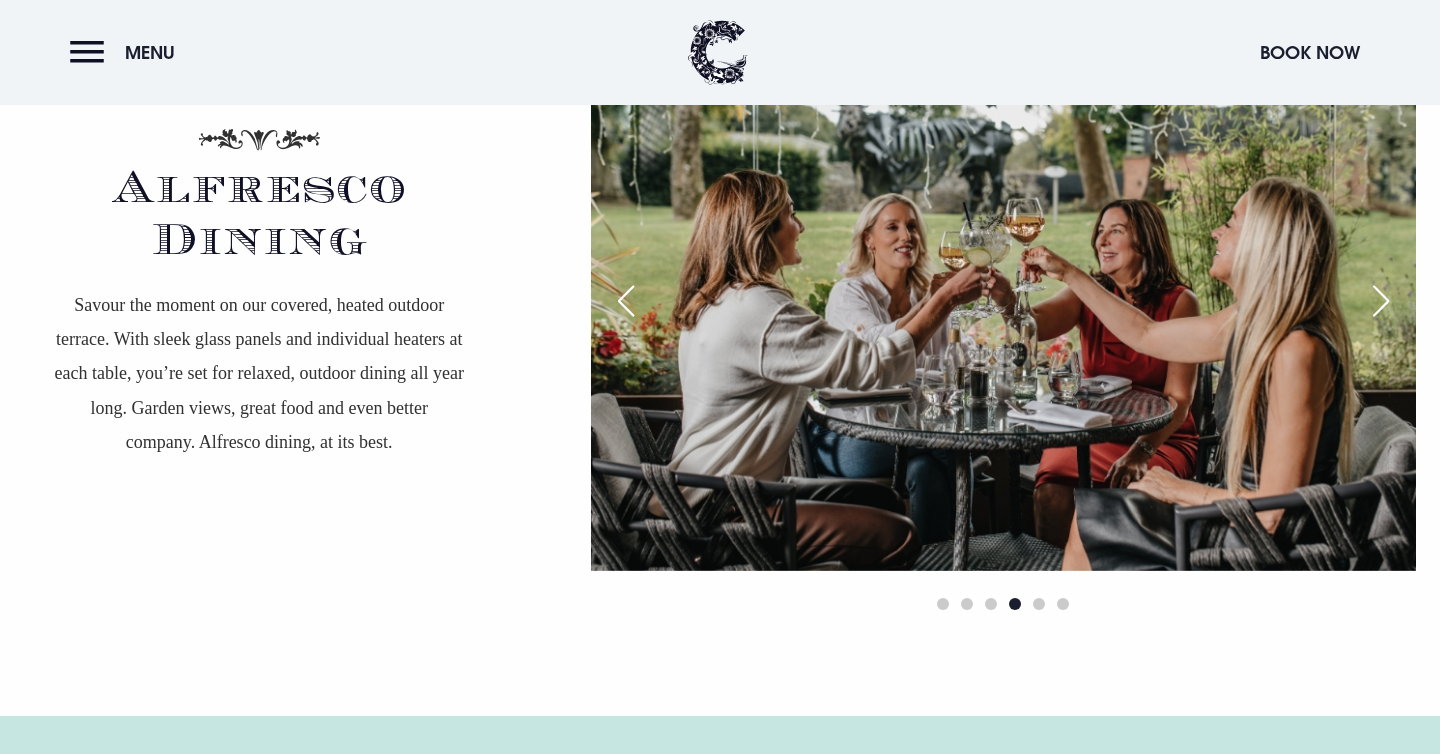 click at bounding box center (1381, 301) 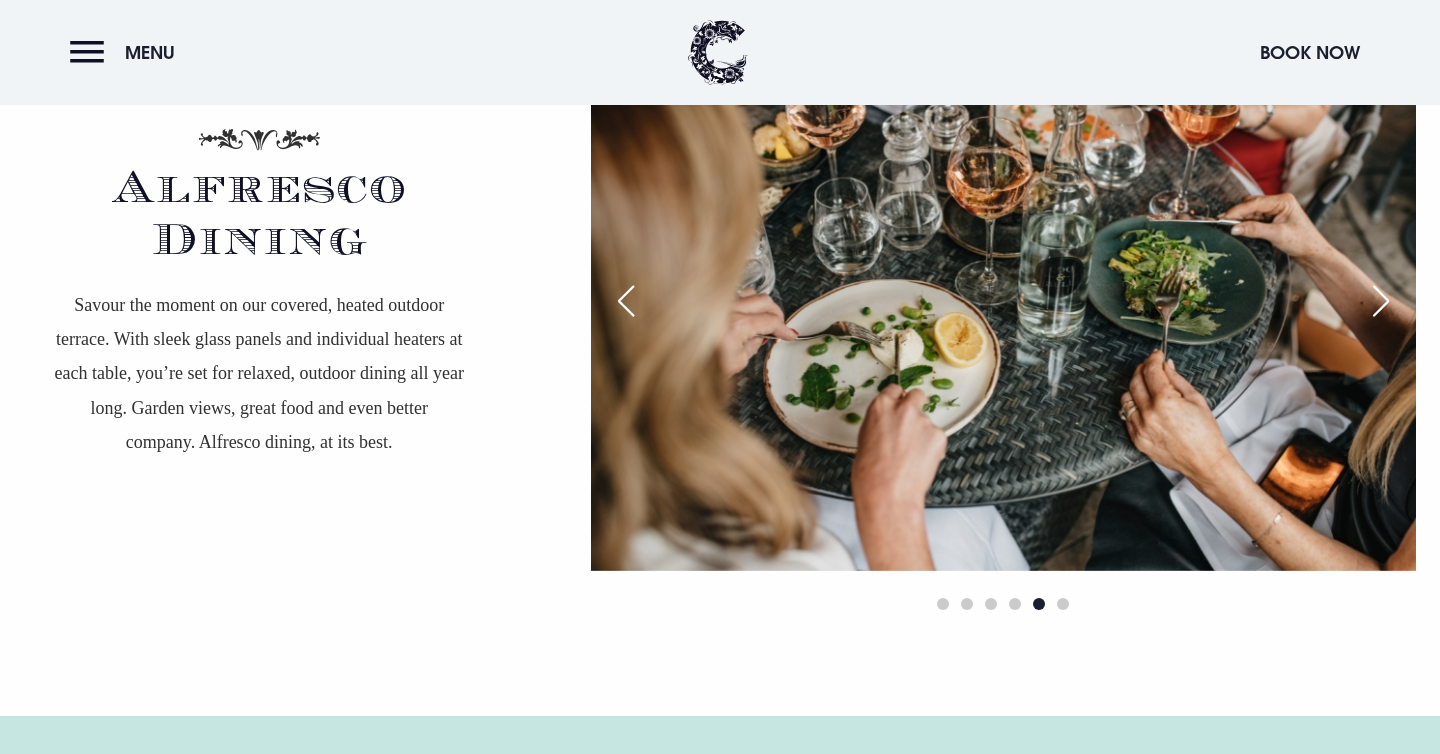 click at bounding box center (1381, 301) 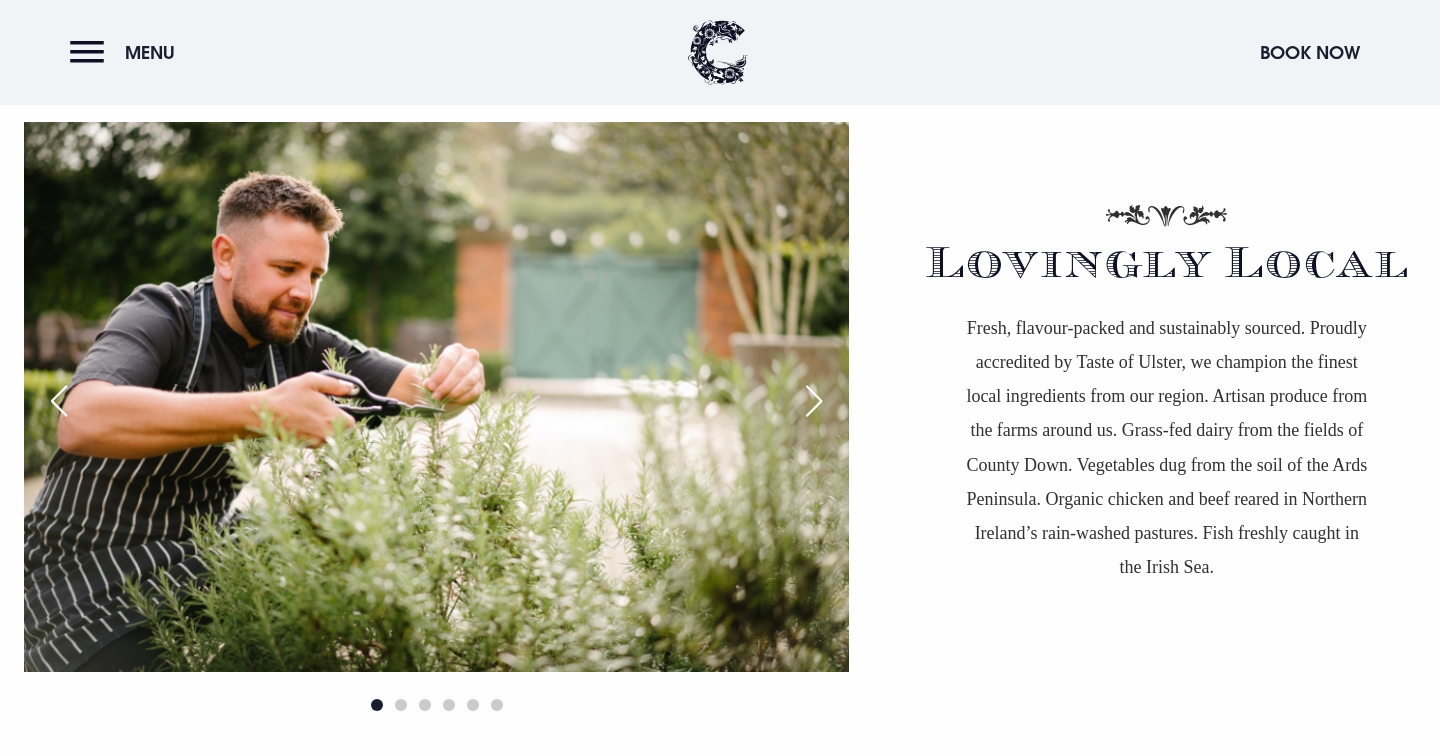 scroll, scrollTop: 5264, scrollLeft: 0, axis: vertical 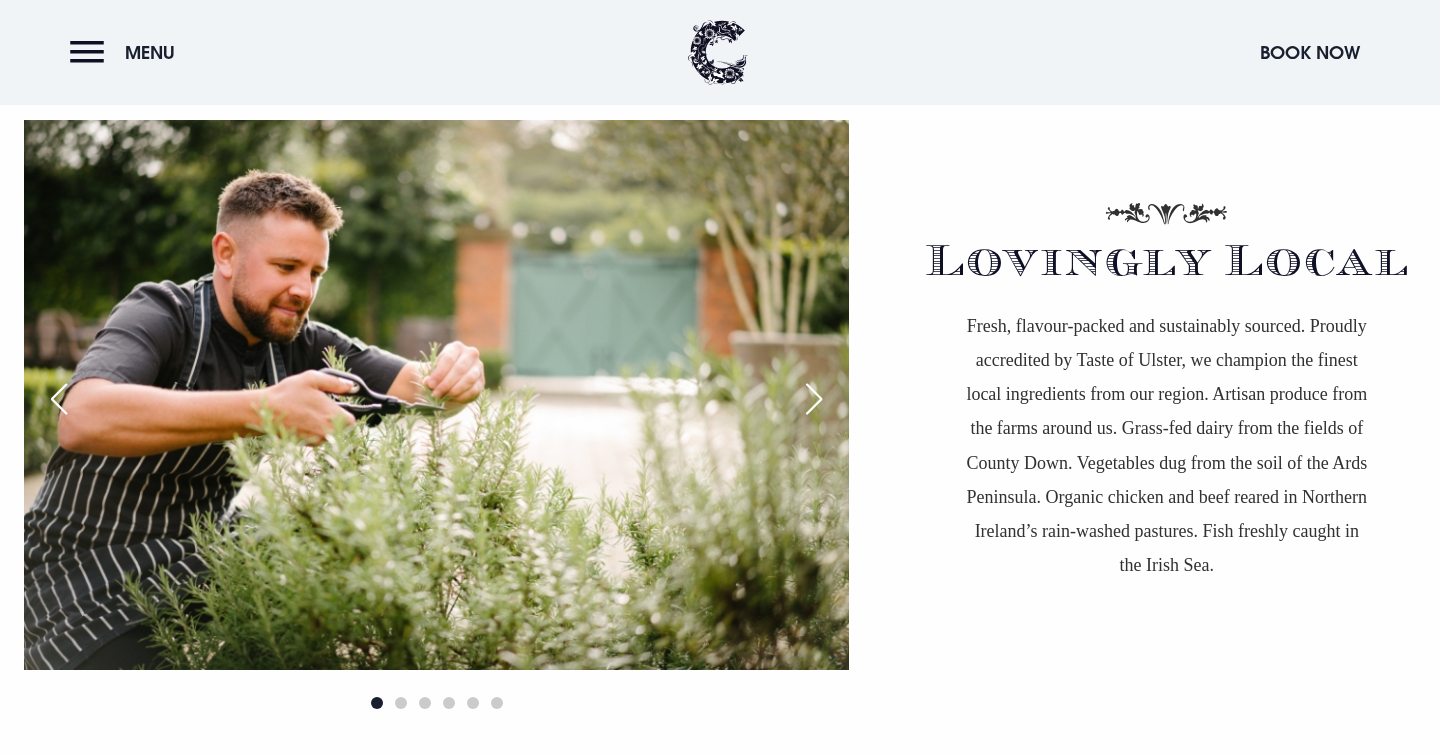 click at bounding box center (814, 399) 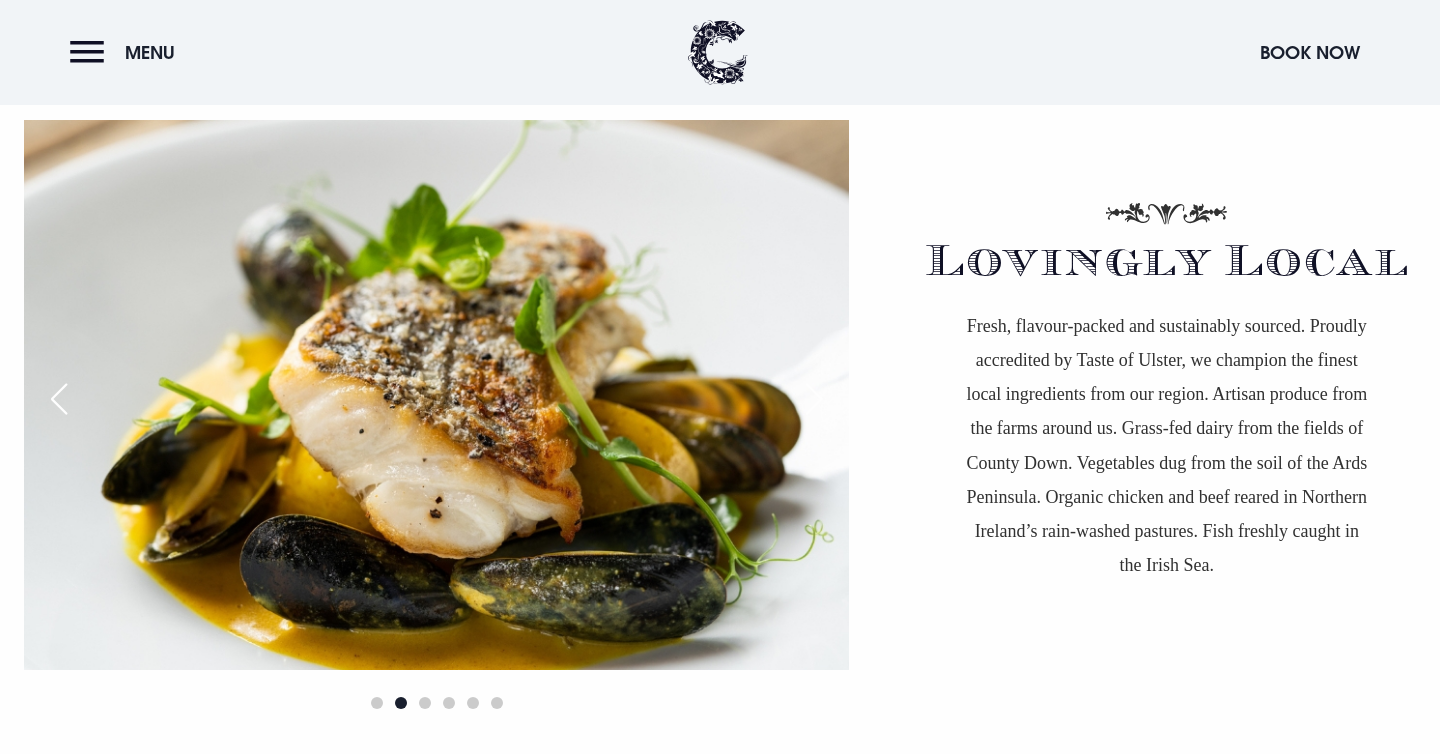 click at bounding box center [814, 399] 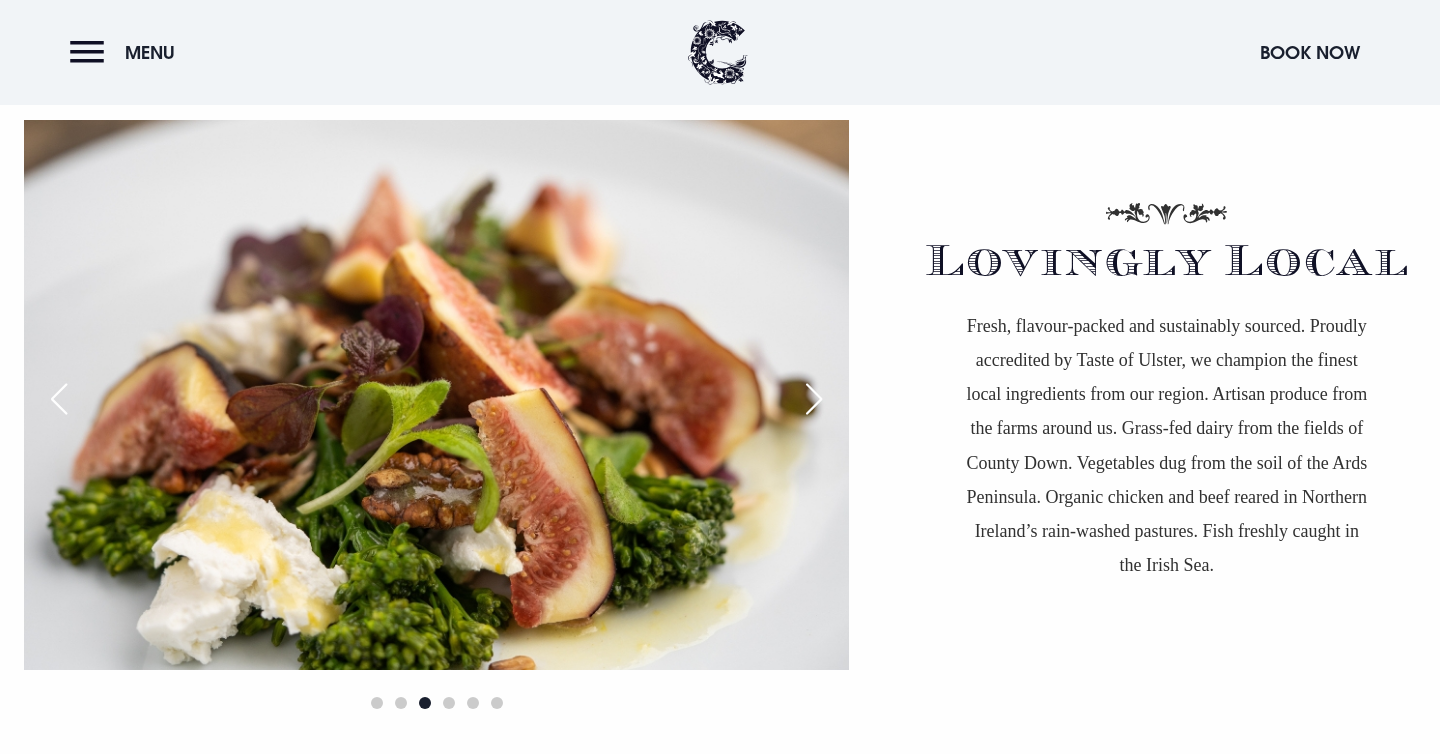 click at bounding box center [814, 399] 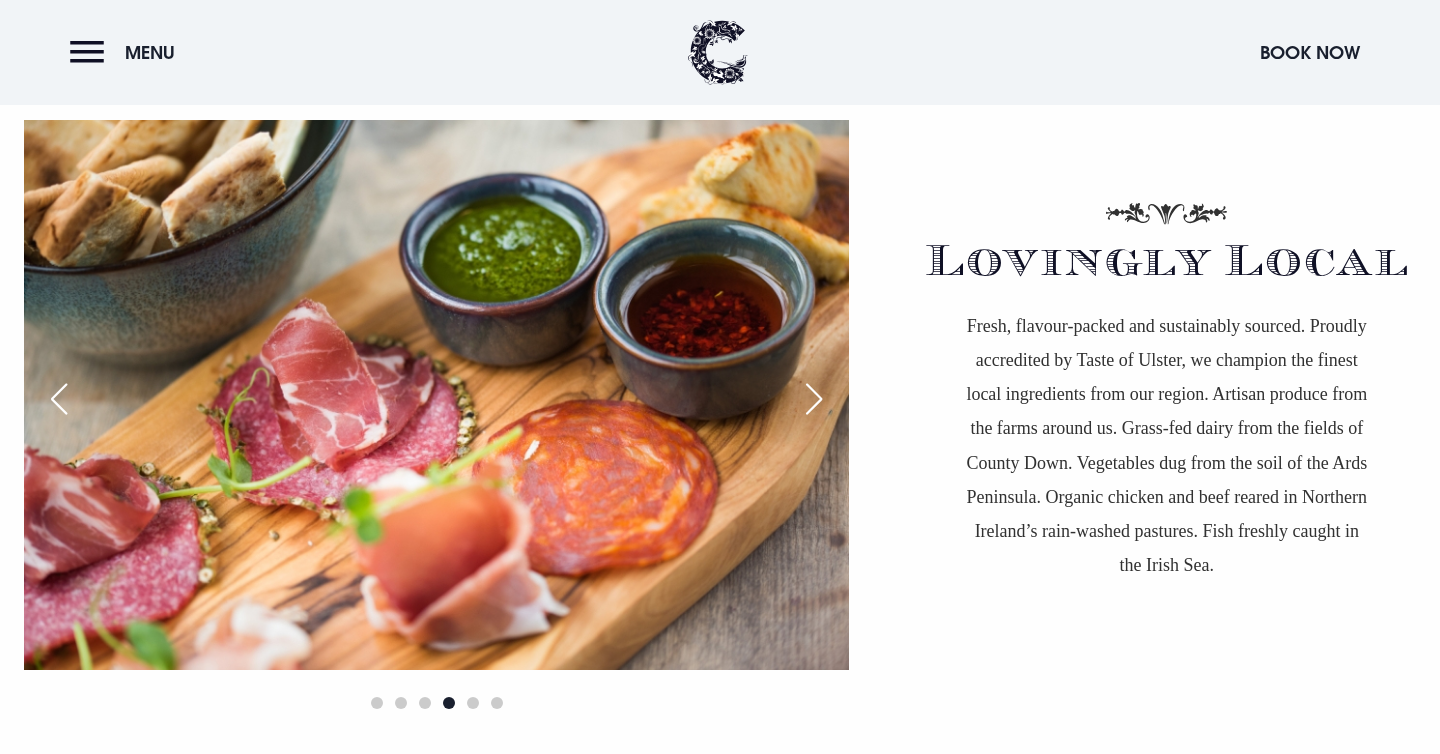 click at bounding box center [814, 399] 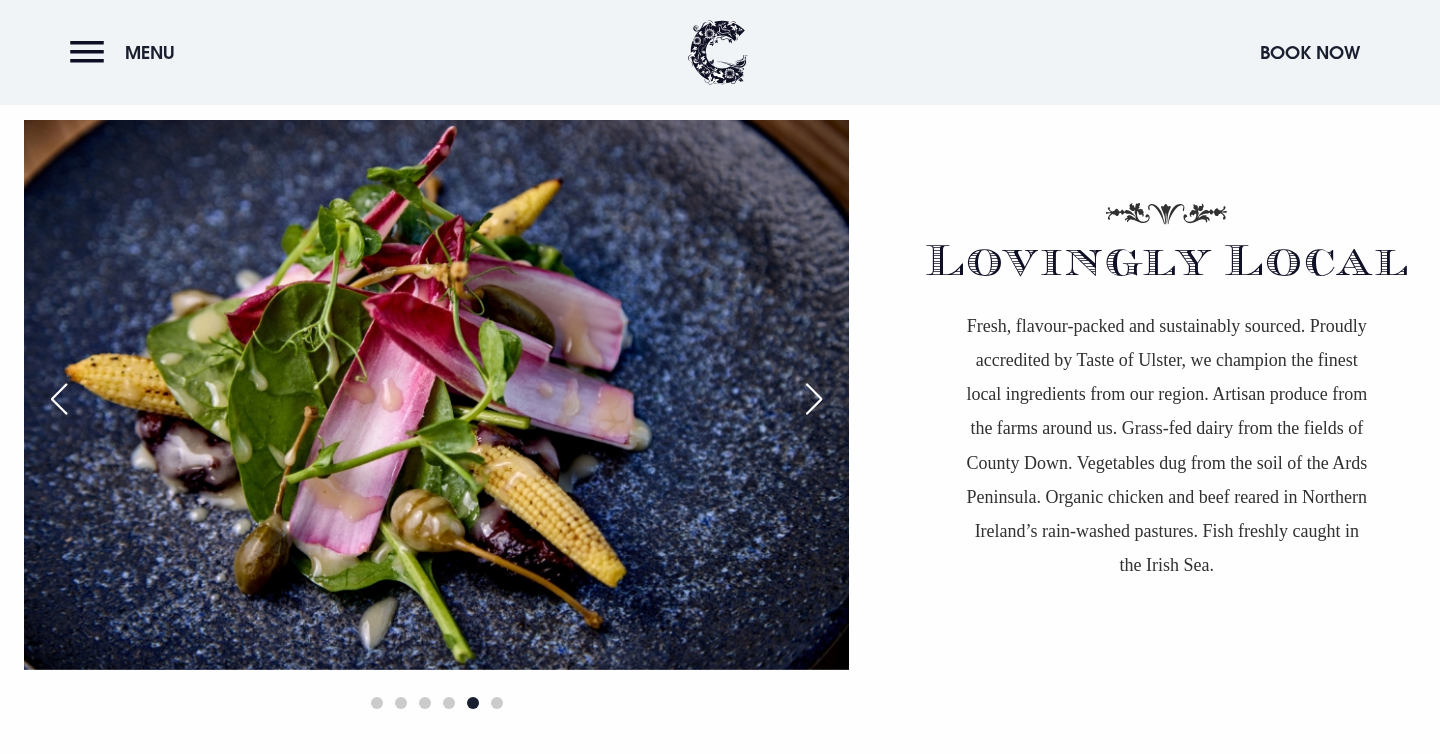 click at bounding box center (814, 399) 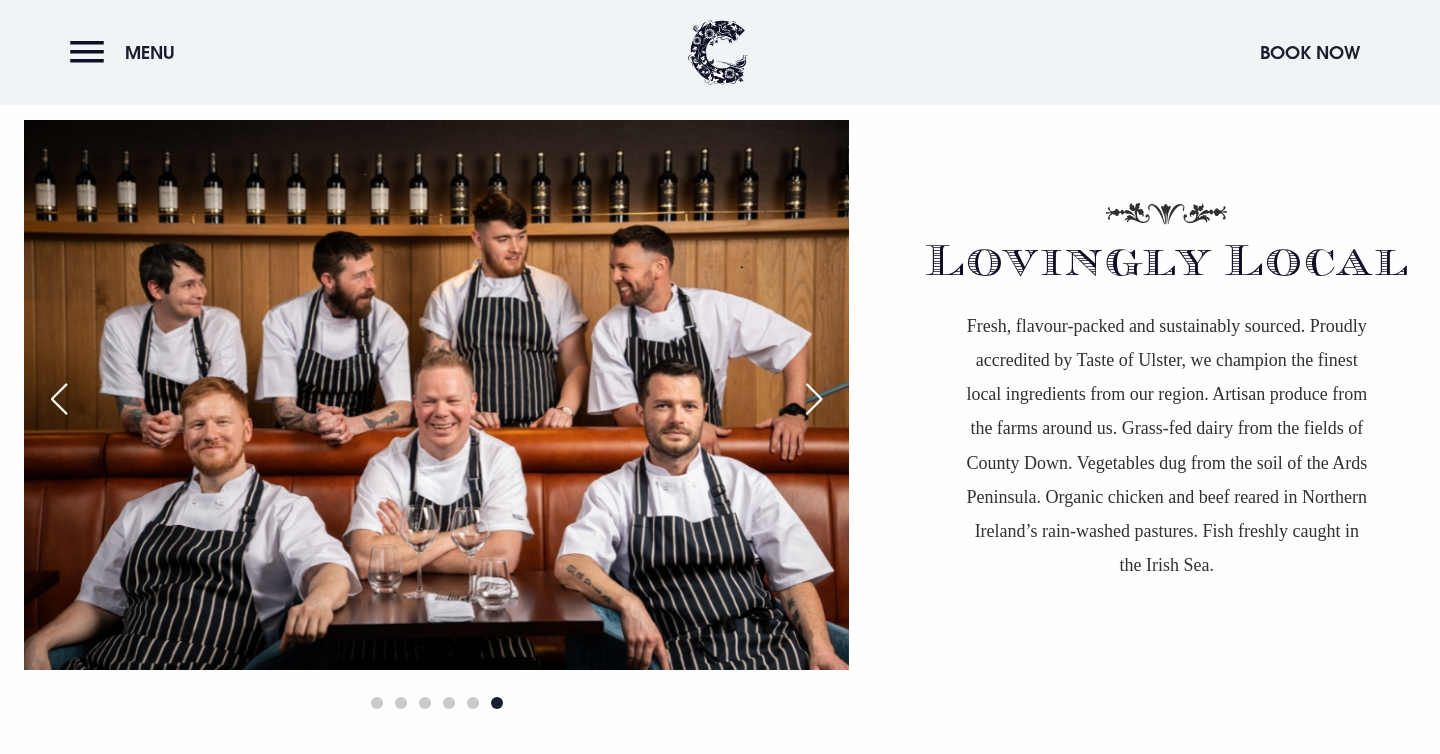 click at bounding box center (814, 399) 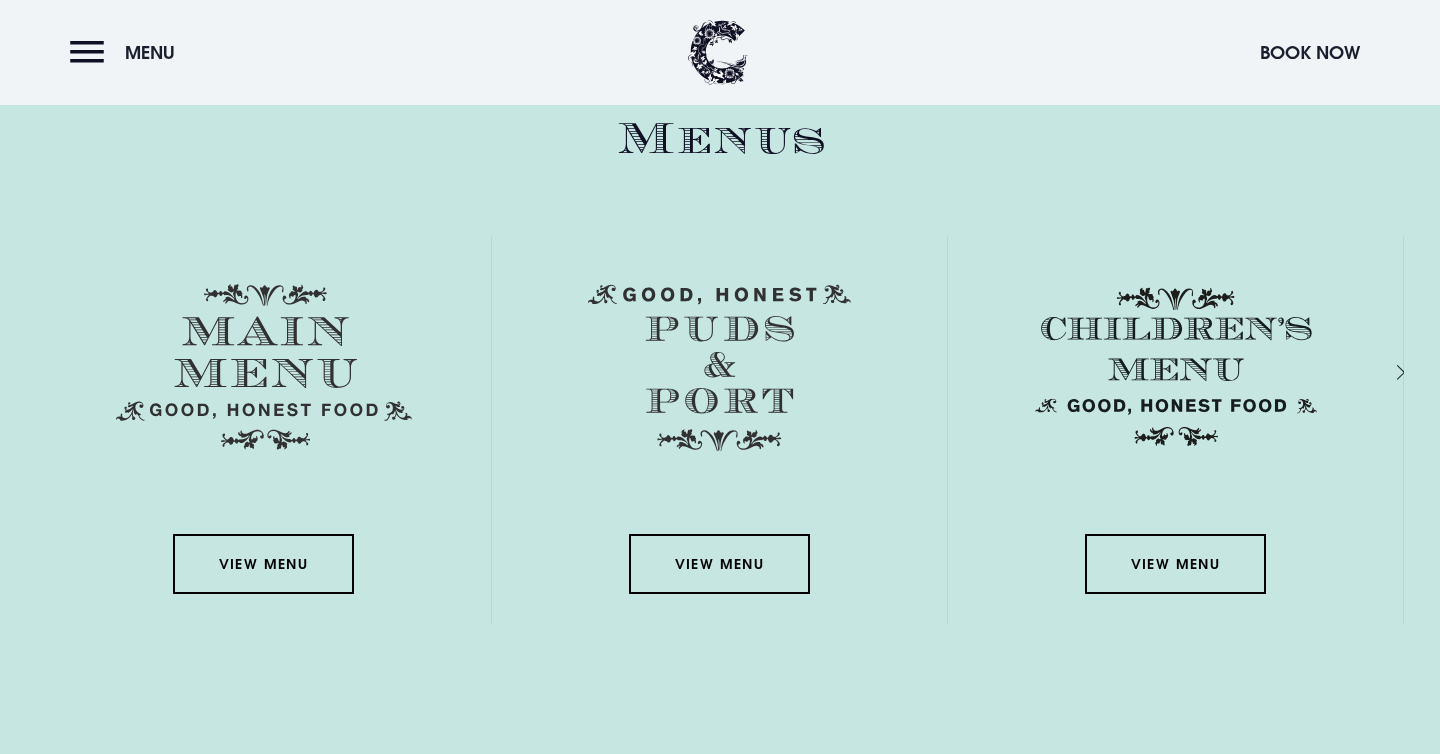 scroll, scrollTop: 2884, scrollLeft: 0, axis: vertical 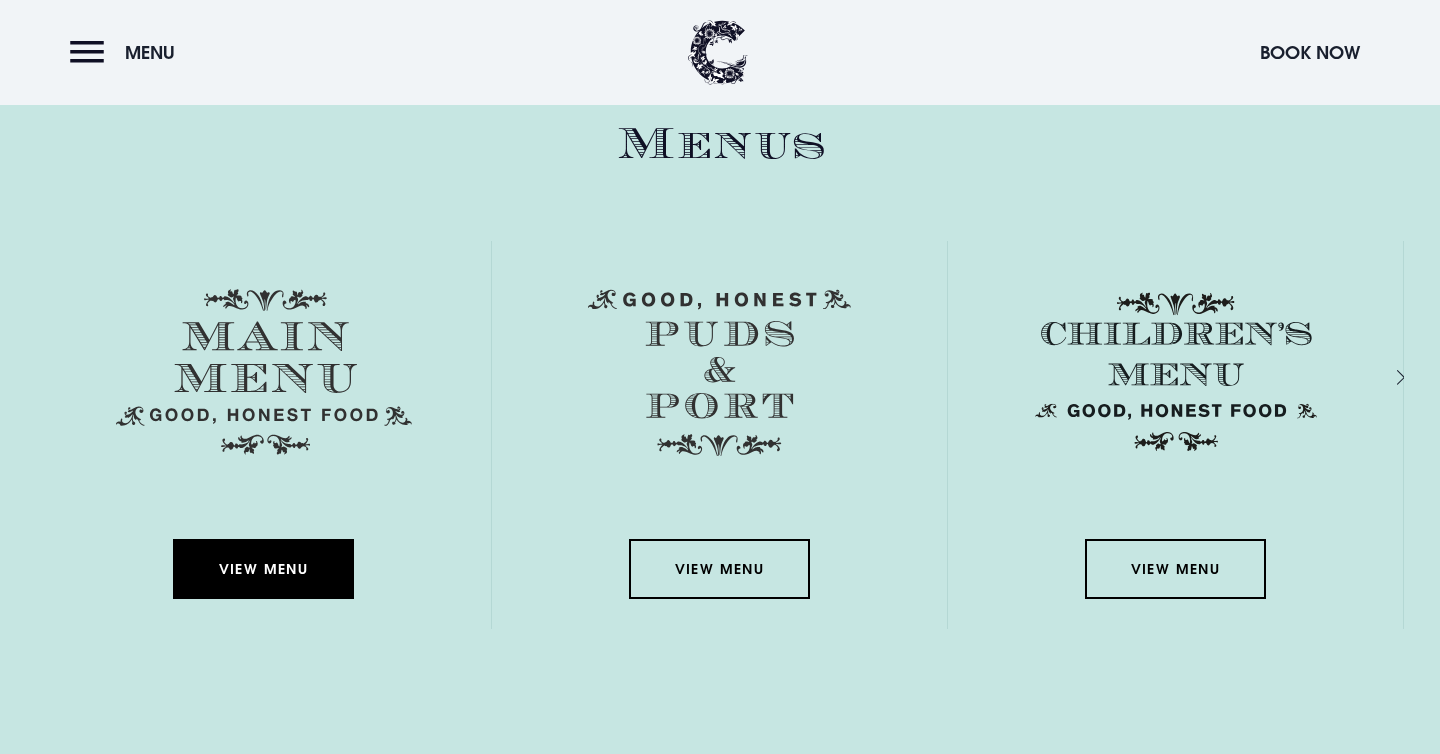 click on "View Menu" at bounding box center (263, 569) 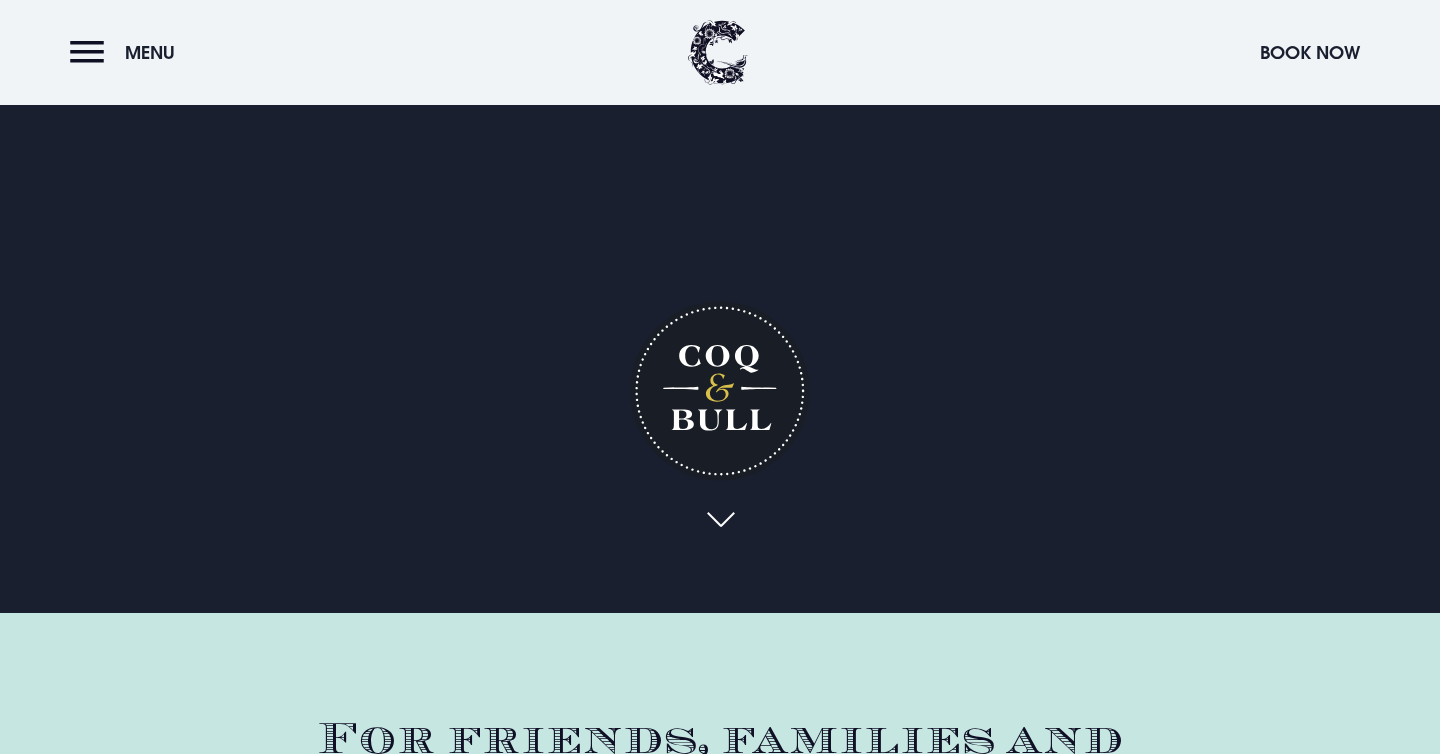 scroll, scrollTop: 0, scrollLeft: 0, axis: both 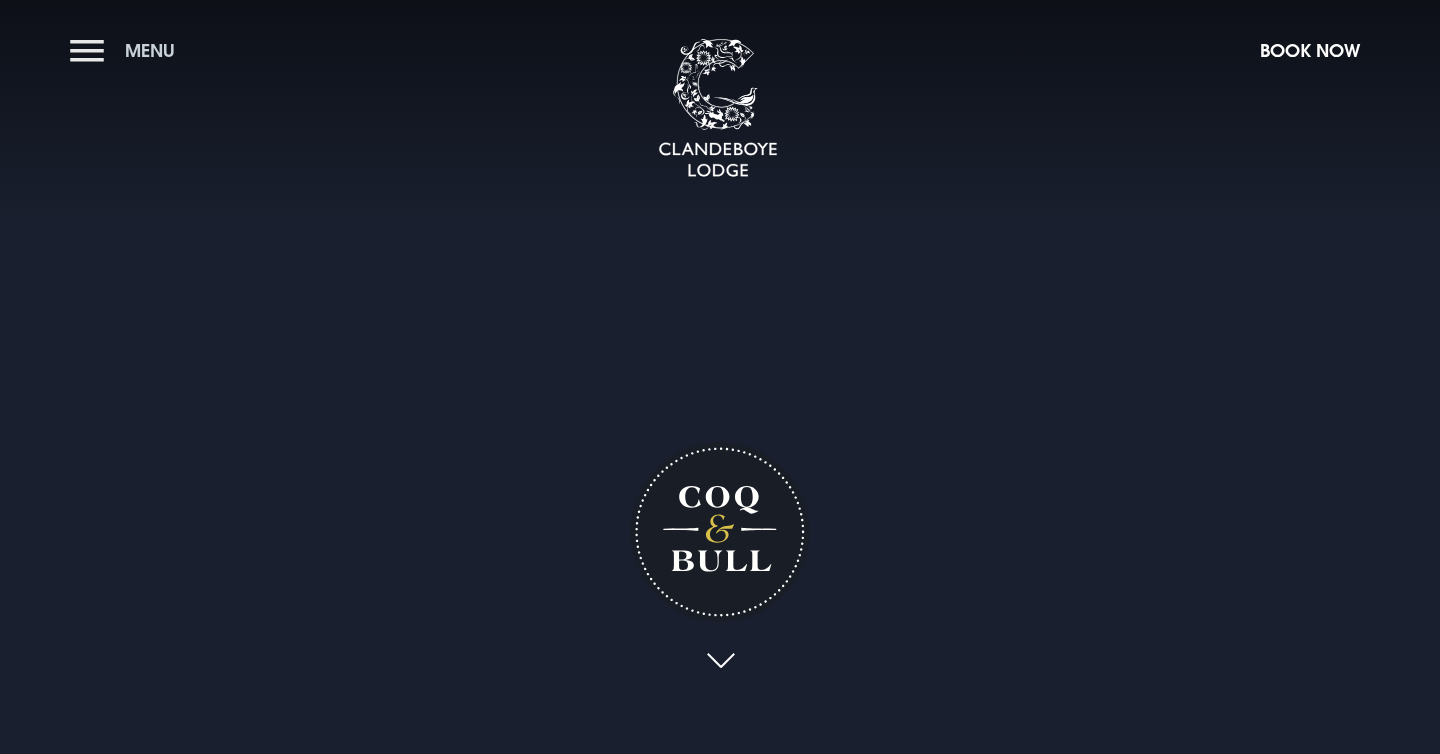 click on "Menu" at bounding box center [127, 50] 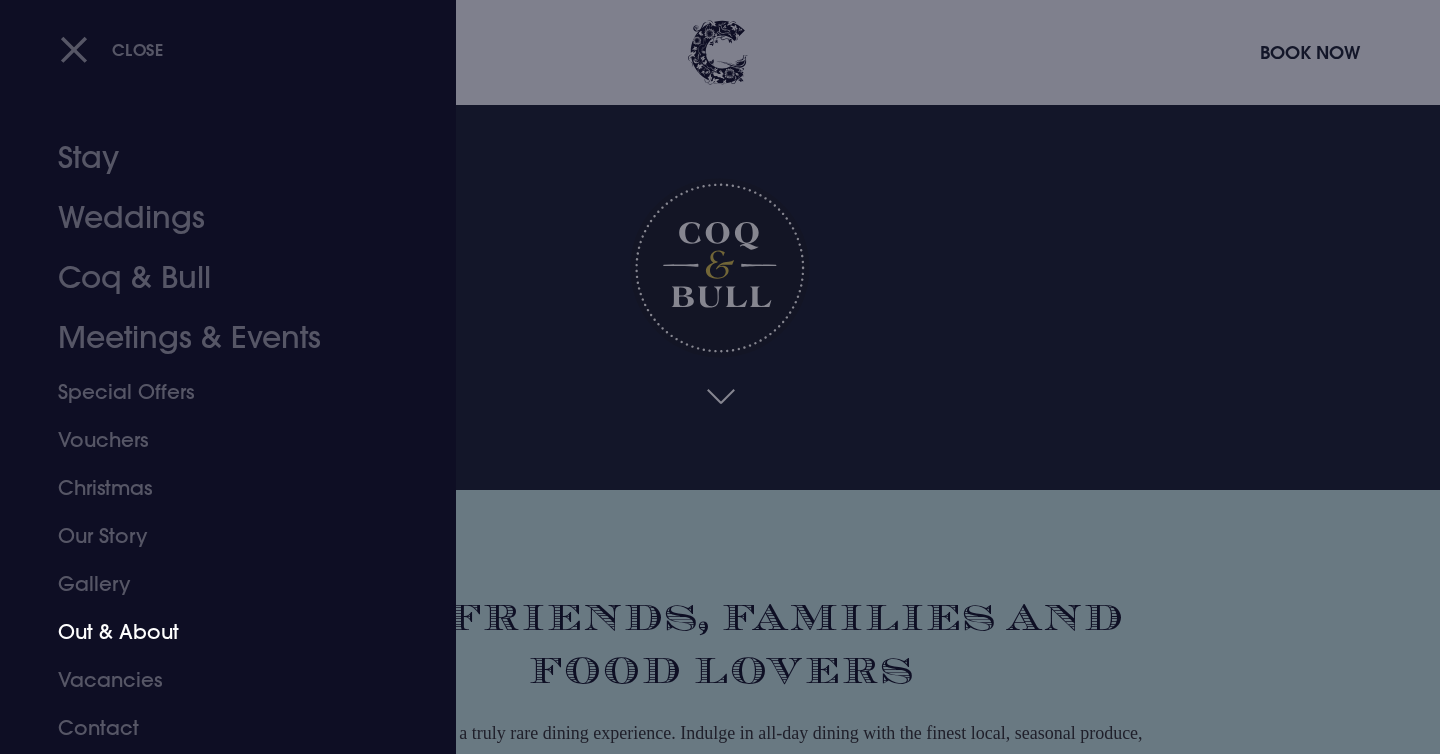 scroll, scrollTop: 260, scrollLeft: 0, axis: vertical 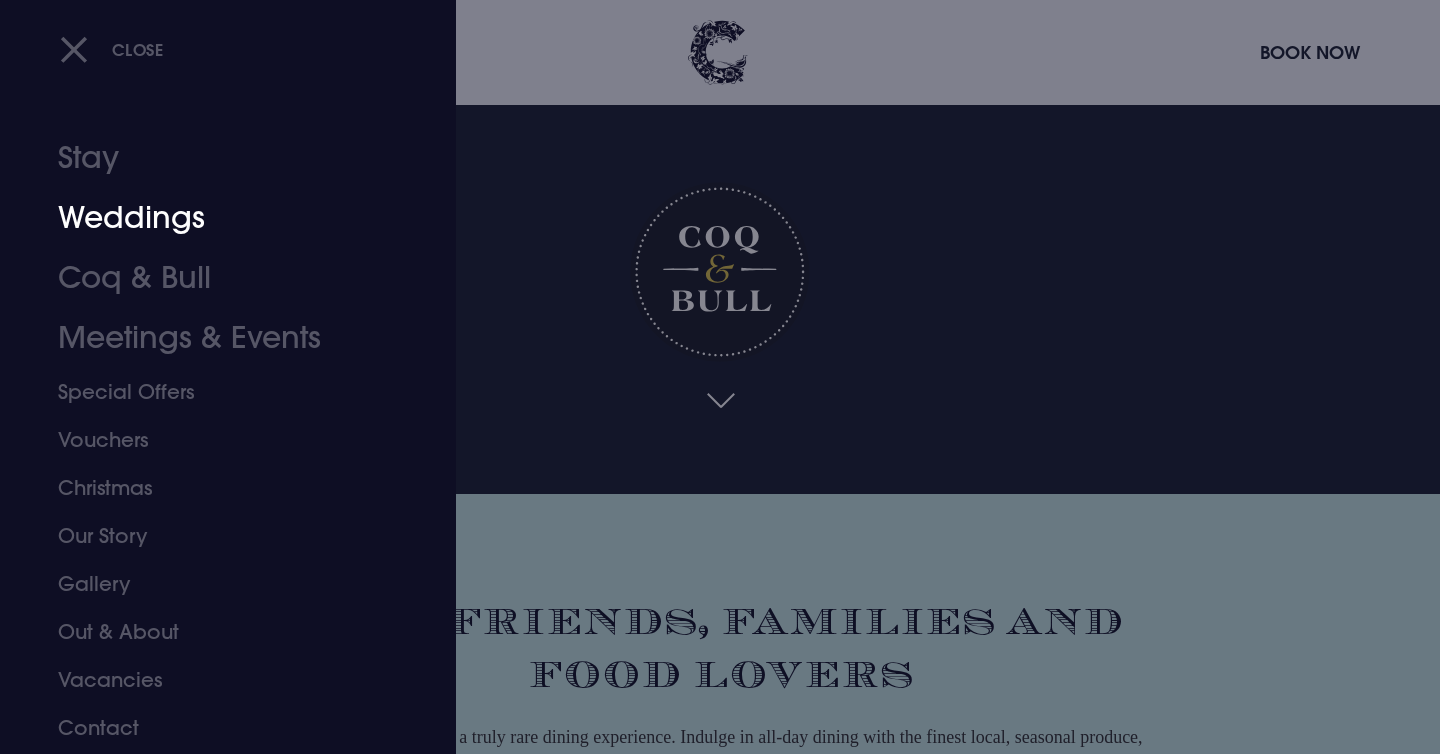 click on "Weddings" at bounding box center (216, 218) 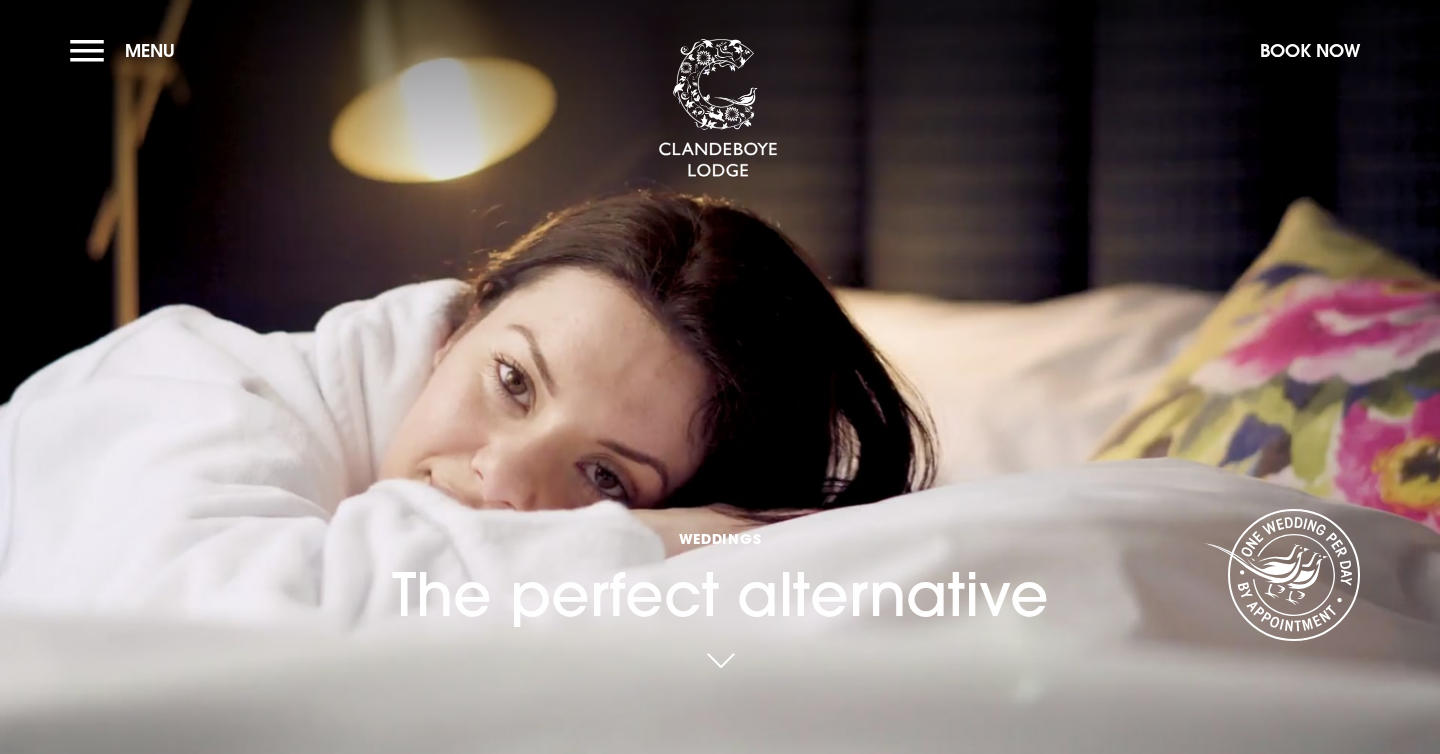 scroll, scrollTop: 0, scrollLeft: 0, axis: both 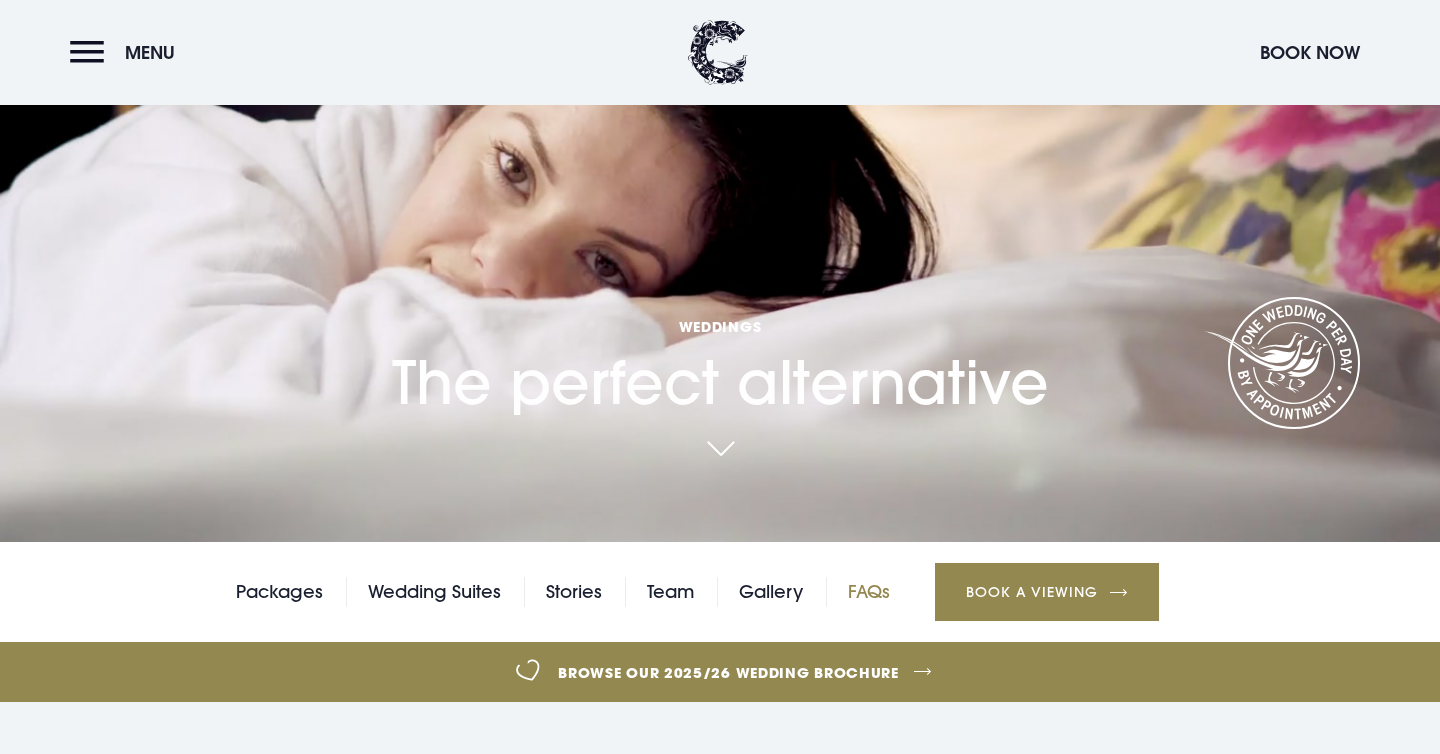 click on "FAQs" at bounding box center [869, 592] 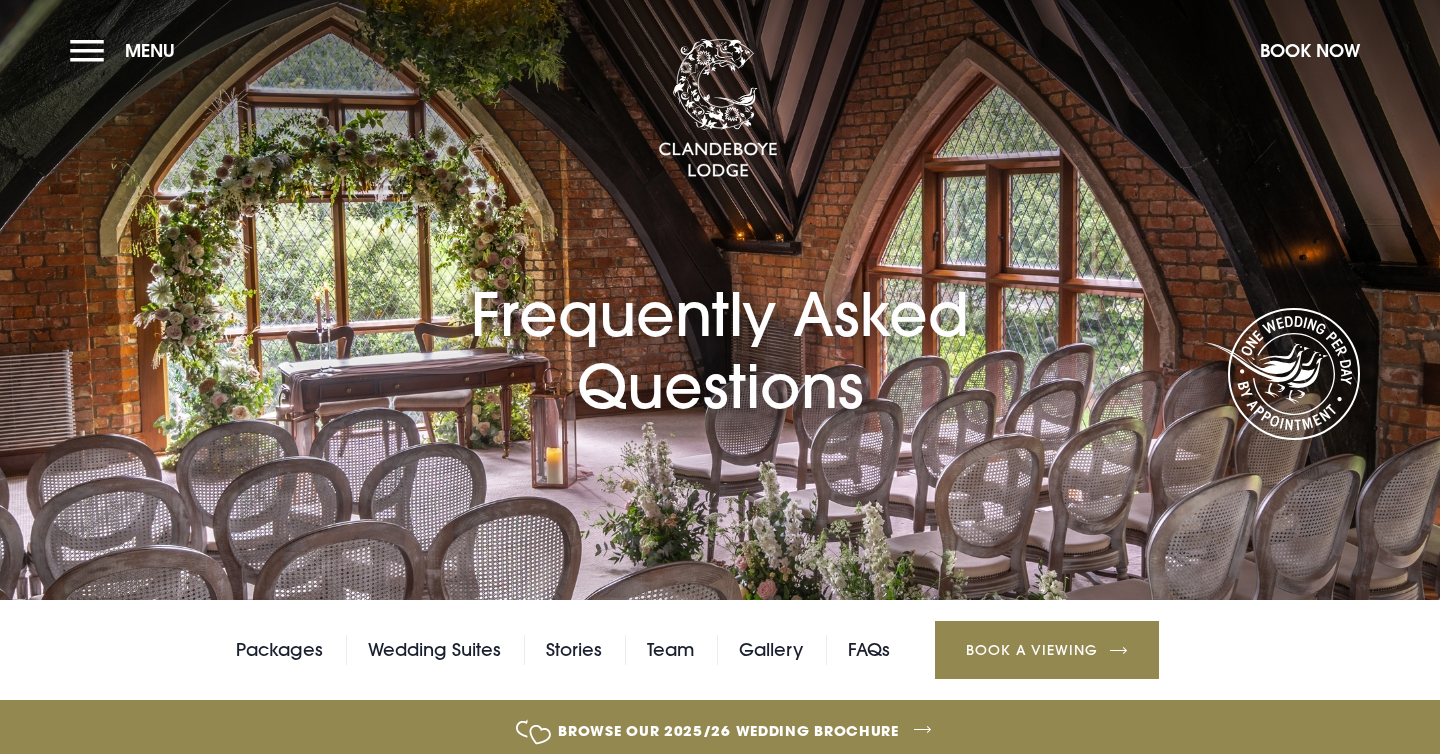 scroll, scrollTop: 0, scrollLeft: 0, axis: both 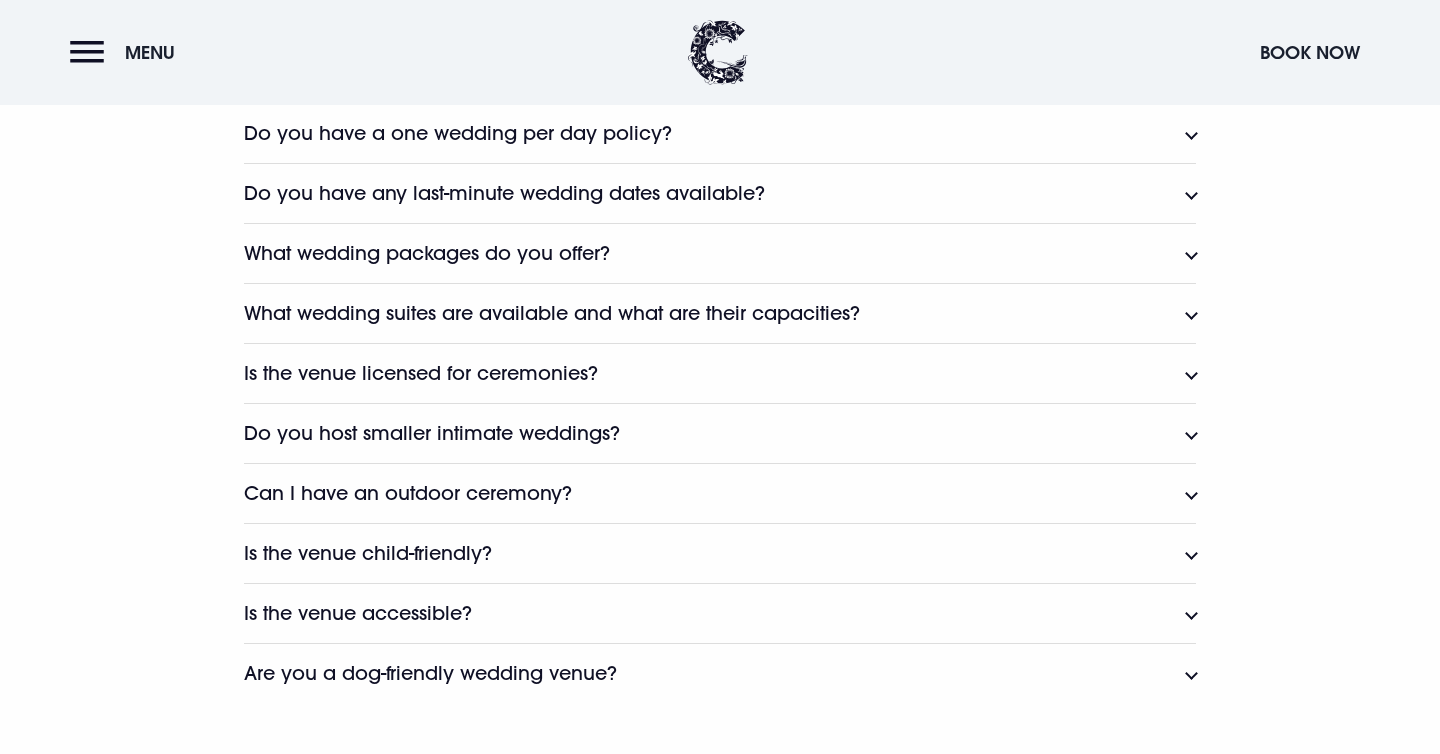 click on "Do you have any last-minute wedding dates available?" at bounding box center (504, 193) 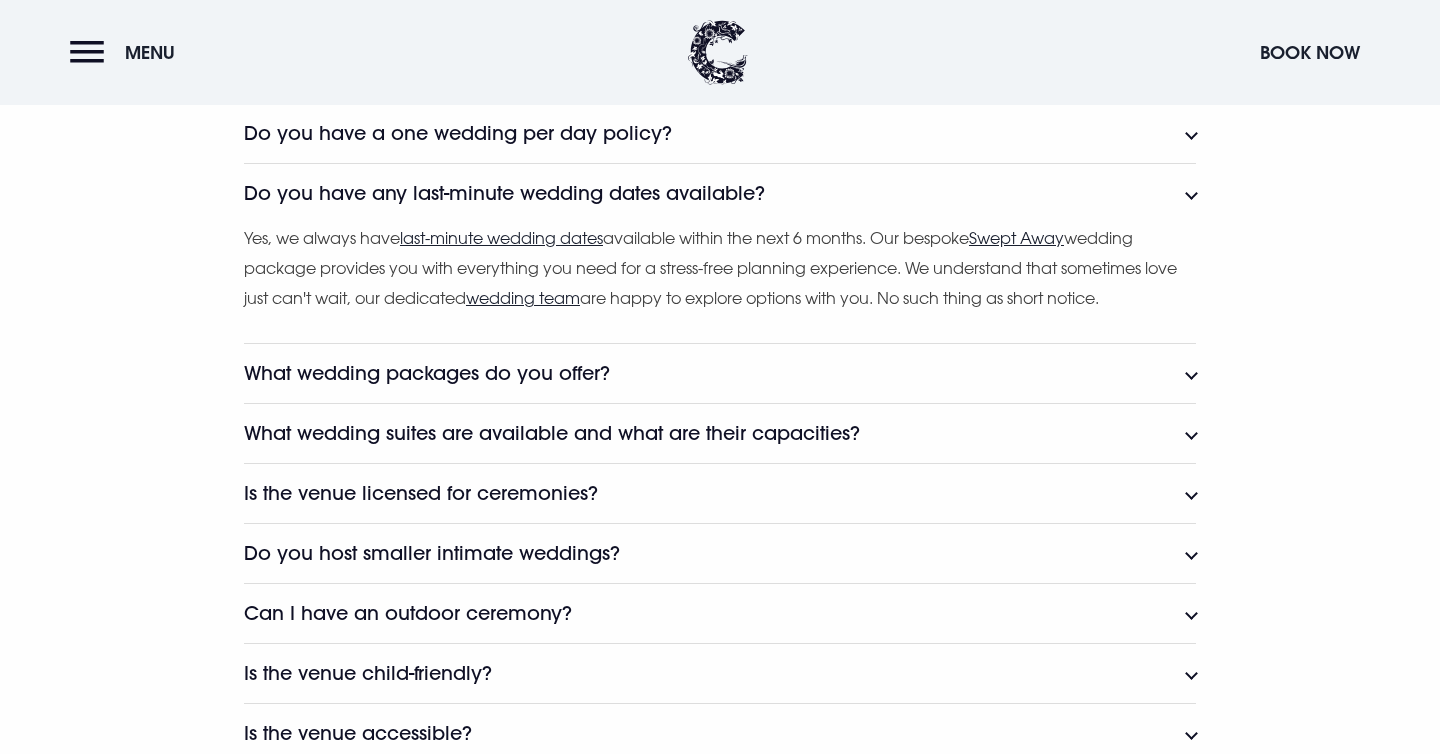 click on "Do you have any last-minute wedding dates available?" at bounding box center (504, 193) 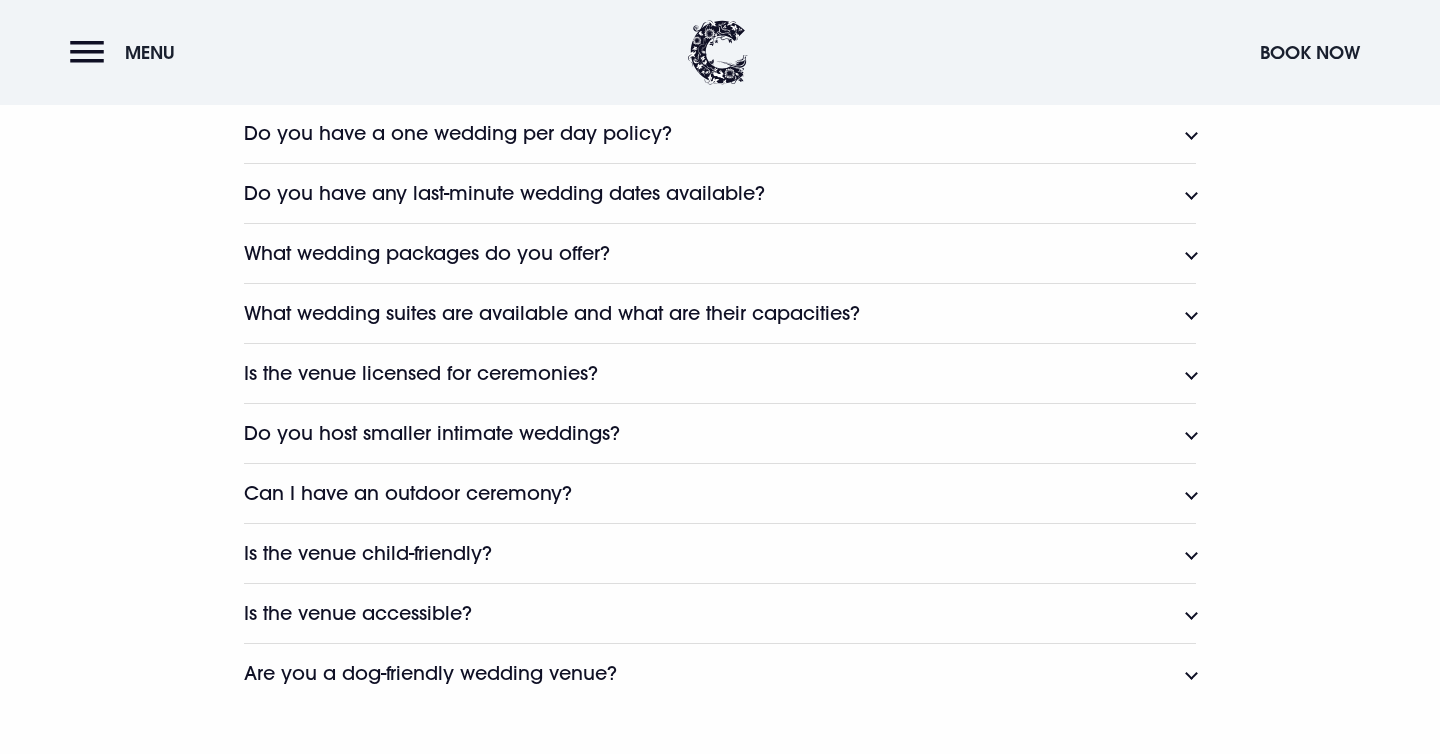 click on "What wedding suites are available and what are their capacities?" at bounding box center (552, 313) 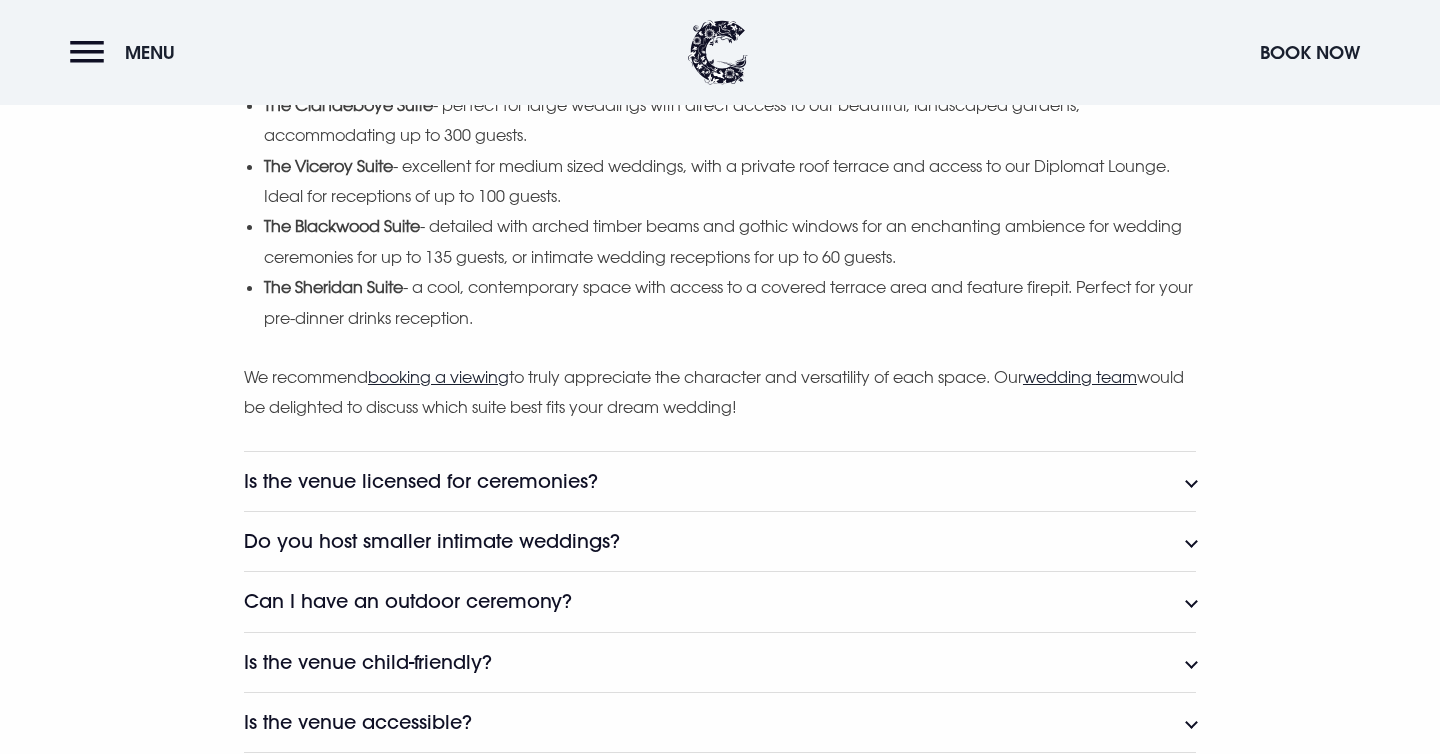 scroll, scrollTop: 1405, scrollLeft: 0, axis: vertical 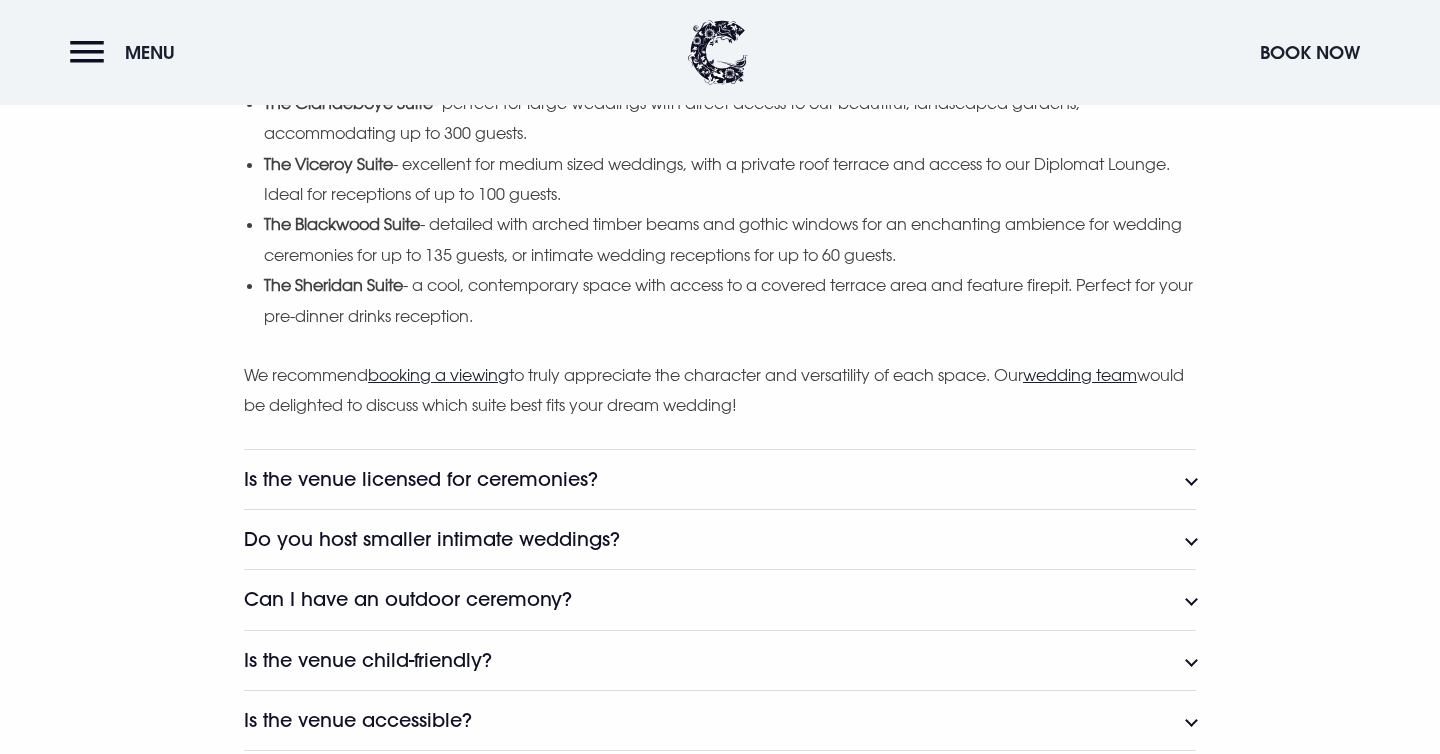 click on "Is the venue licensed for ceremonies?" at bounding box center [421, 479] 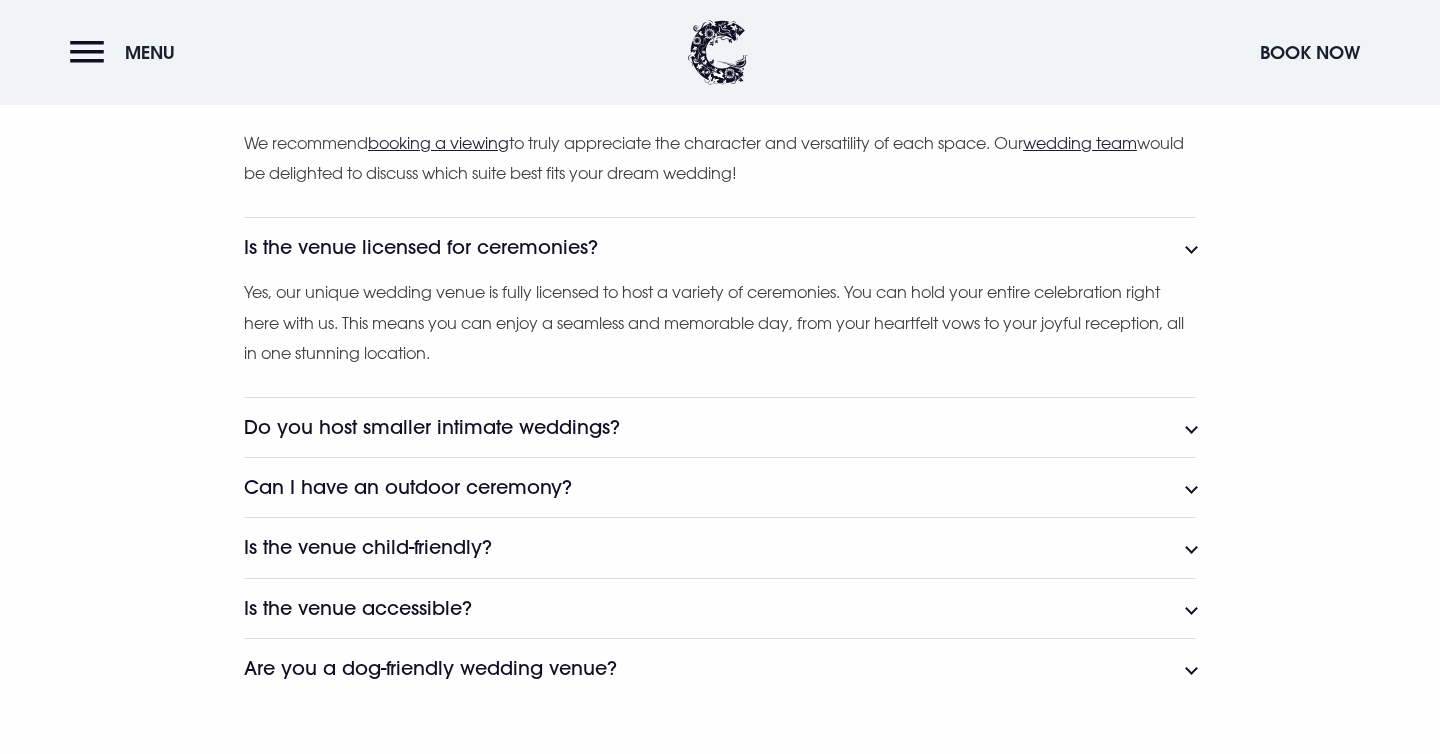 scroll, scrollTop: 1641, scrollLeft: 0, axis: vertical 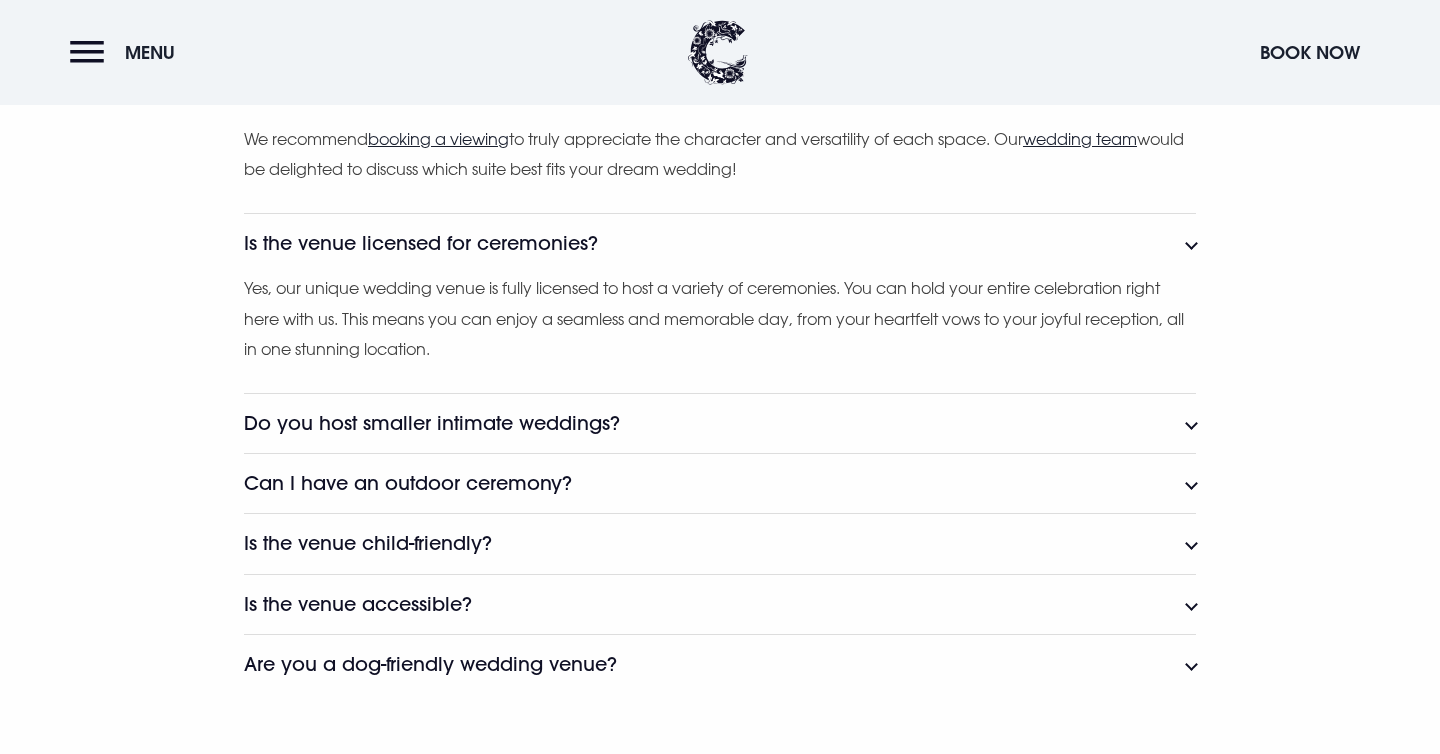 click on "Can I have an outdoor ceremony?" at bounding box center [408, 483] 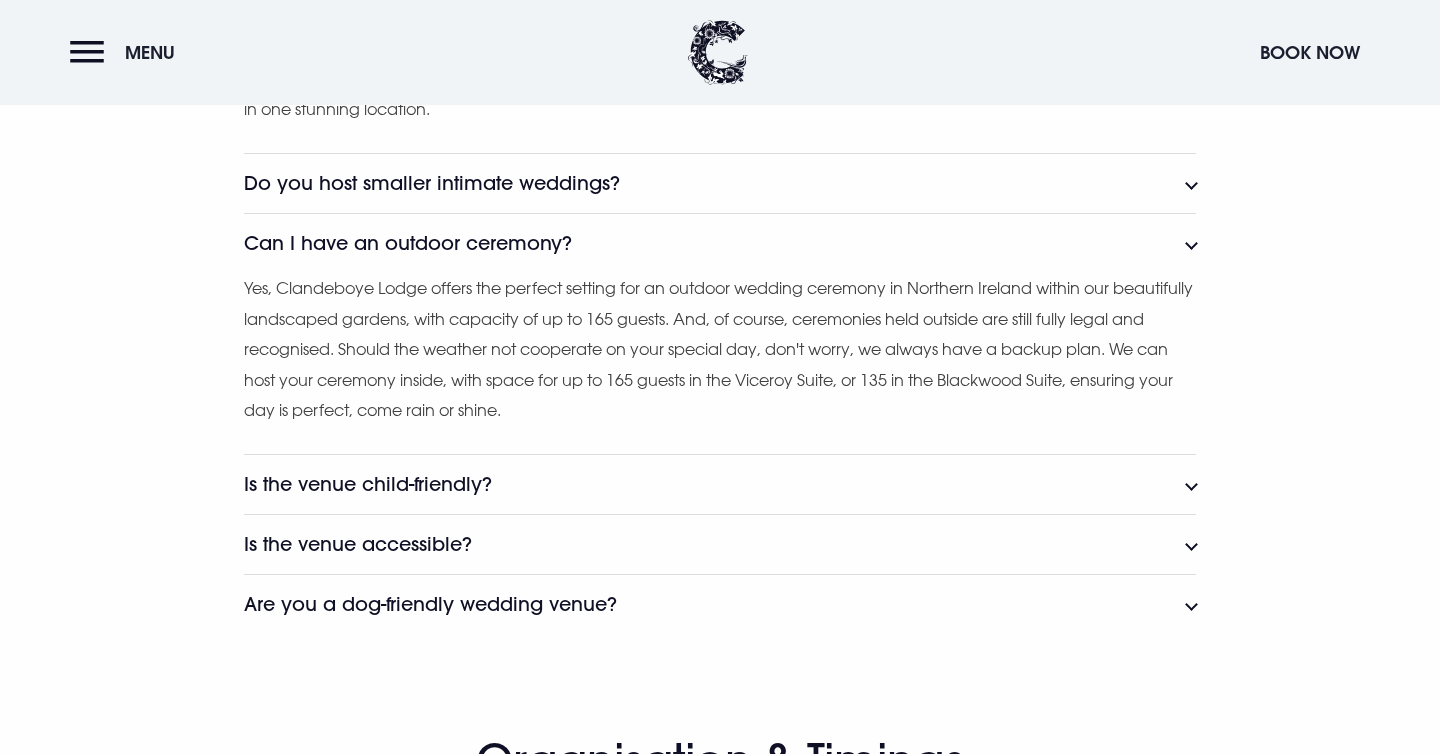 scroll, scrollTop: 1883, scrollLeft: 0, axis: vertical 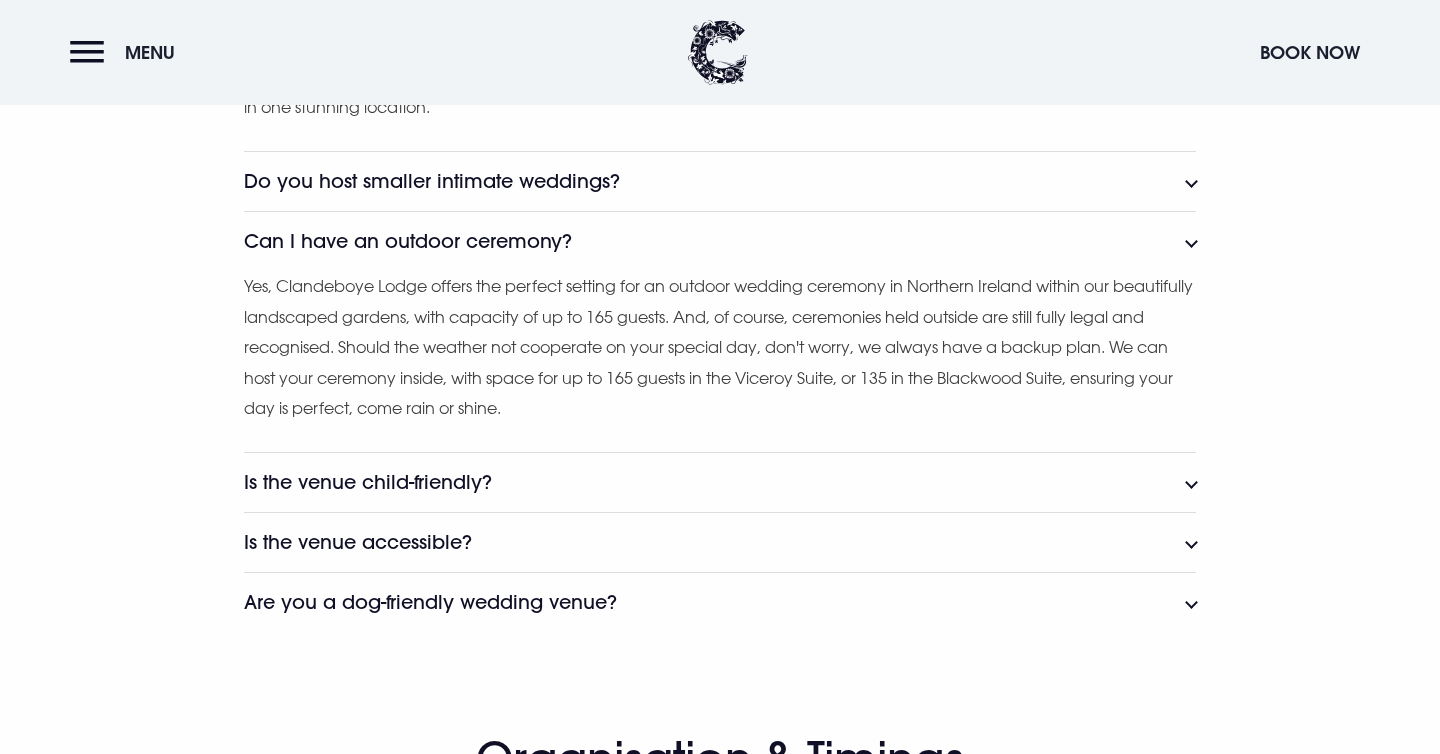 click on "Is the venue child-friendly?" at bounding box center [368, 482] 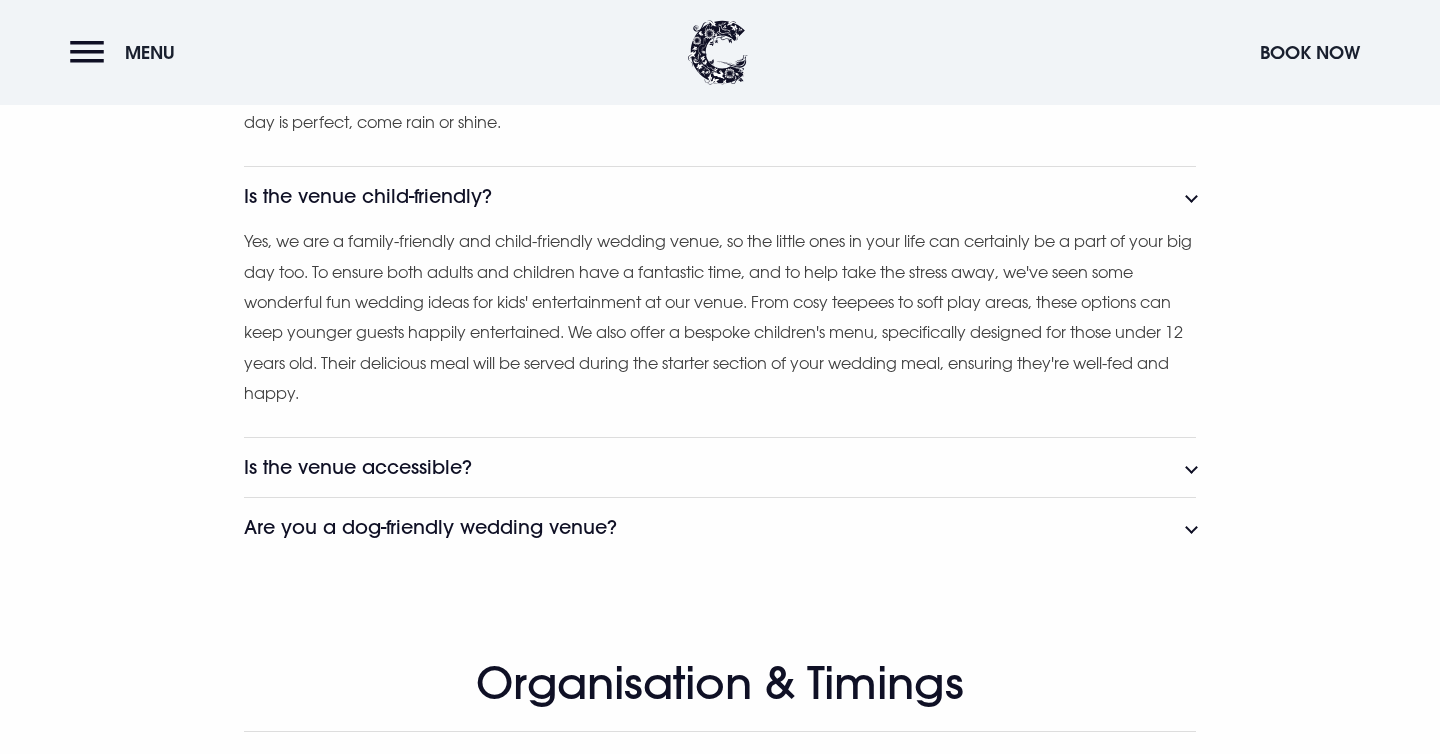 scroll, scrollTop: 2180, scrollLeft: 0, axis: vertical 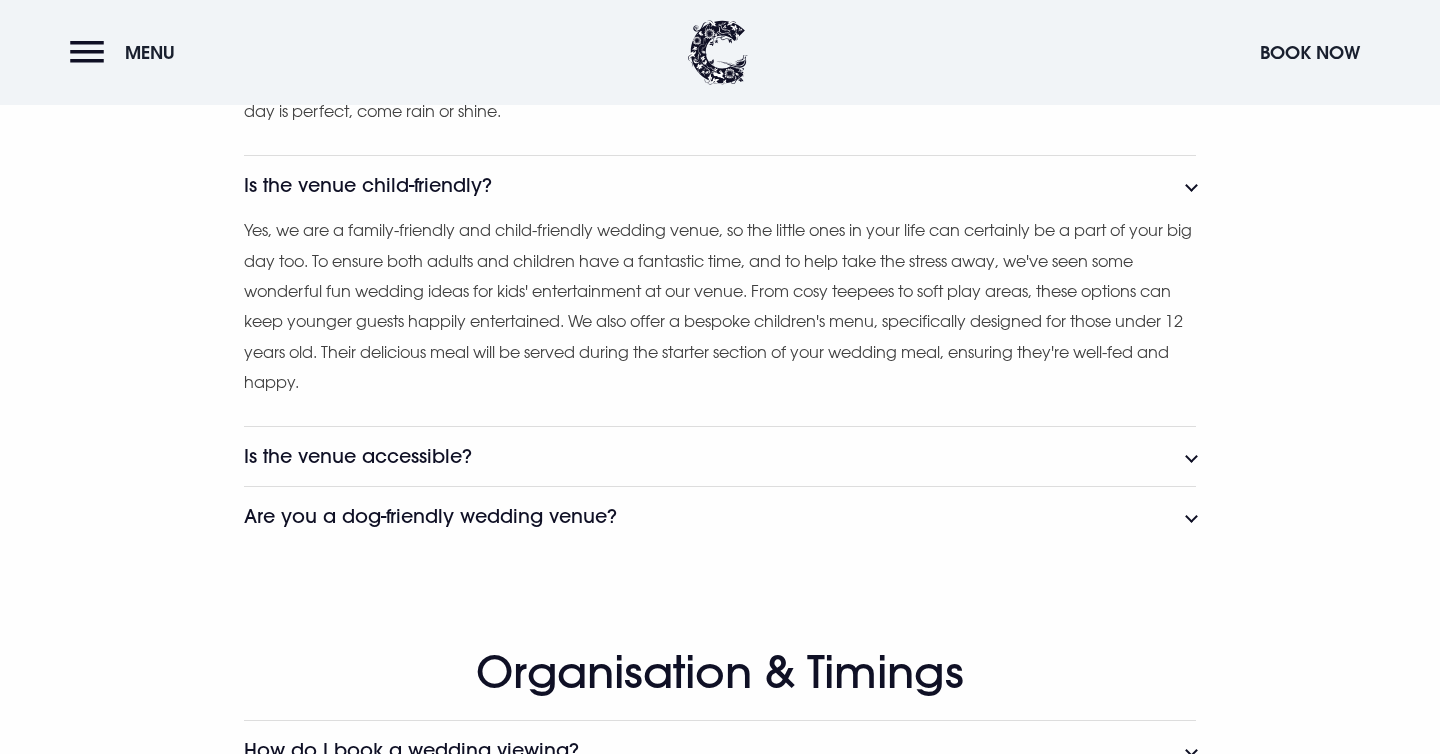 click on "Are you a dog-friendly wedding venue?" at bounding box center [430, 516] 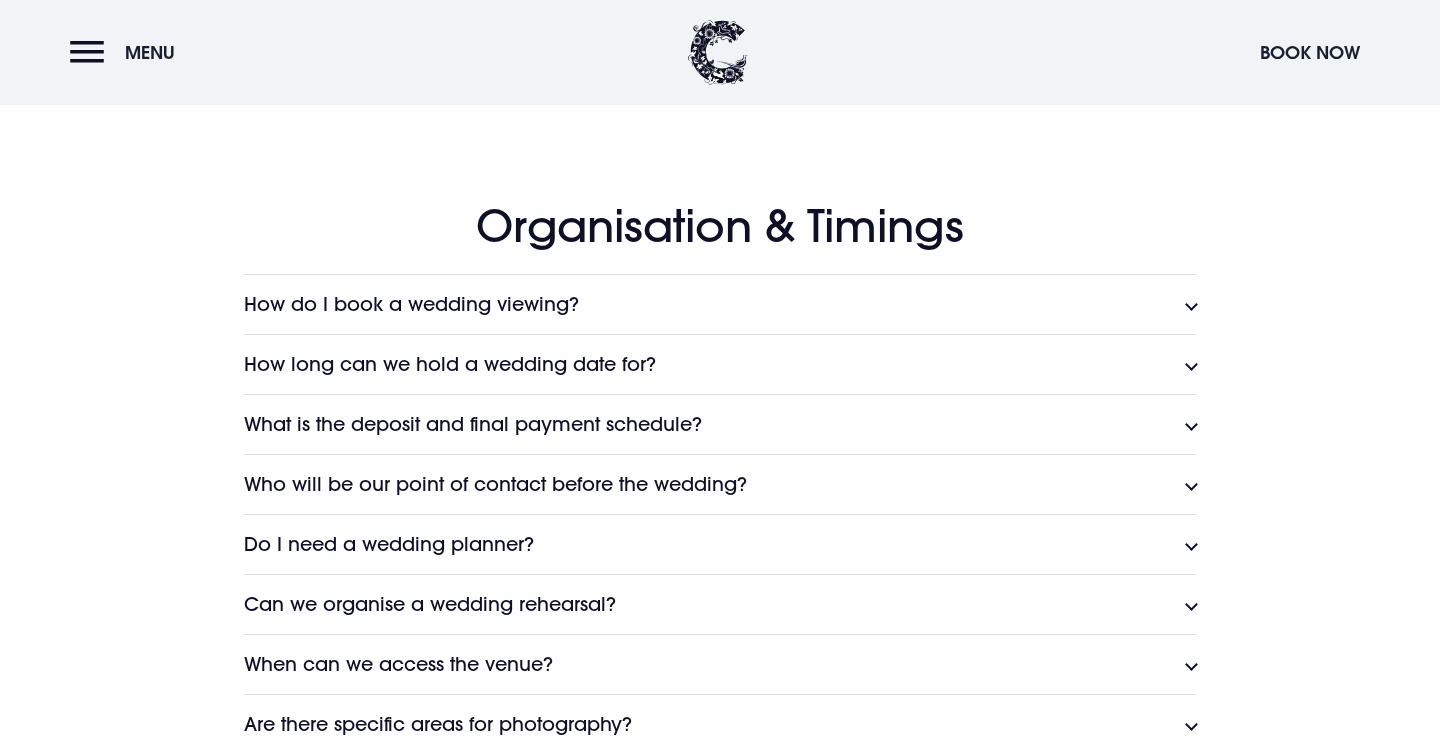 scroll, scrollTop: 2751, scrollLeft: 0, axis: vertical 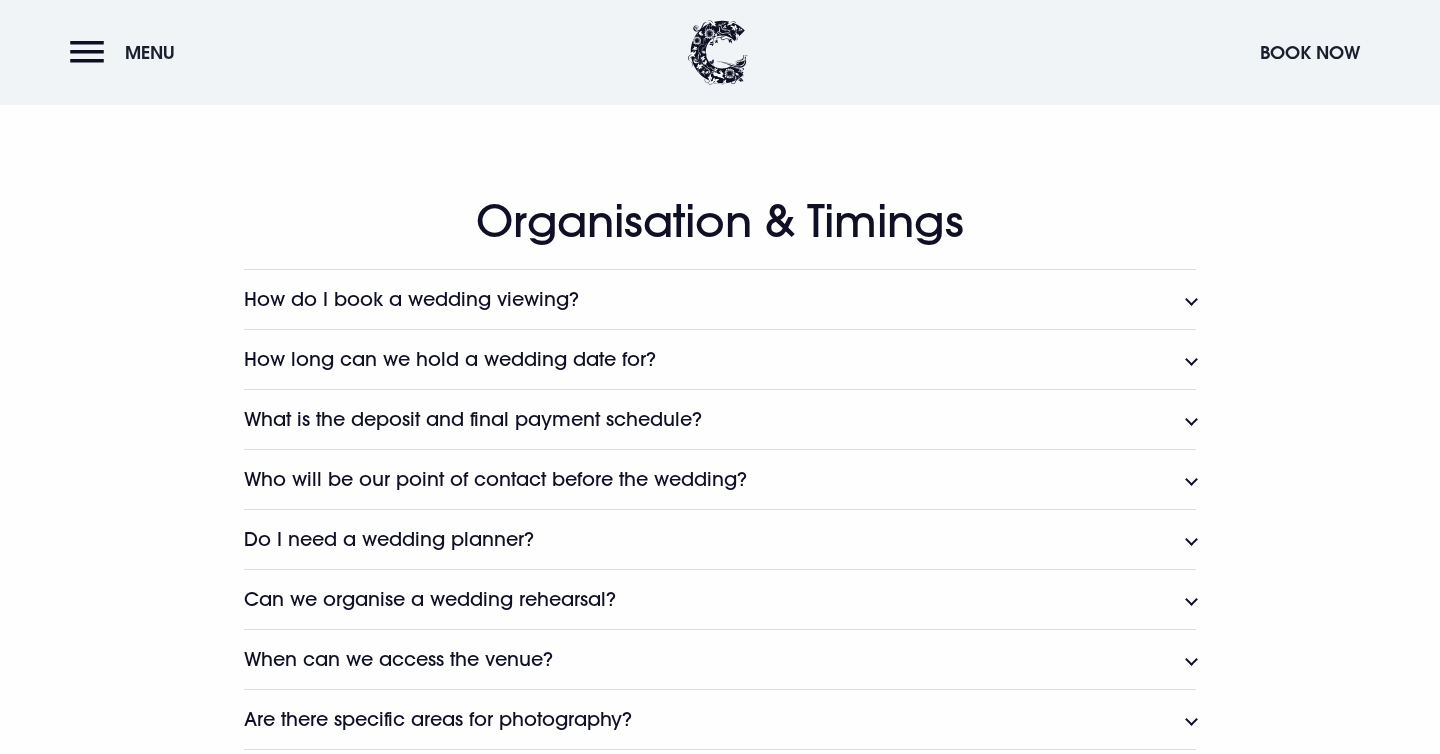 click on "How do I book a wedding viewing?" at bounding box center (458, -1527) 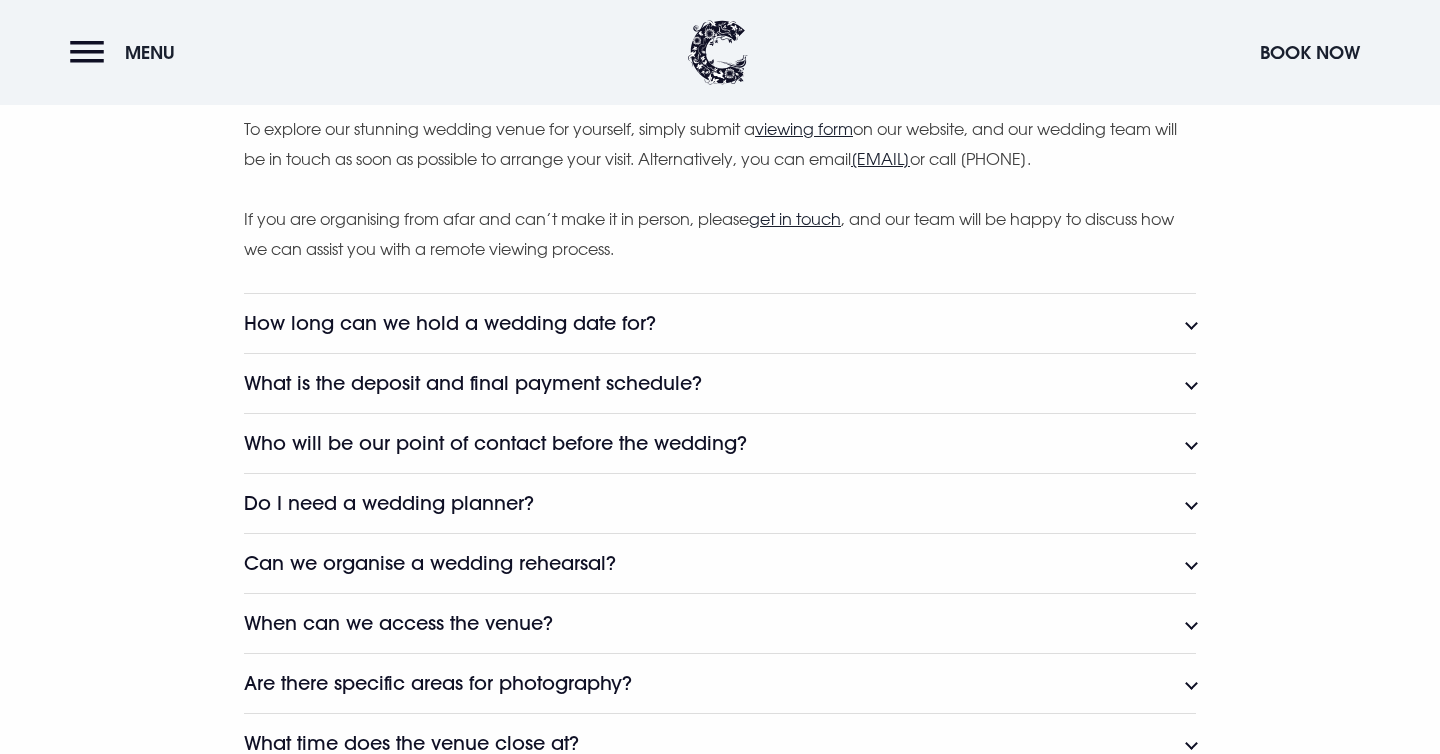 scroll, scrollTop: 2978, scrollLeft: 0, axis: vertical 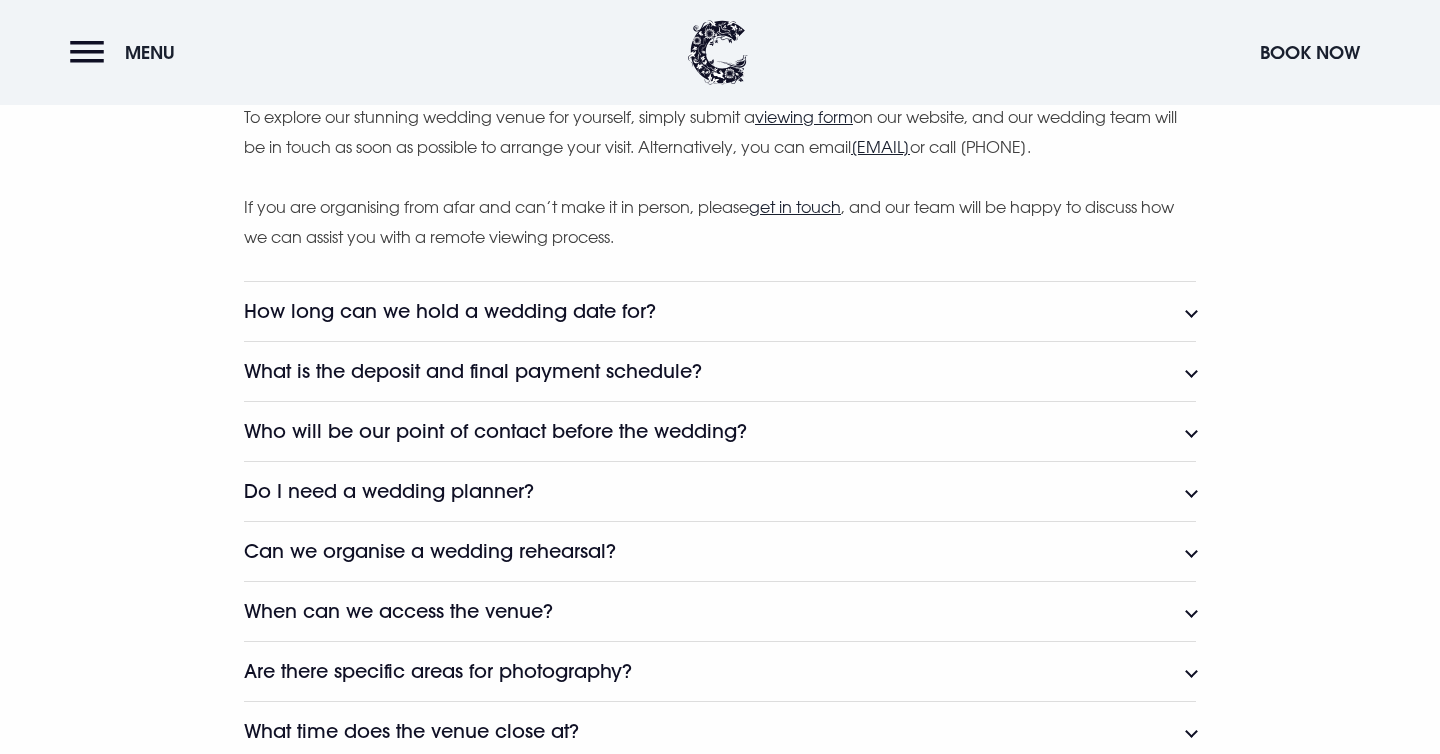 click on "How long can we hold a wedding date for?" at bounding box center (504, -1694) 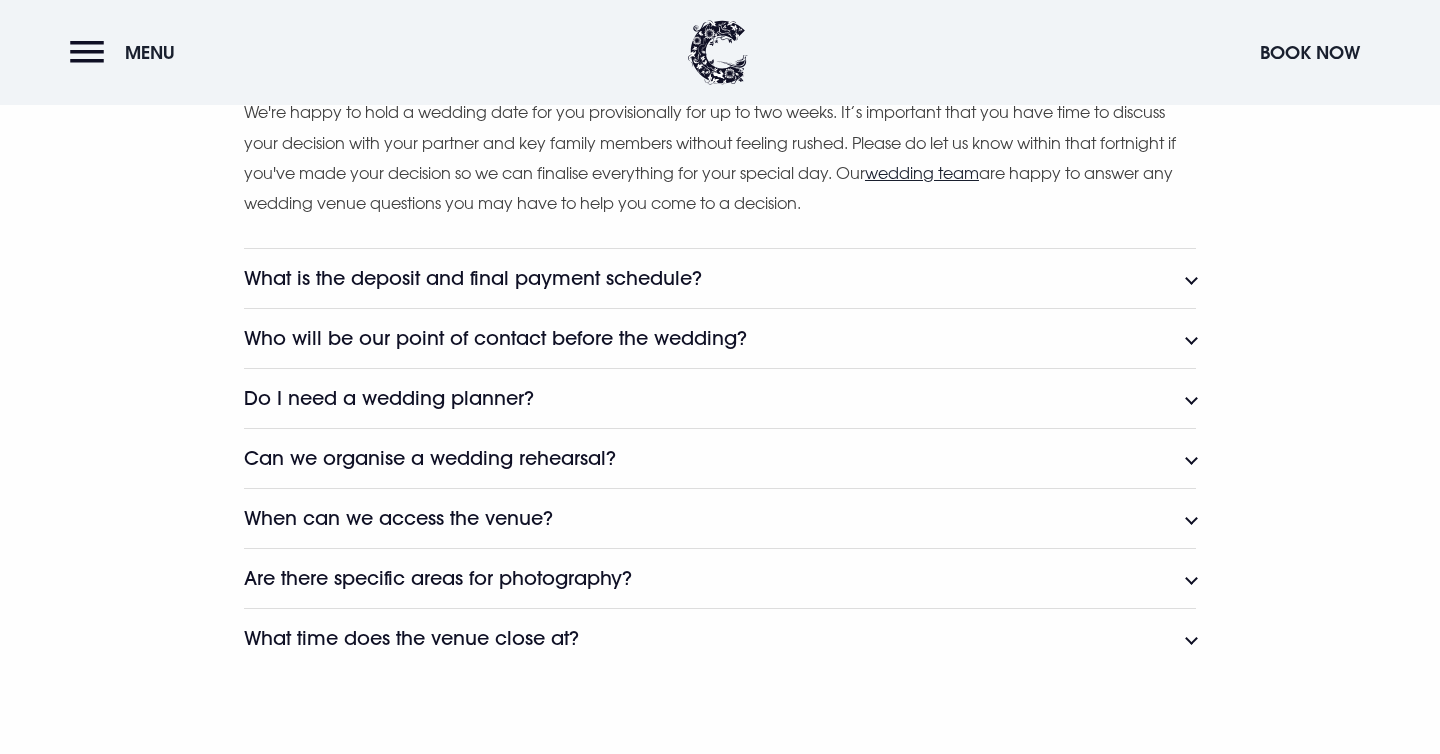 scroll, scrollTop: 3224, scrollLeft: 0, axis: vertical 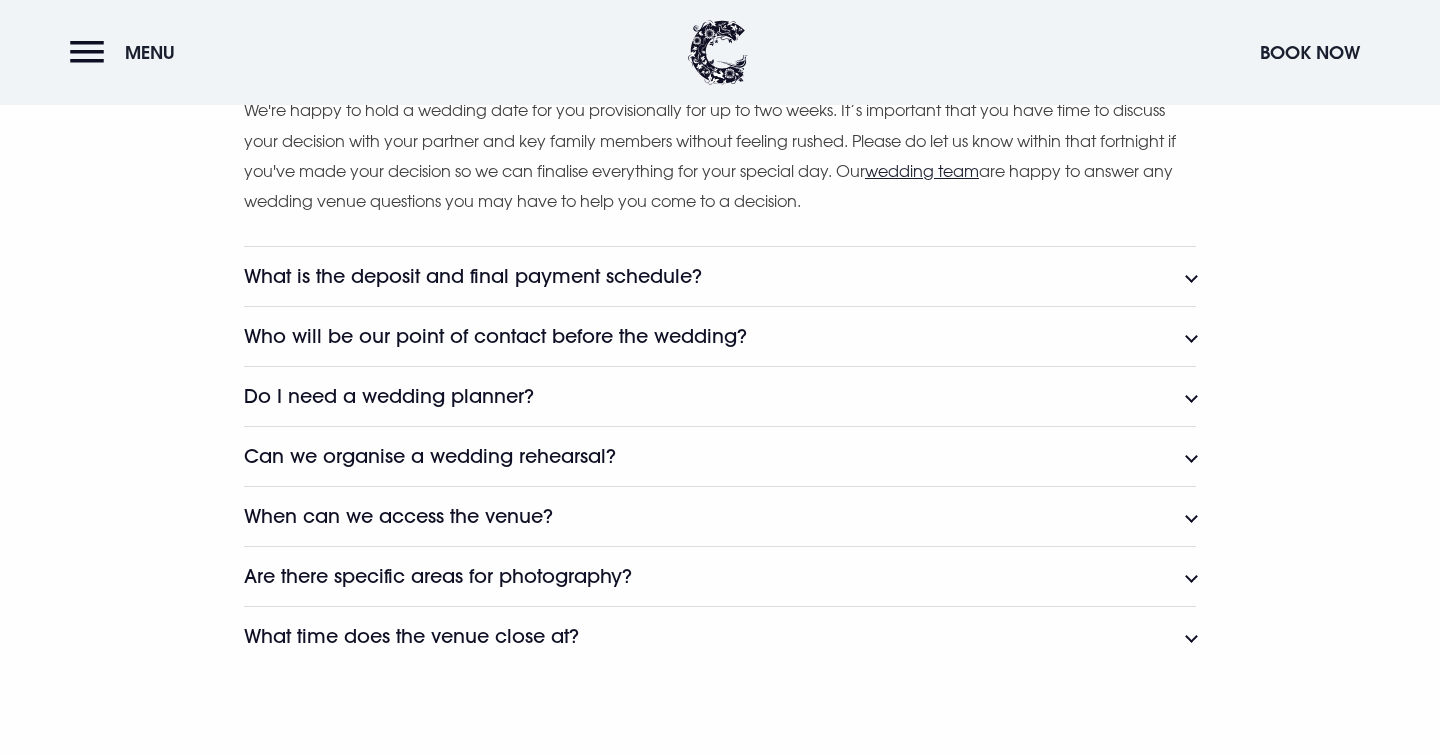 click on "What is the deposit and final payment schedule?" at bounding box center (427, -1880) 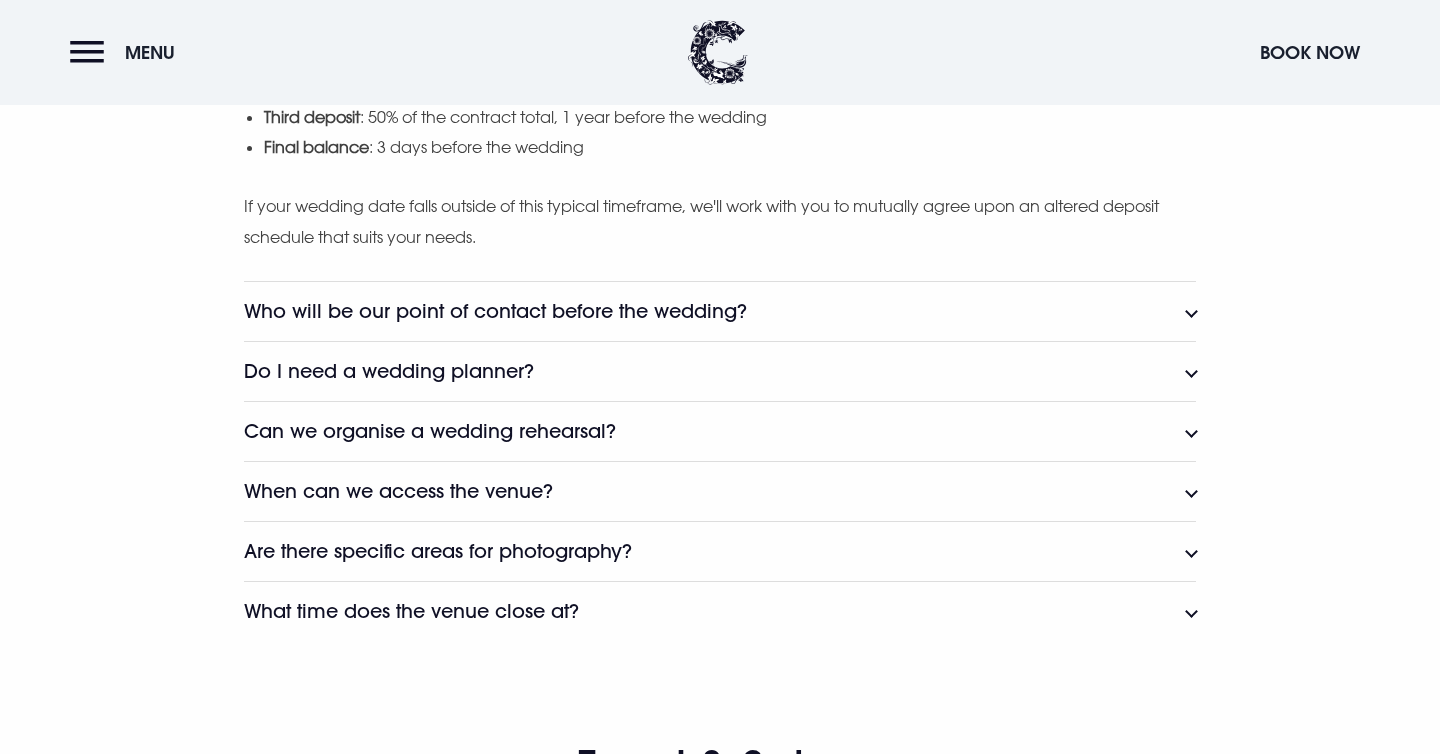 scroll, scrollTop: 3556, scrollLeft: 0, axis: vertical 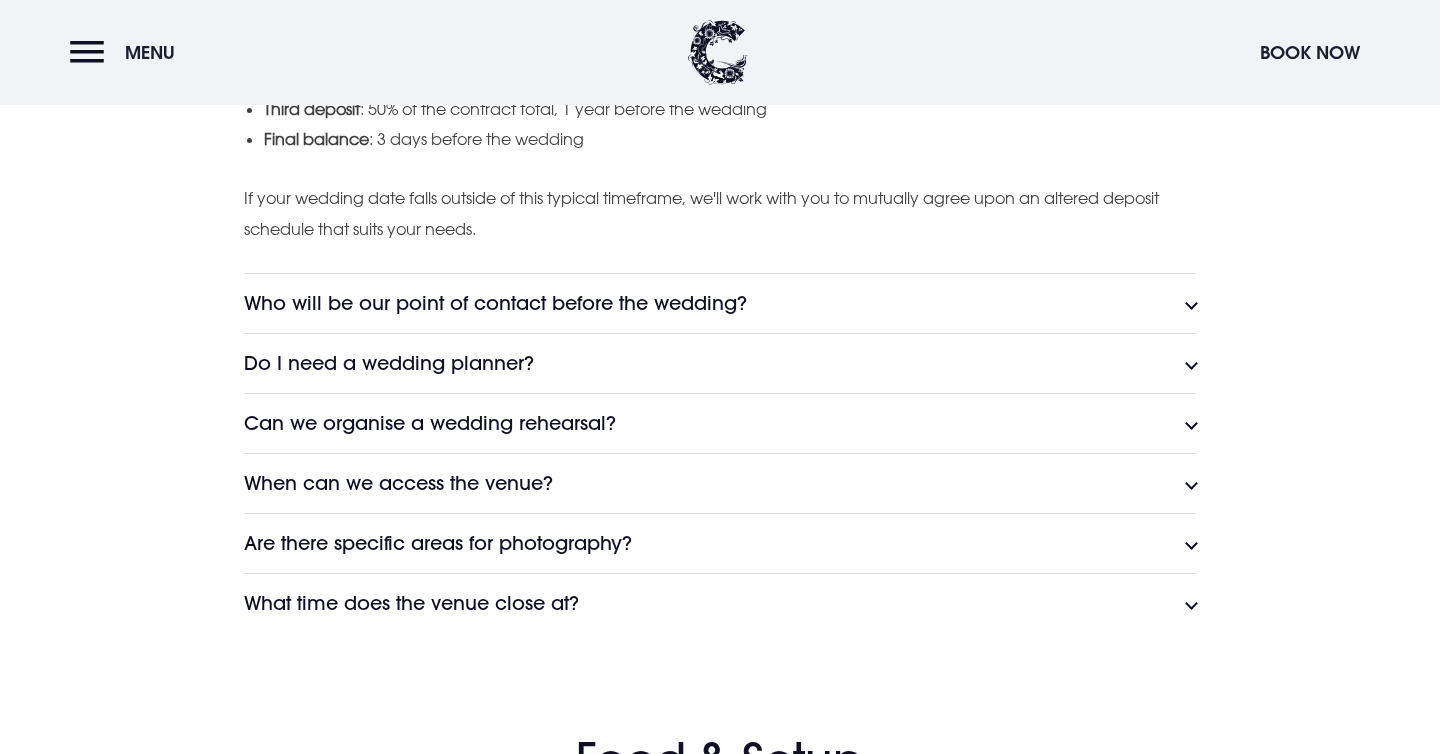 click on "Who will be our point of contact before the wedding?" at bounding box center (552, -2152) 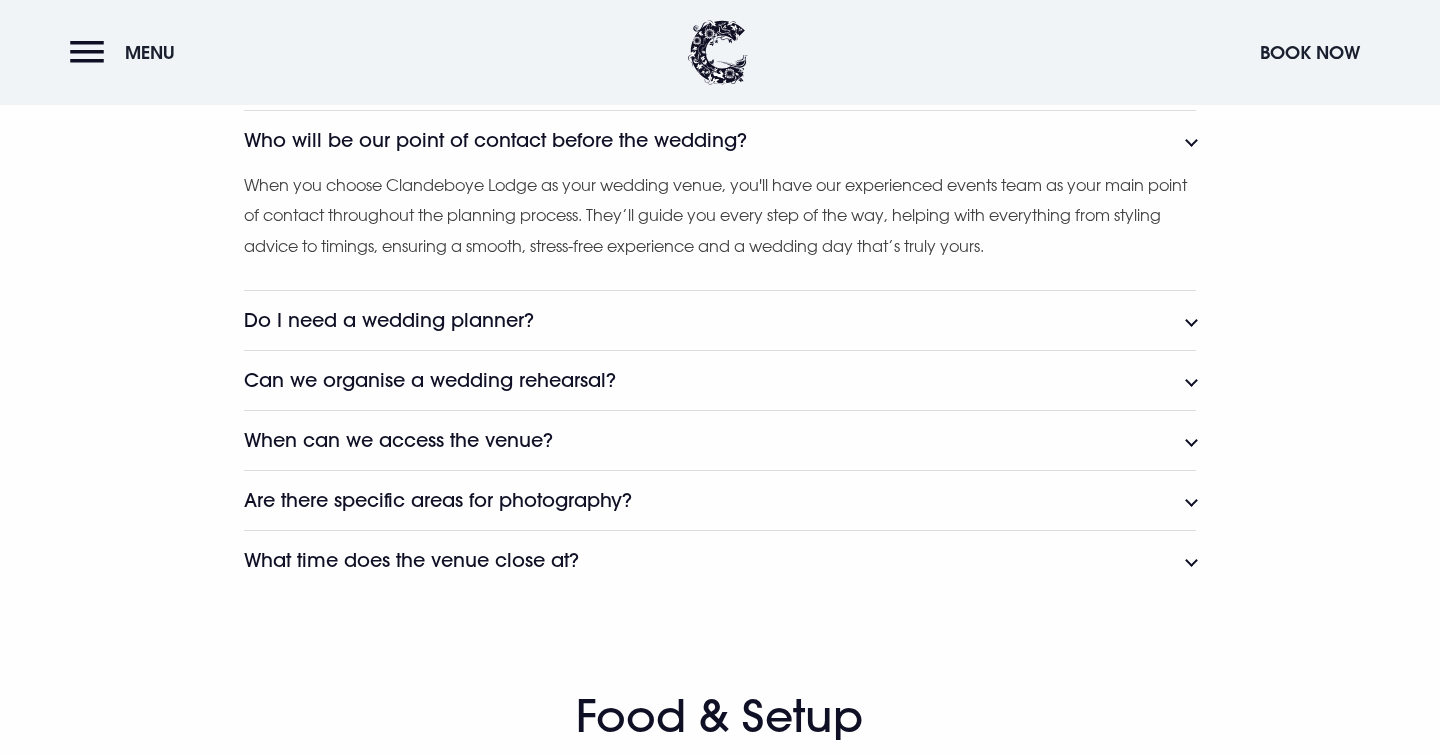 scroll, scrollTop: 3720, scrollLeft: 0, axis: vertical 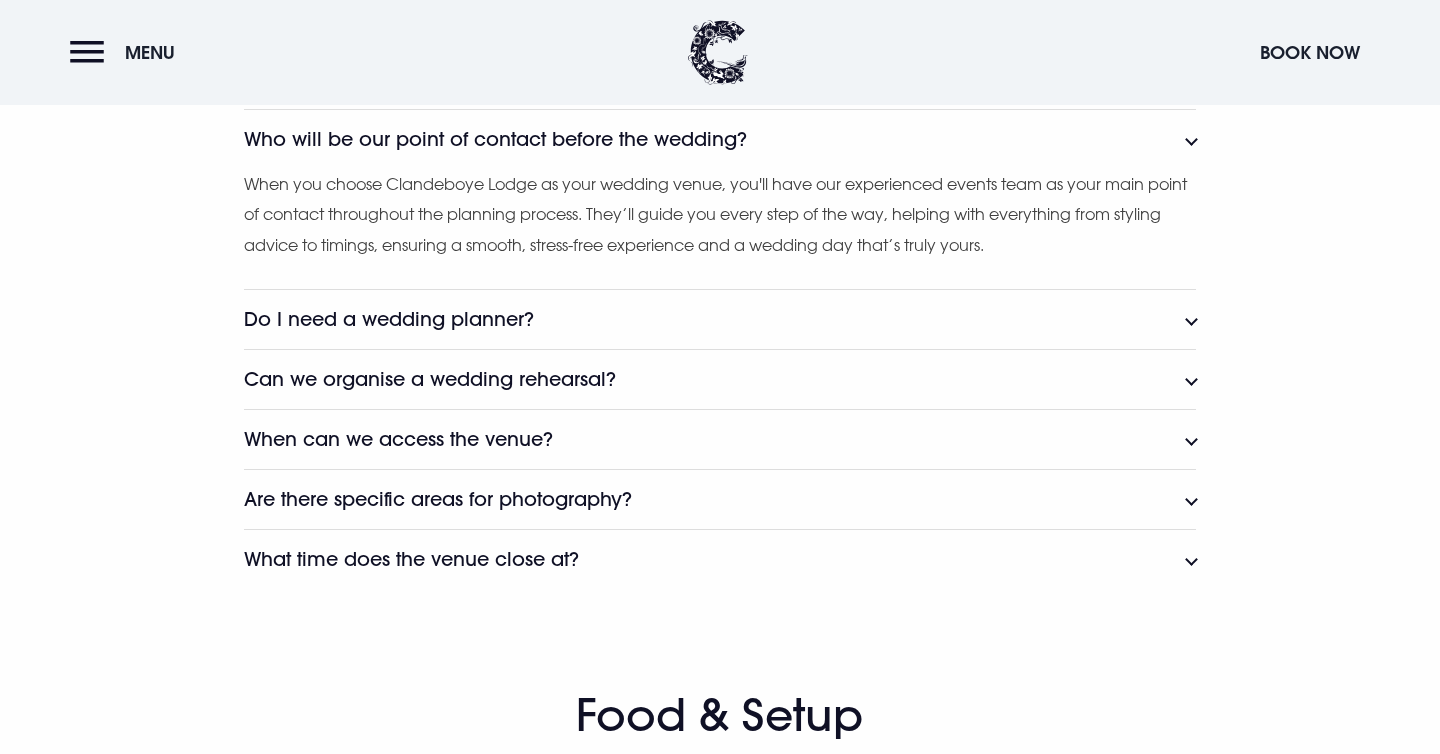 click on "Do I need a wedding planner?" at bounding box center [421, -1836] 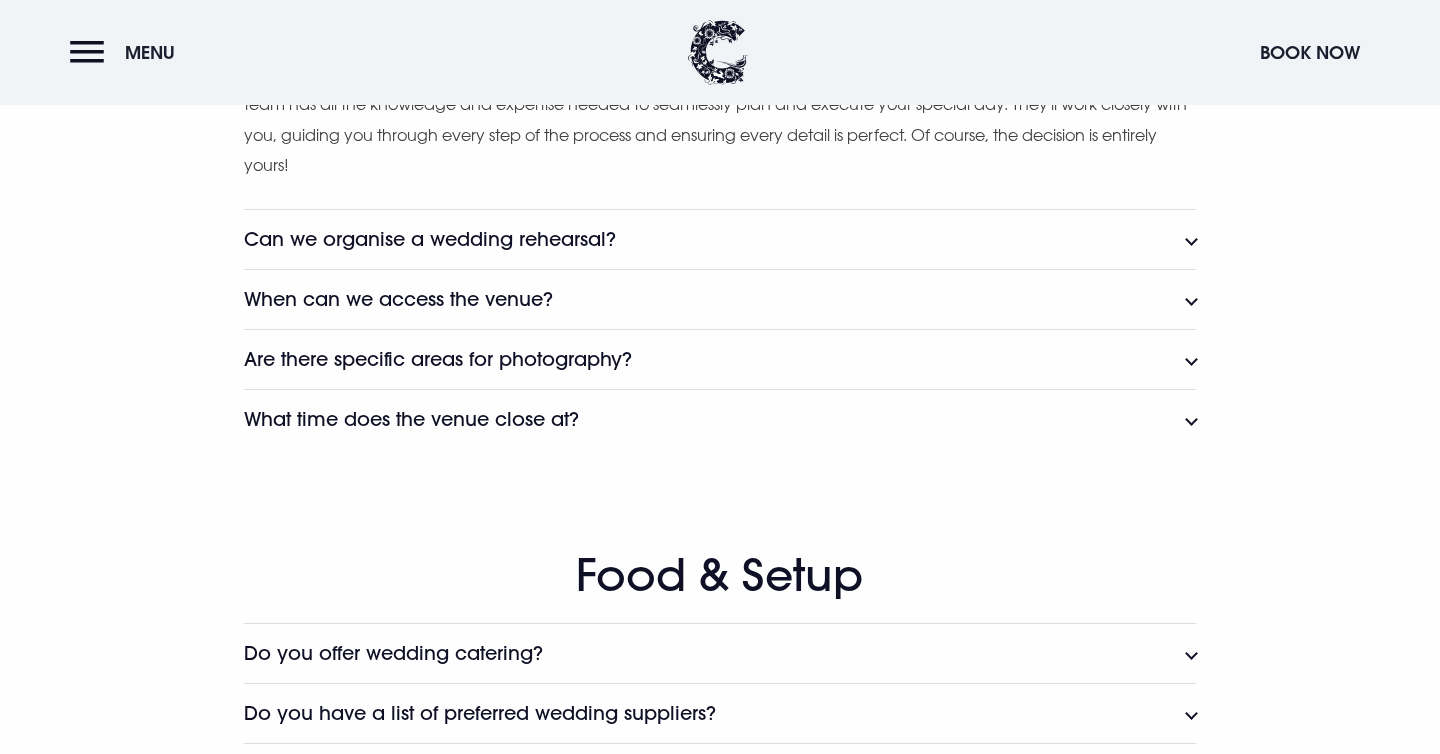 scroll, scrollTop: 4015, scrollLeft: 0, axis: vertical 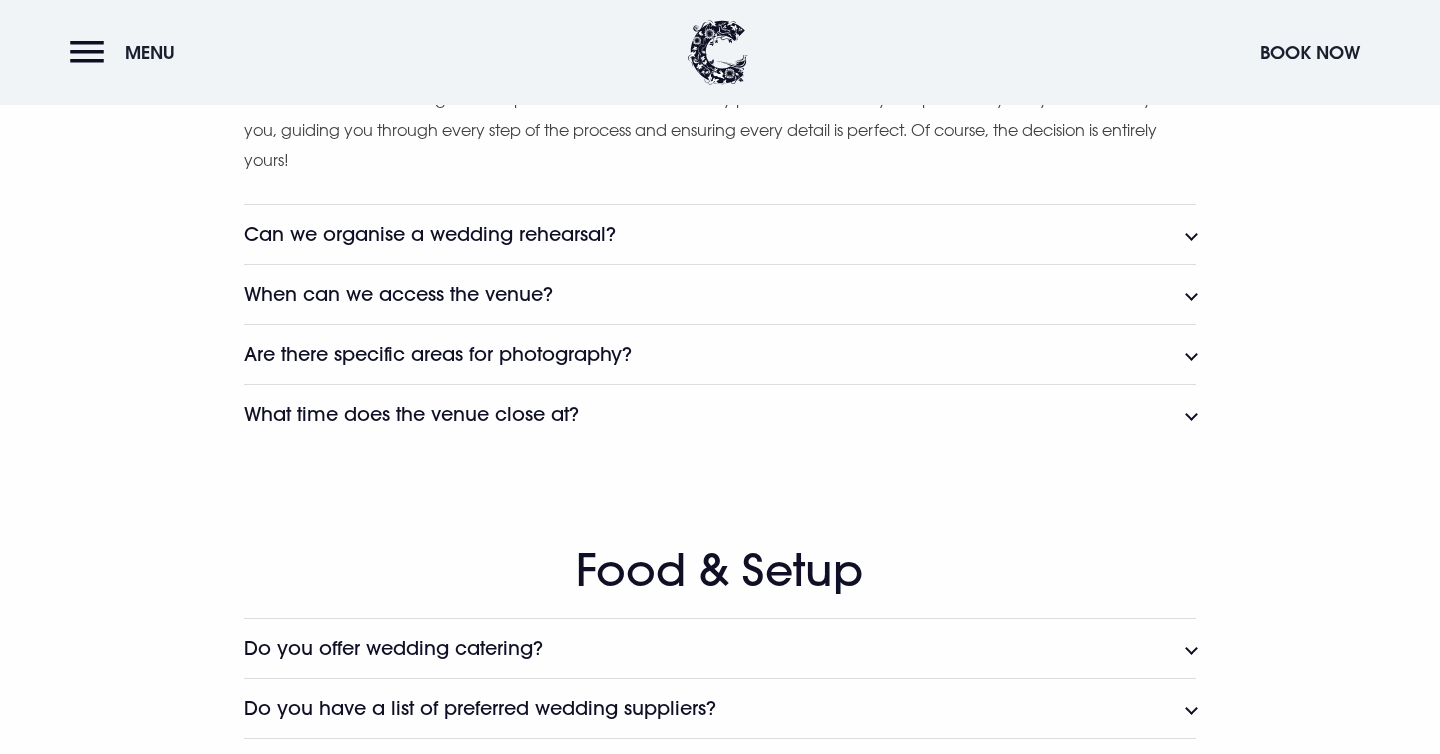 click on "Can we organise a wedding rehearsal?" at bounding box center (432, -1951) 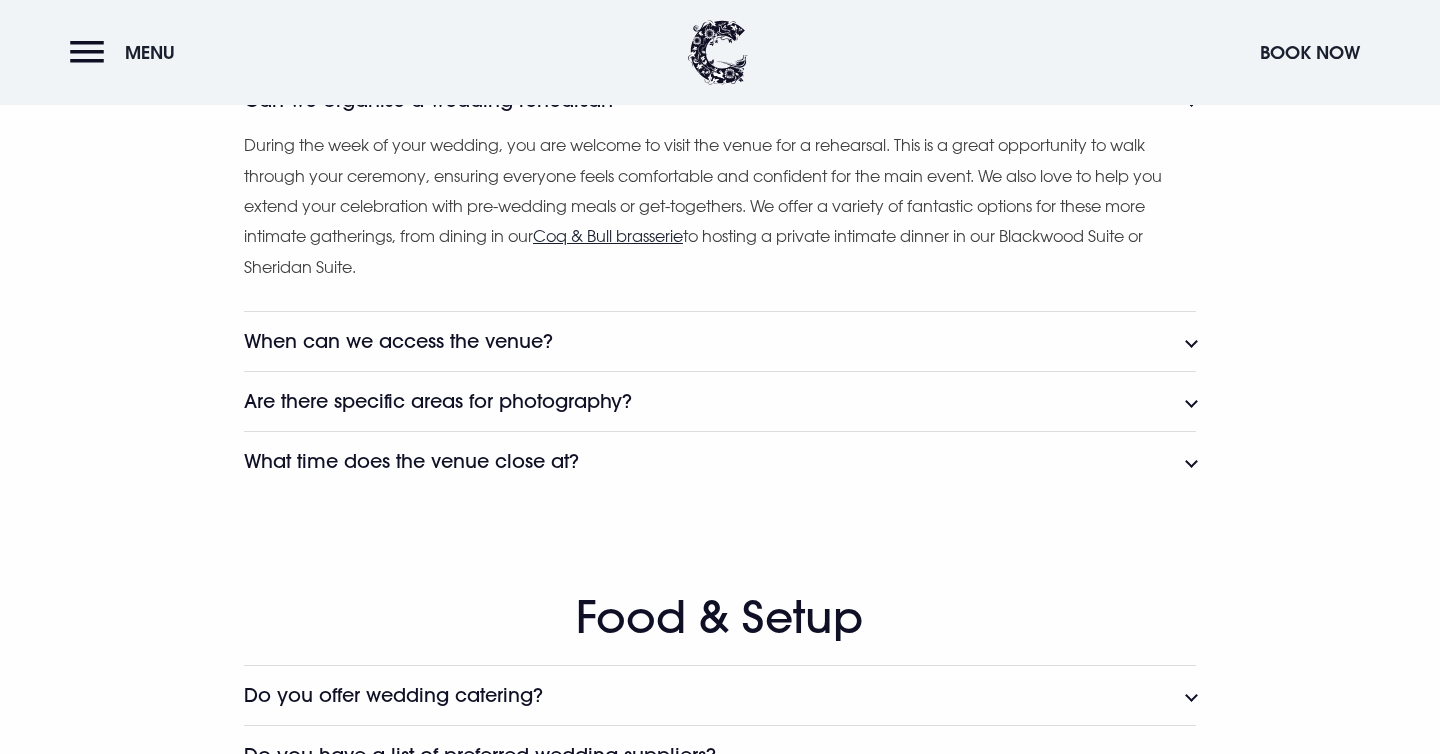 scroll, scrollTop: 4183, scrollLeft: 0, axis: vertical 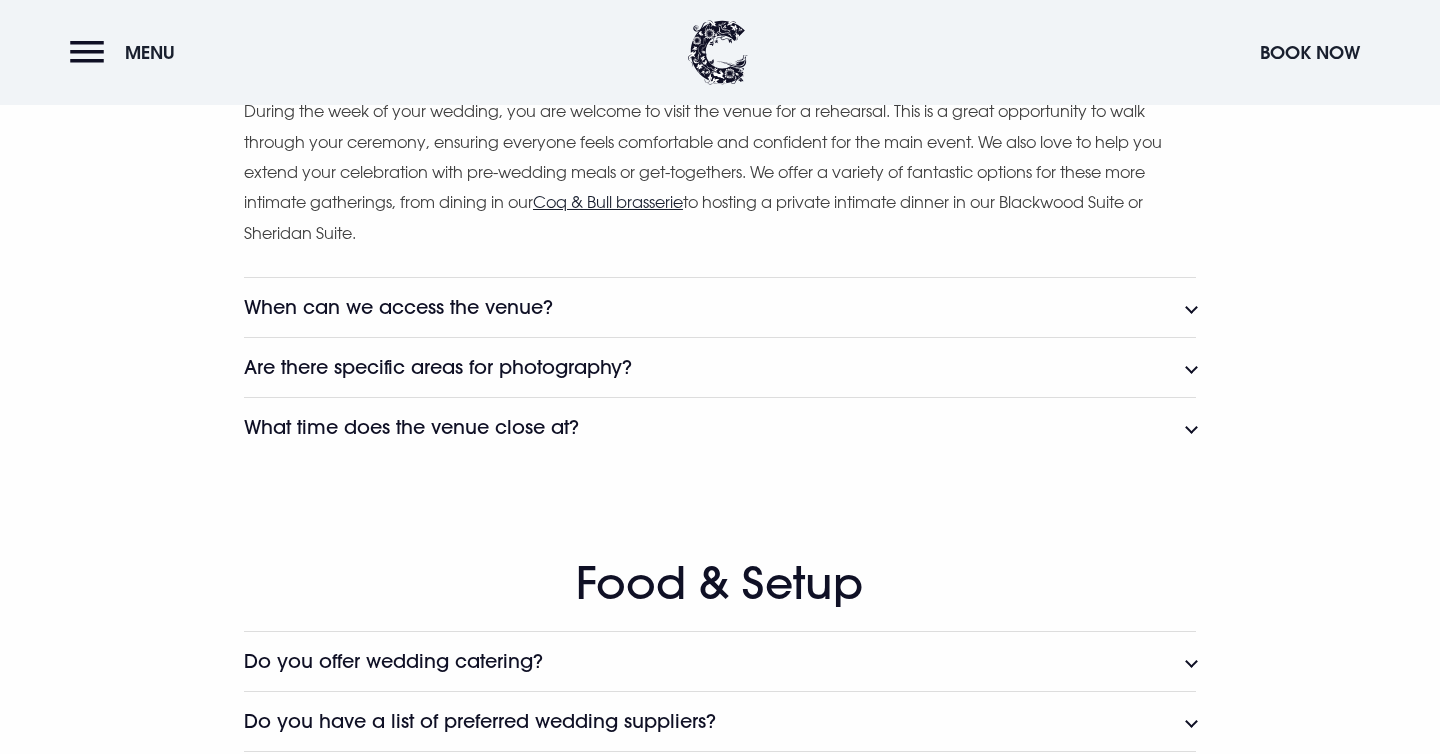 click on "When can we access the venue?" at bounding box center [408, -2059] 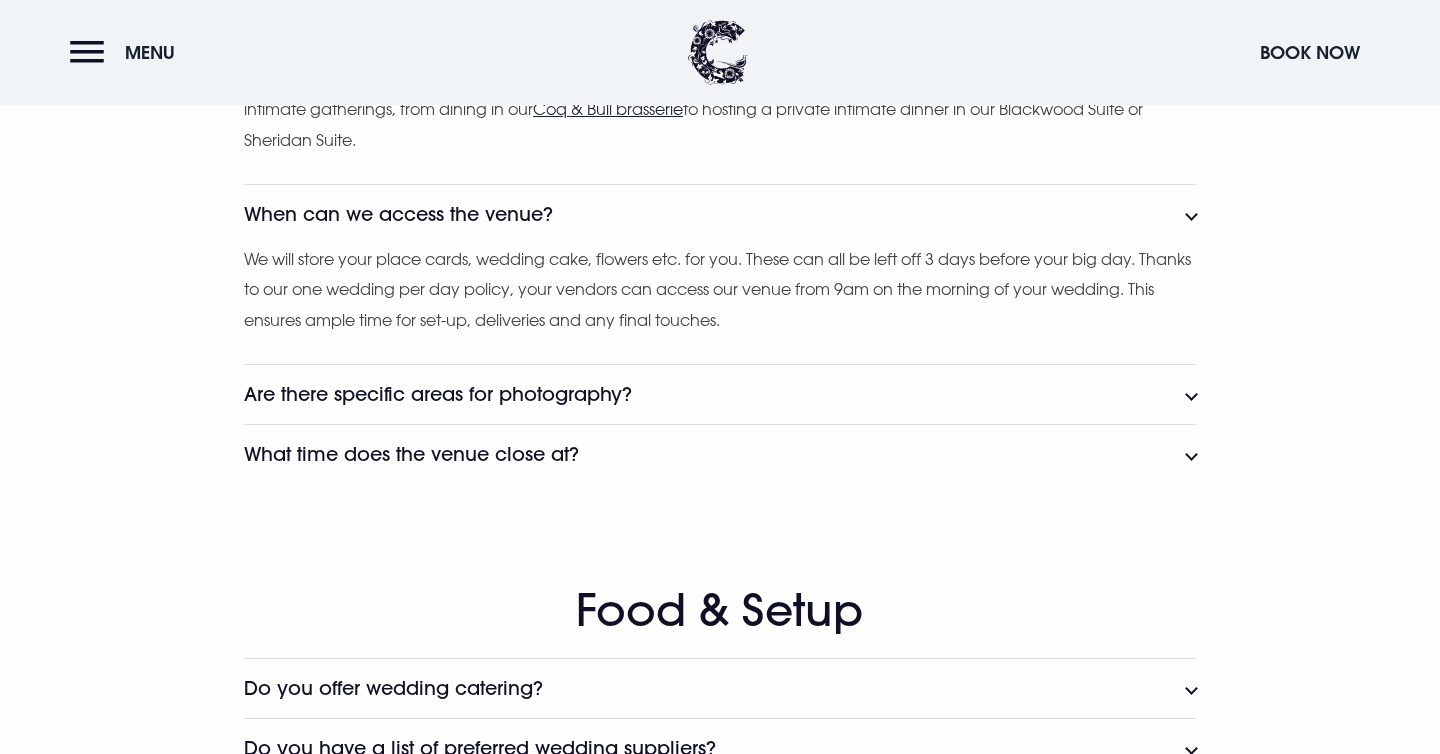 scroll, scrollTop: 4305, scrollLeft: 0, axis: vertical 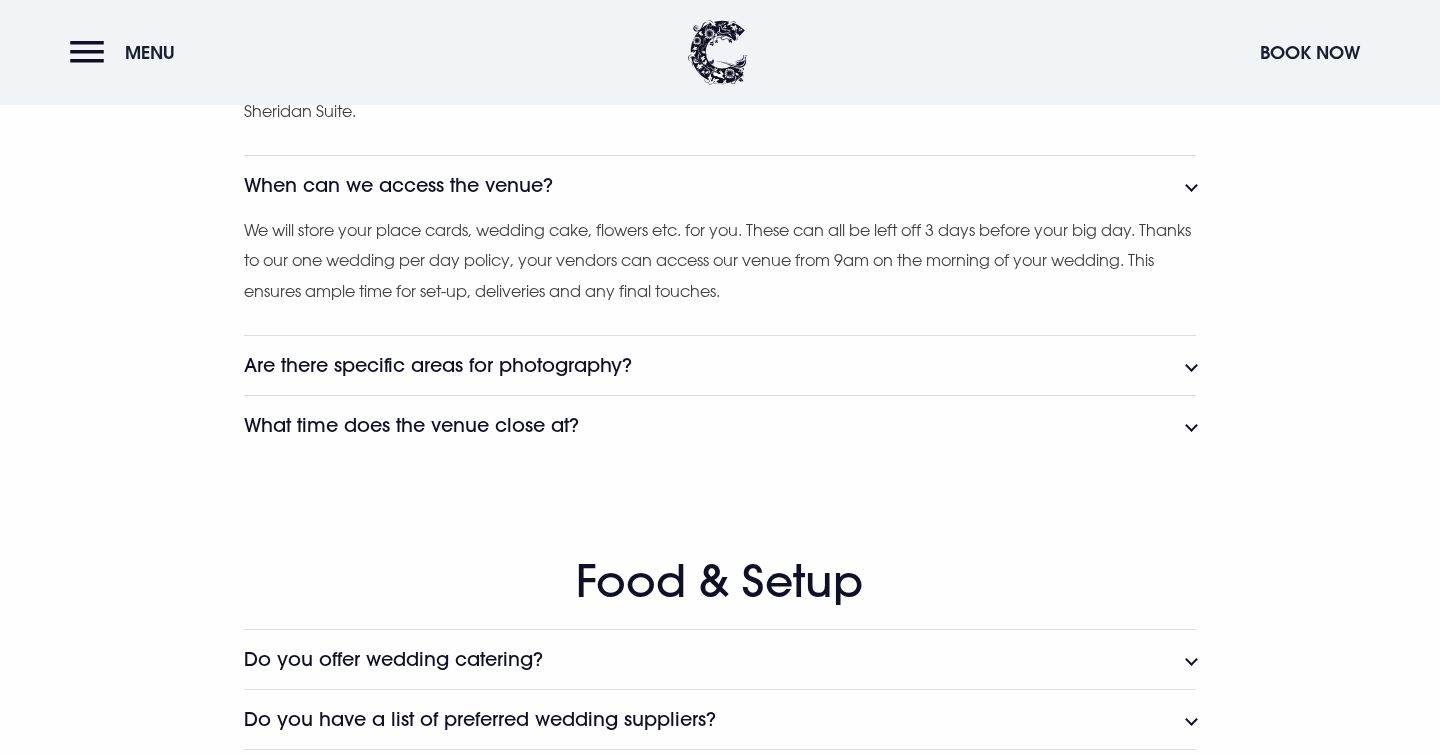 click on "Are there specific areas for photography?" at bounding box center [368, -1940] 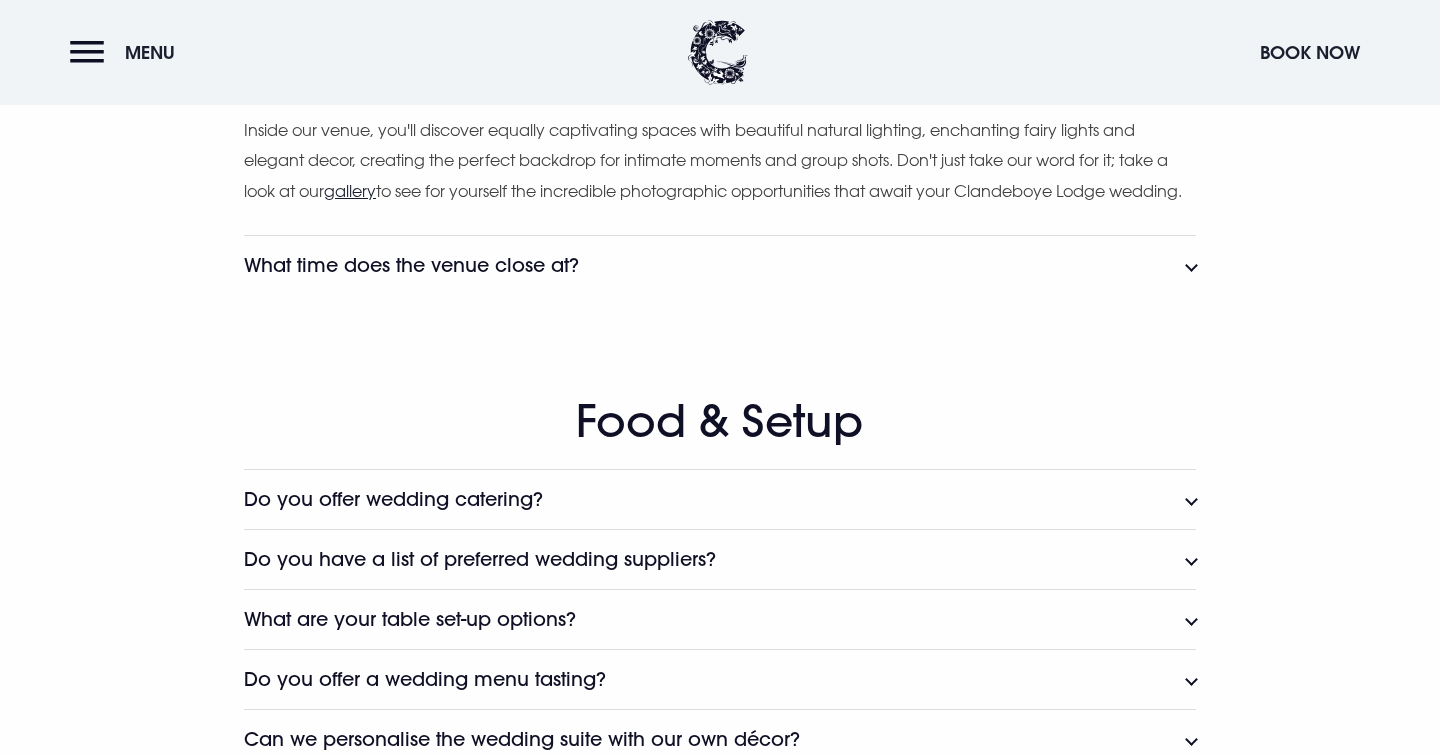 scroll, scrollTop: 4706, scrollLeft: 0, axis: vertical 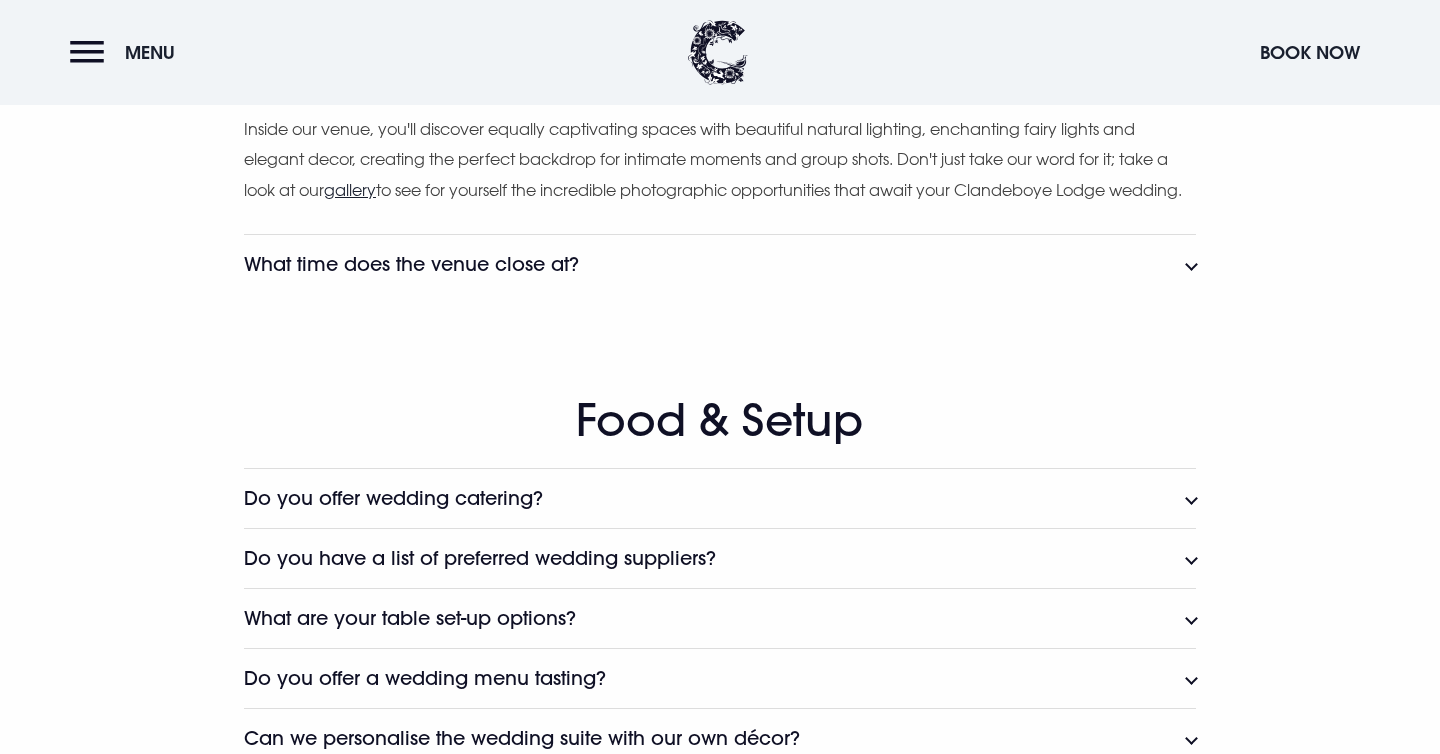 click on "What time does the venue close at?" at bounding box center (358, -2070) 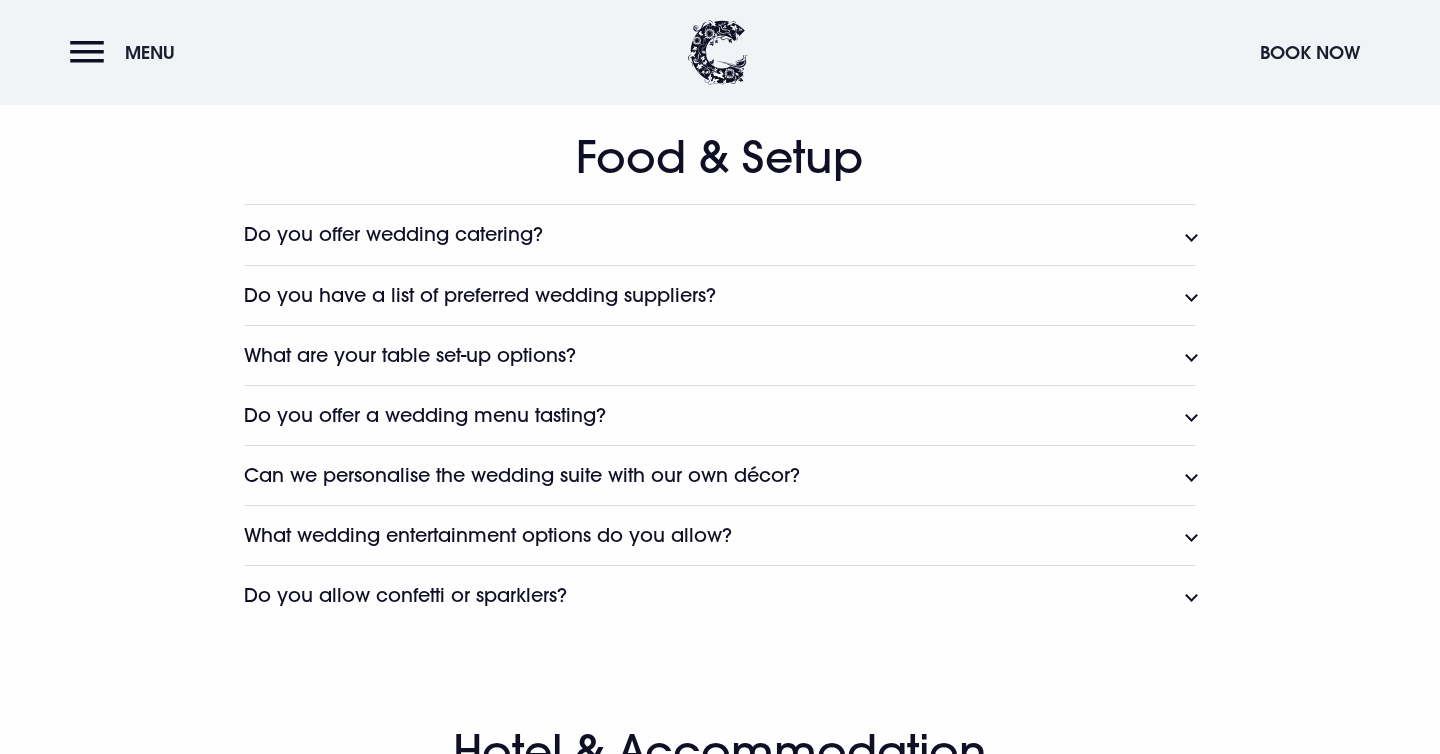 scroll, scrollTop: 5098, scrollLeft: 0, axis: vertical 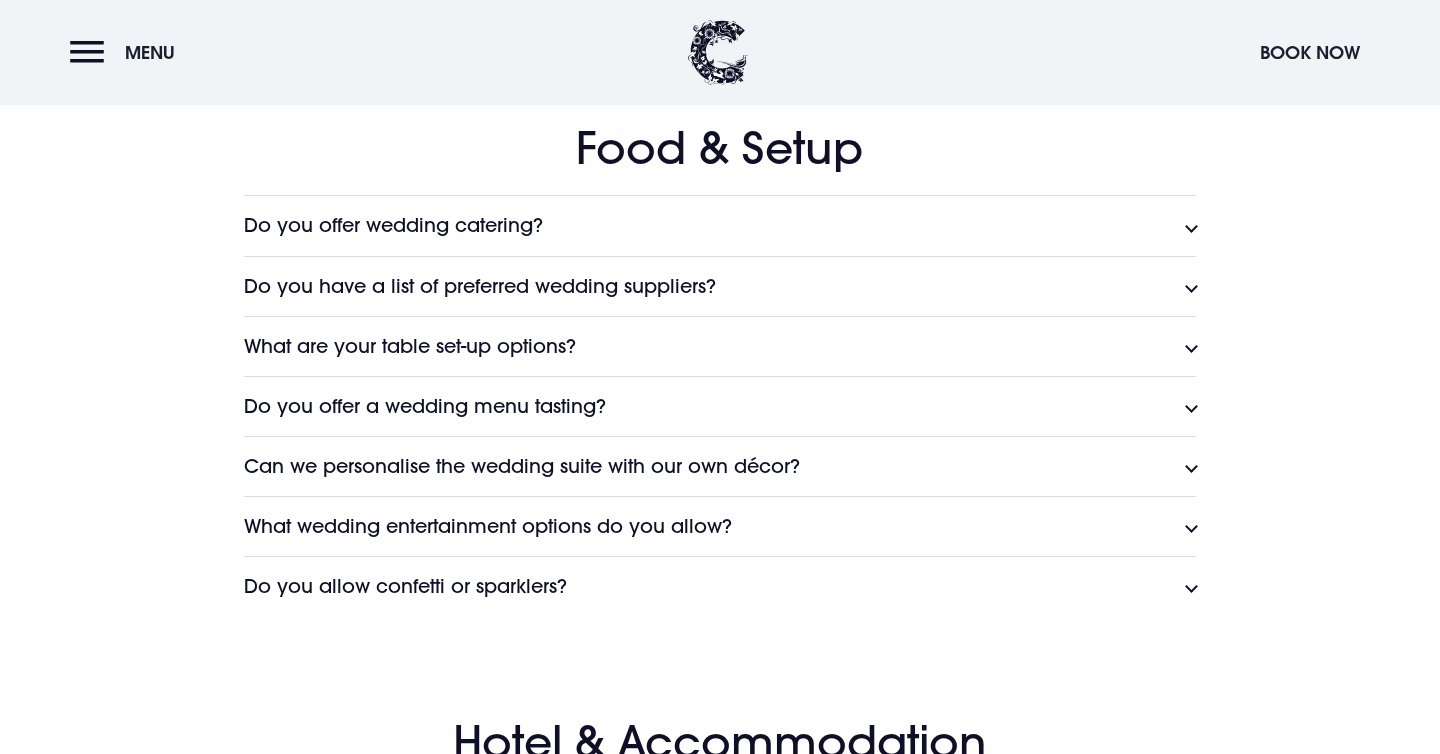 click on "Do you offer wedding catering?" at bounding box center [458, -3874] 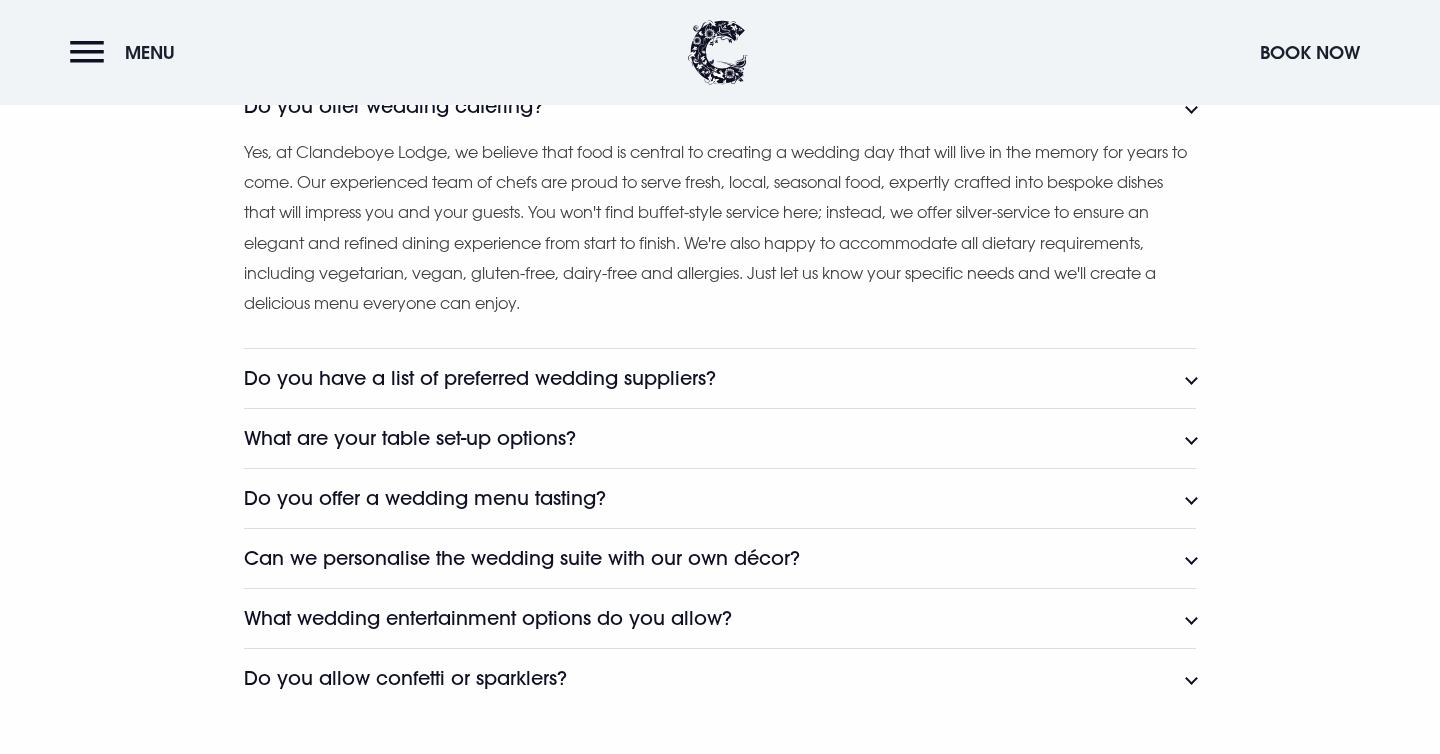 scroll, scrollTop: 5218, scrollLeft: 0, axis: vertical 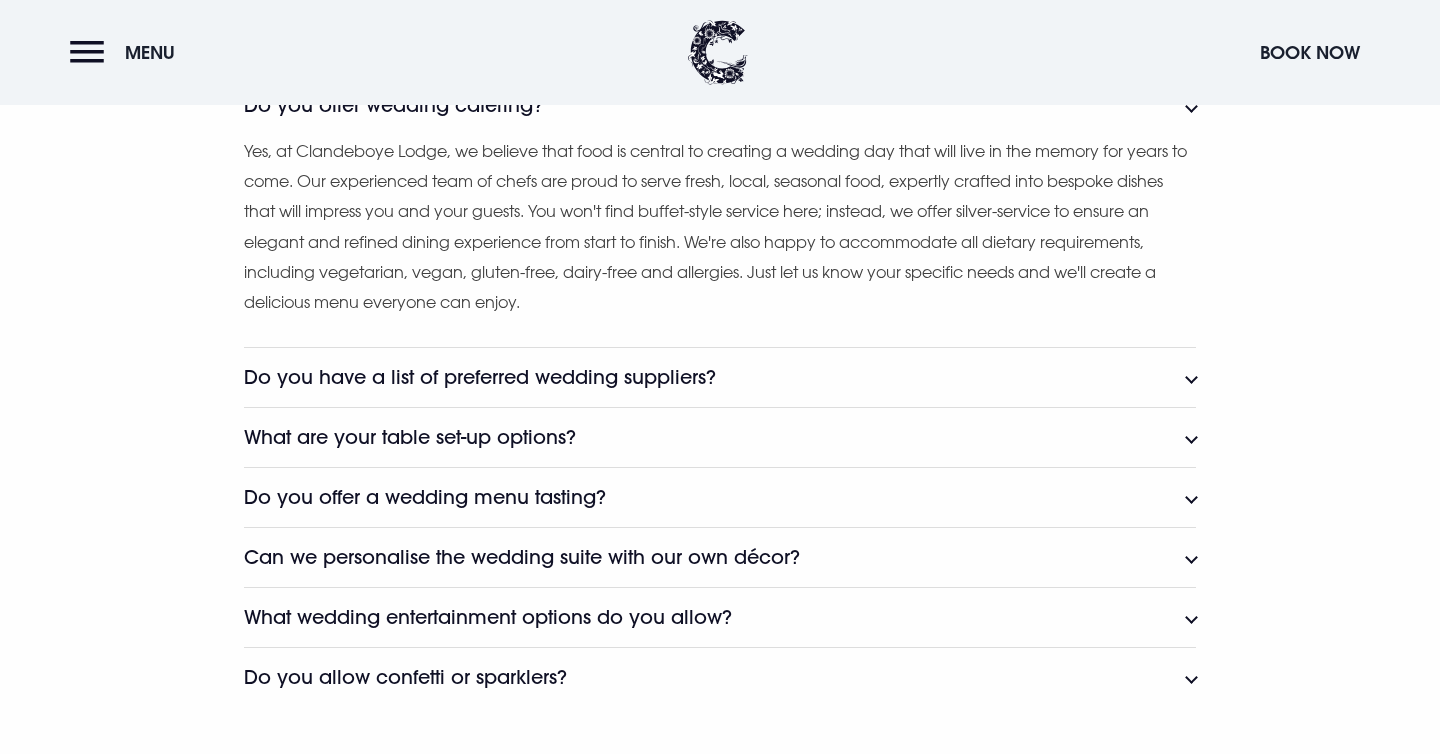 click on "Do you have a list of preferred wedding suppliers?" at bounding box center (504, -3934) 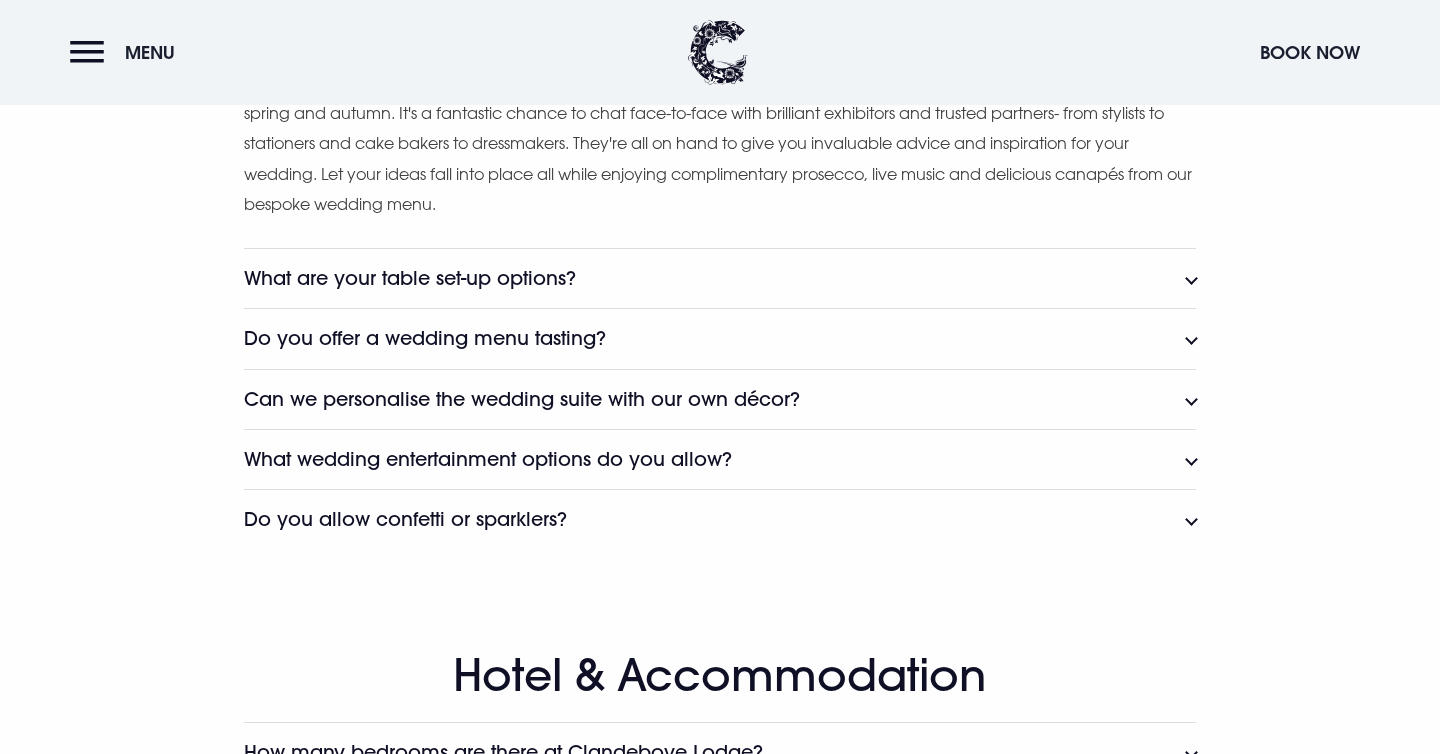 scroll, scrollTop: 5561, scrollLeft: 0, axis: vertical 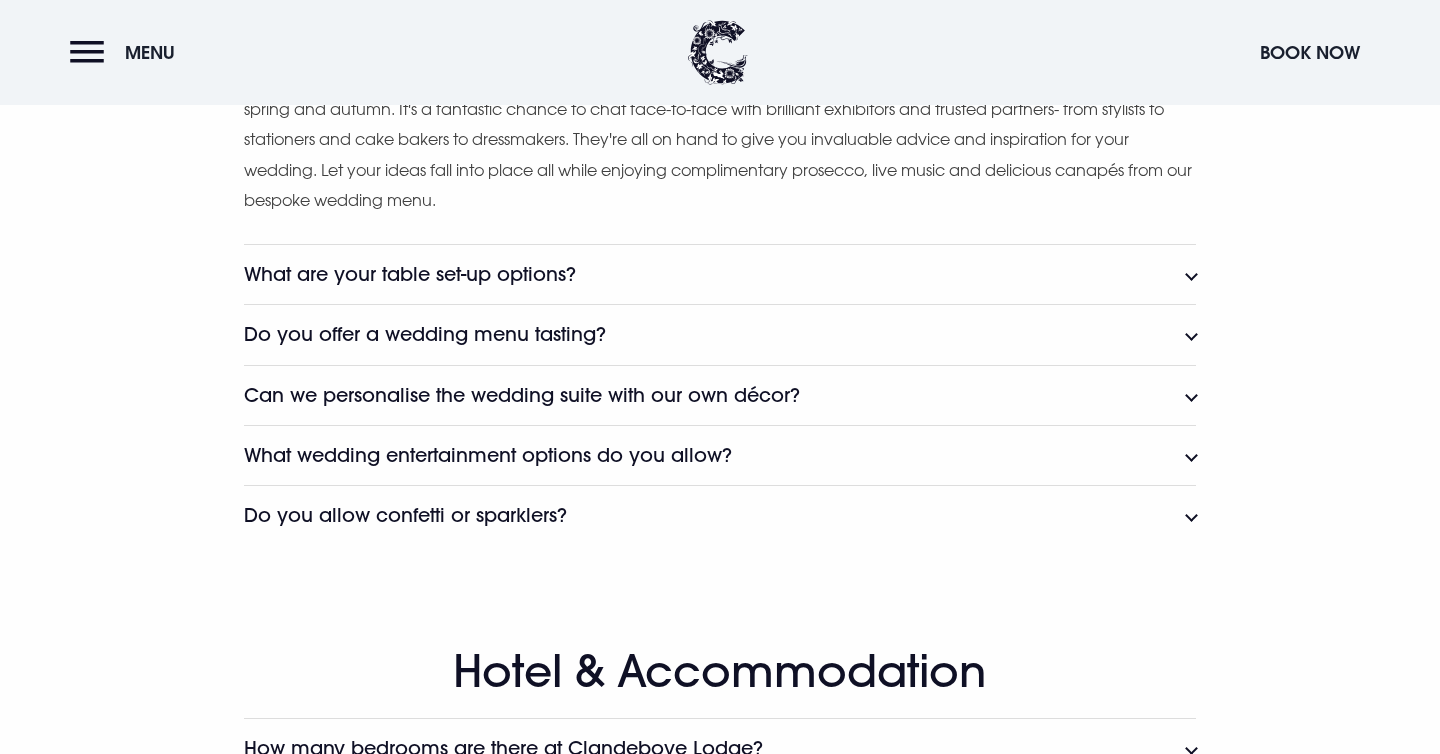 click on "What are your table set-up options?" at bounding box center [427, -4217] 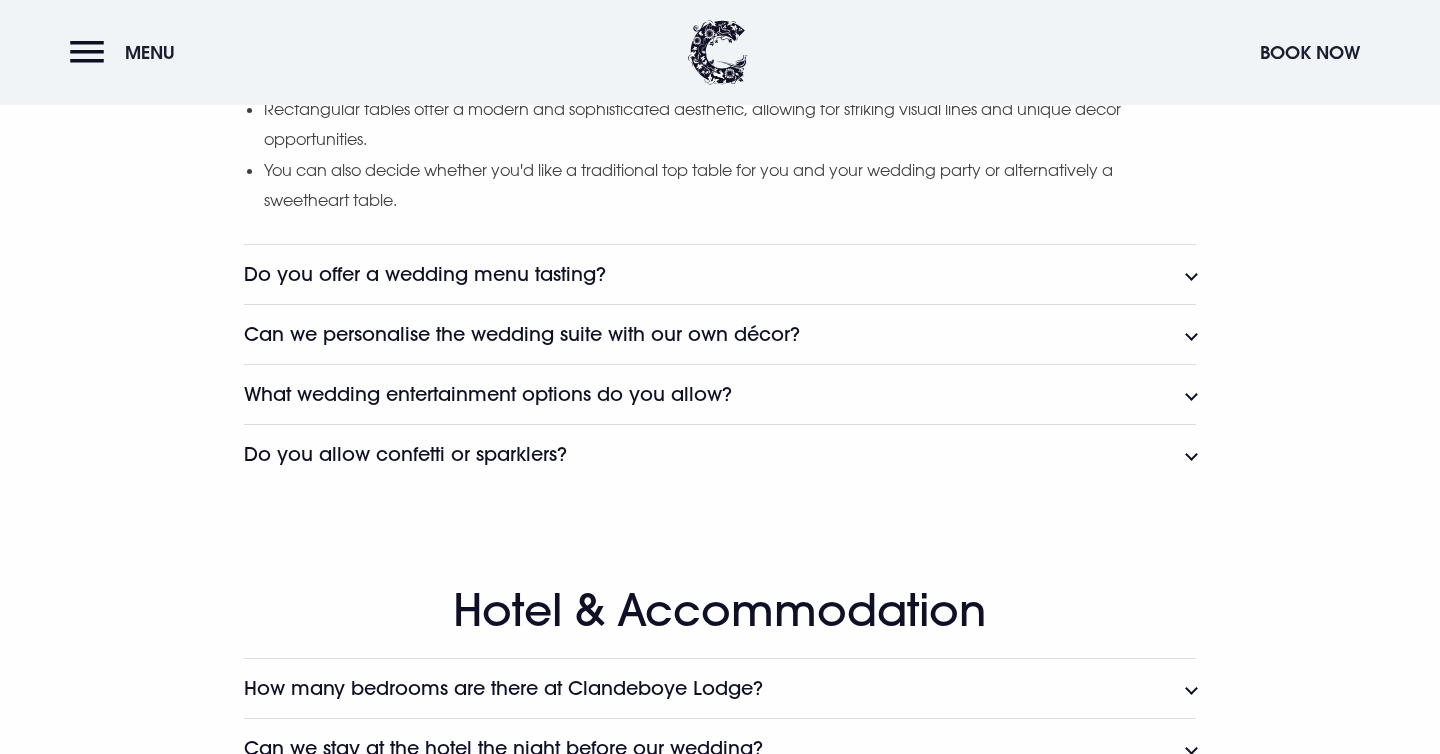 scroll, scrollTop: 5923, scrollLeft: 0, axis: vertical 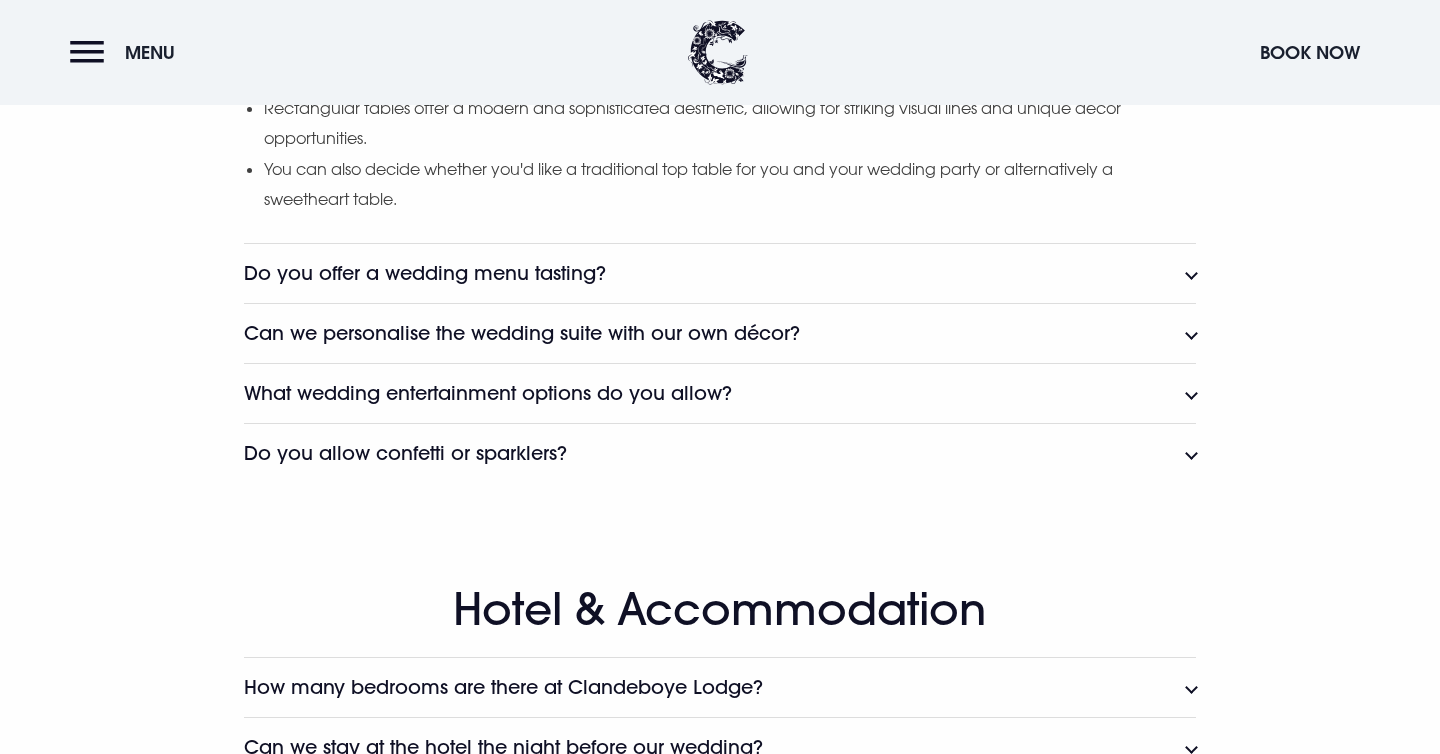 click on "Do you offer a wedding menu tasting?" at bounding box center [552, -4519] 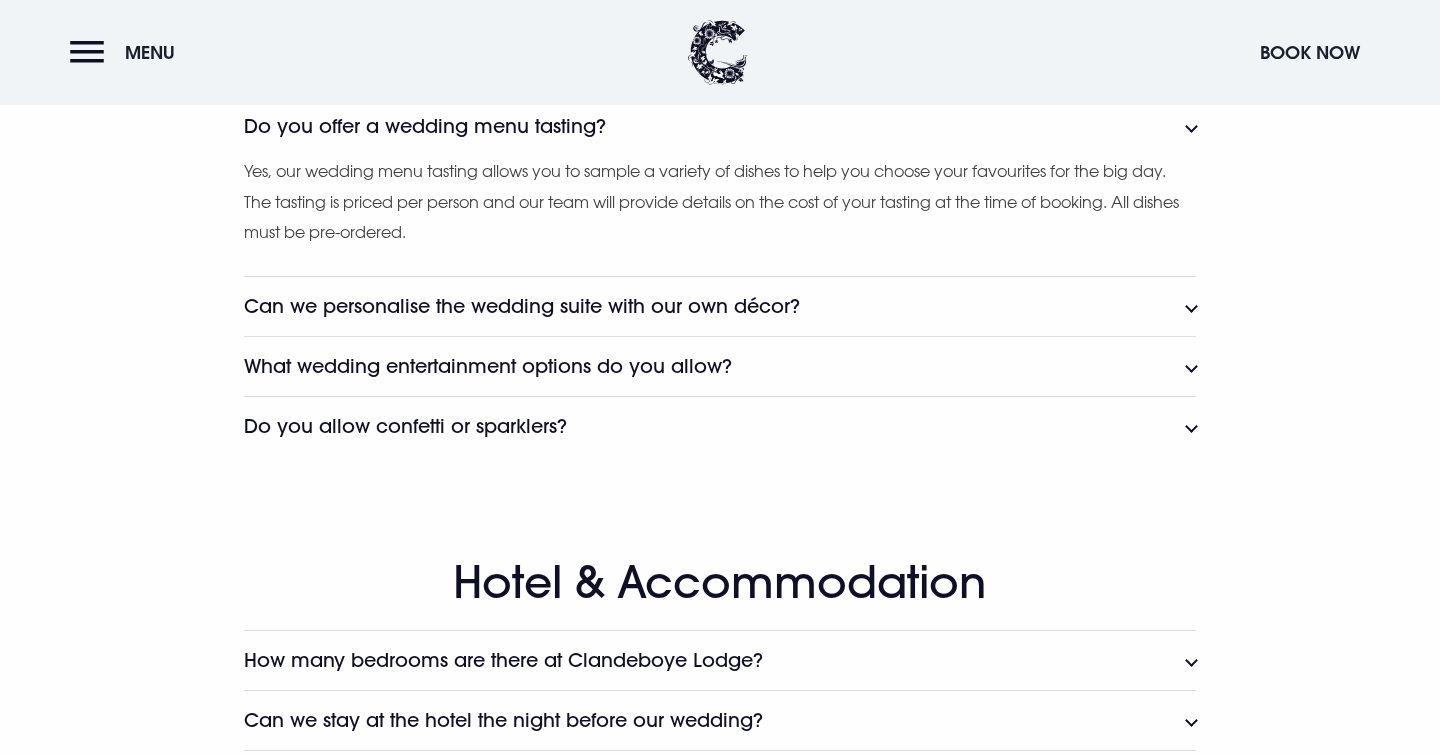 scroll, scrollTop: 6072, scrollLeft: 0, axis: vertical 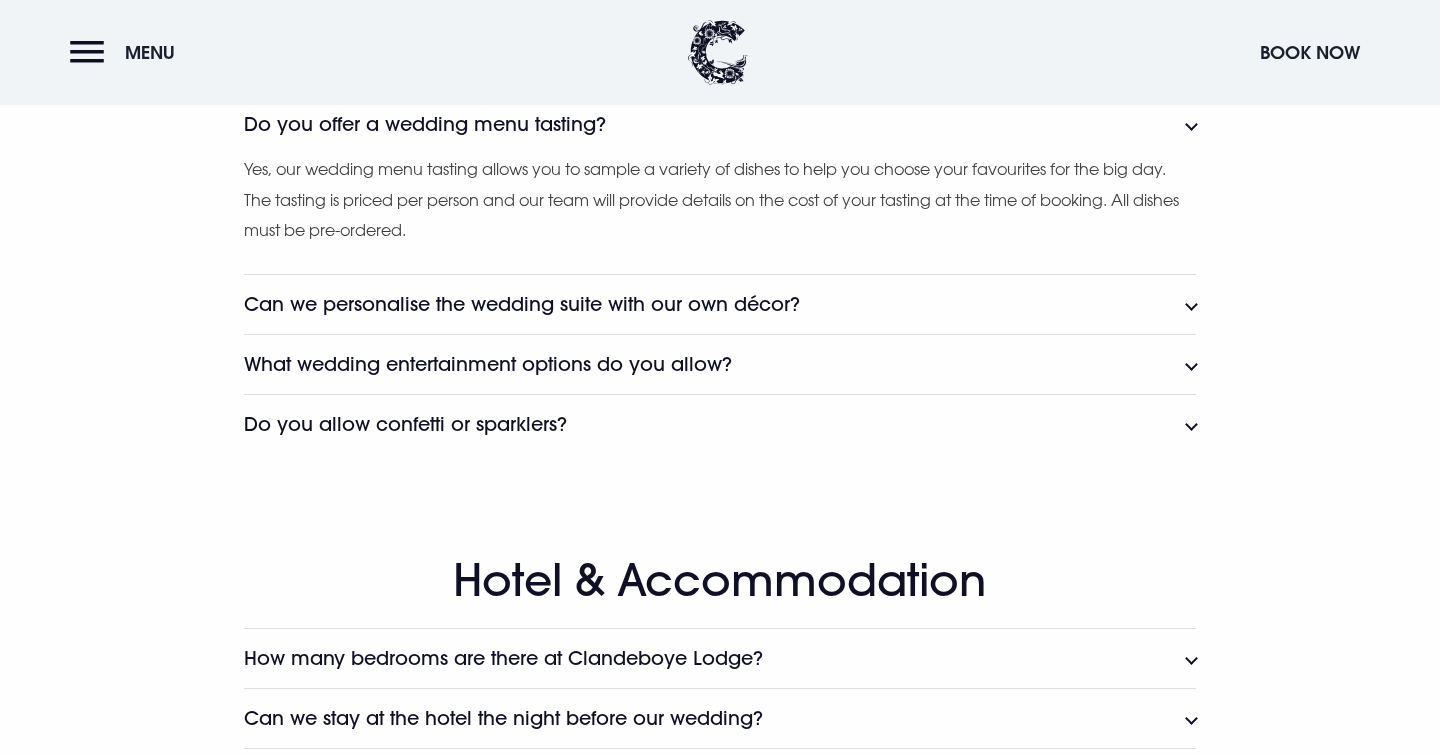 click on "Can we personalise the wedding suite with our own décor?" at bounding box center (421, -4188) 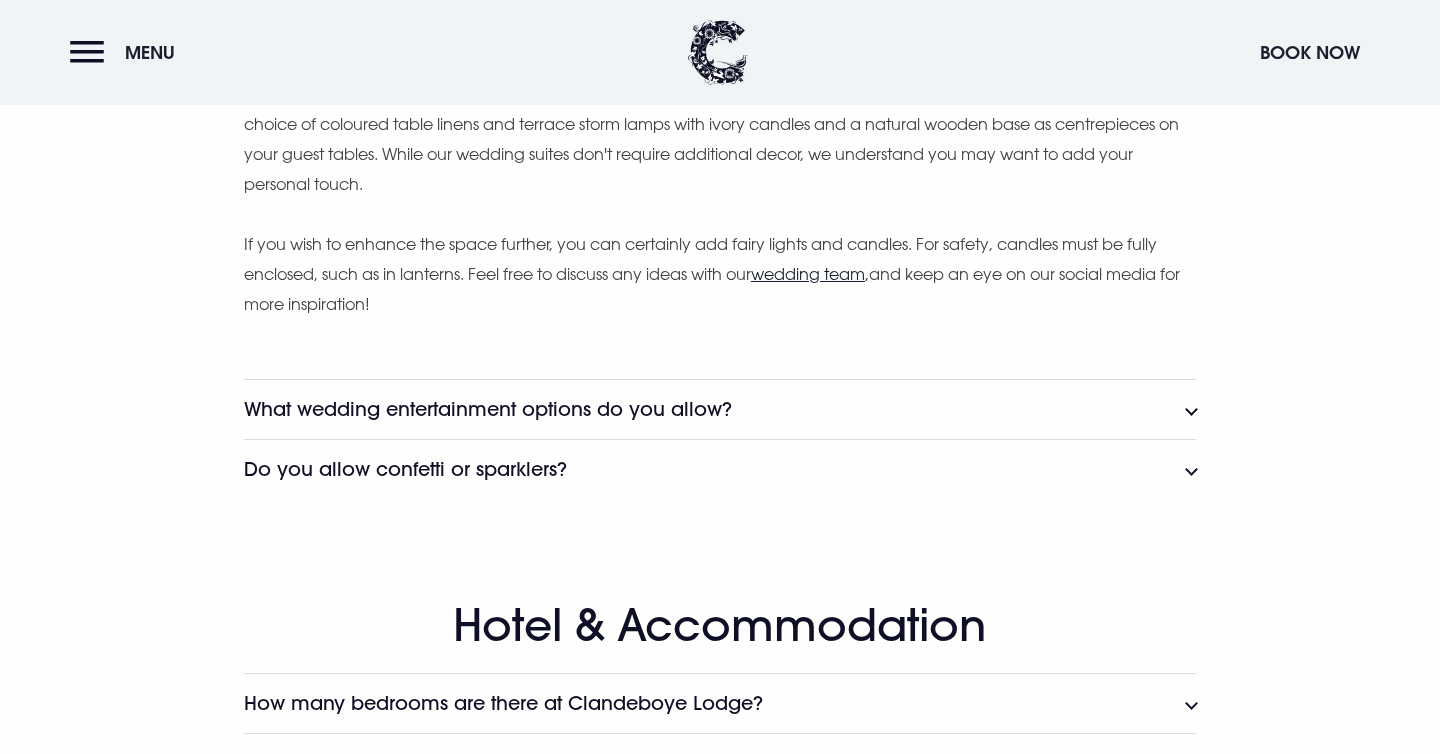 scroll, scrollTop: 6350, scrollLeft: 0, axis: vertical 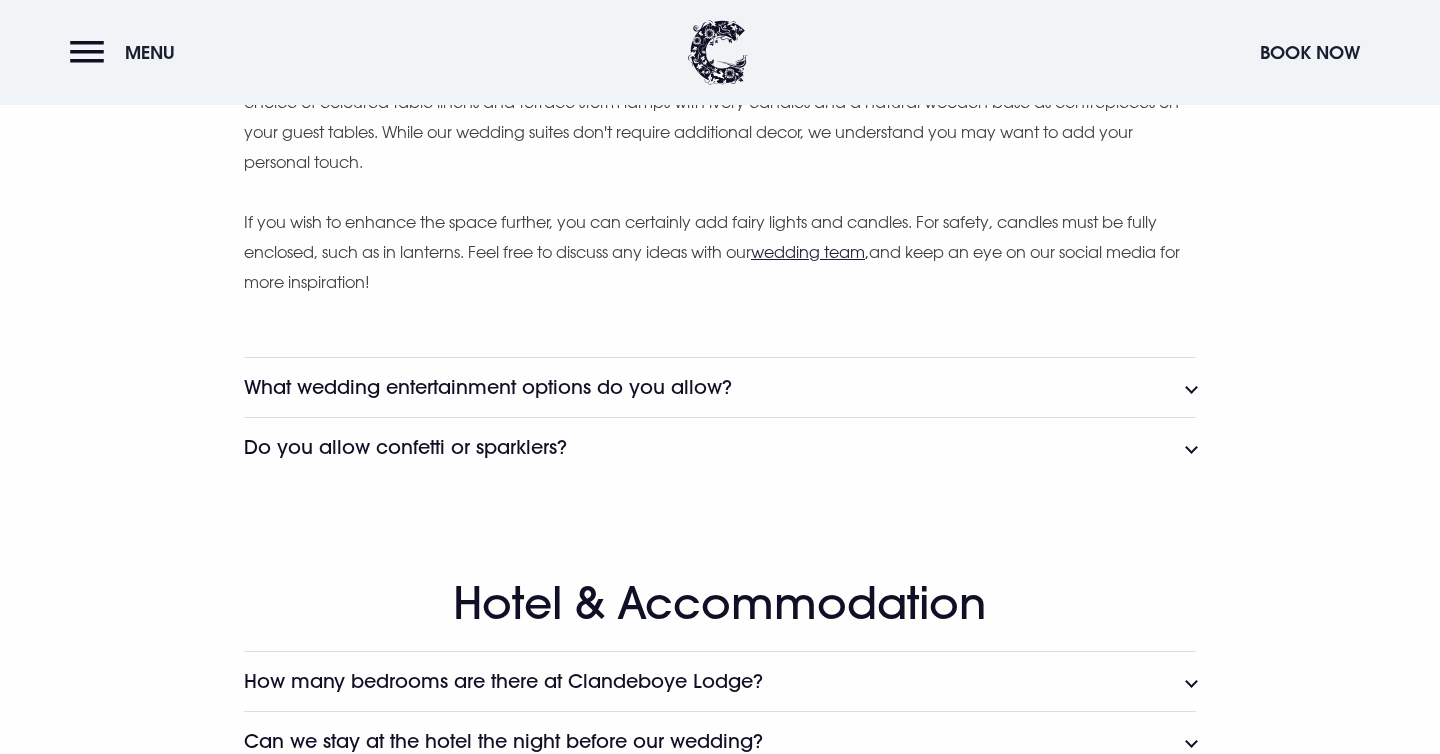 click on "What wedding entertainment options do you allow?" at bounding box center (432, -4286) 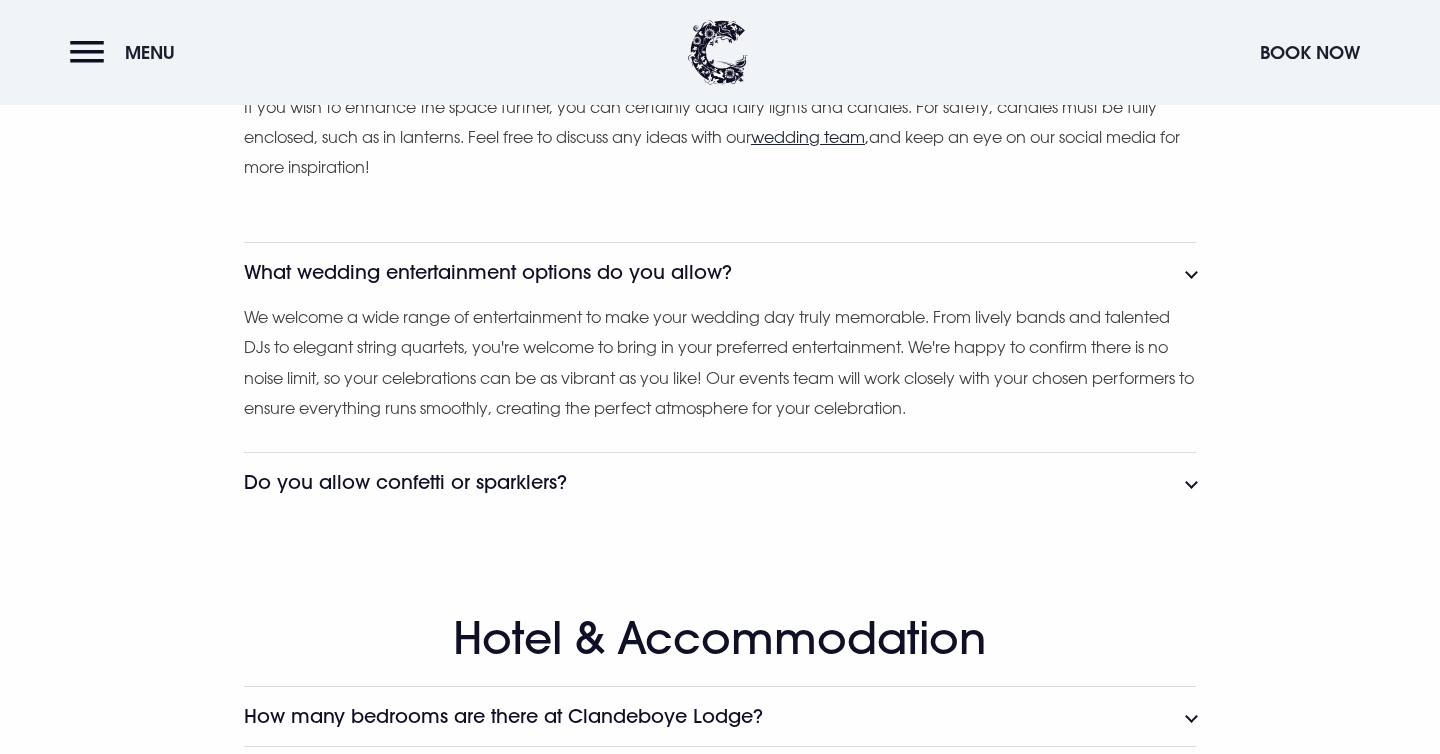 scroll, scrollTop: 6484, scrollLeft: 0, axis: vertical 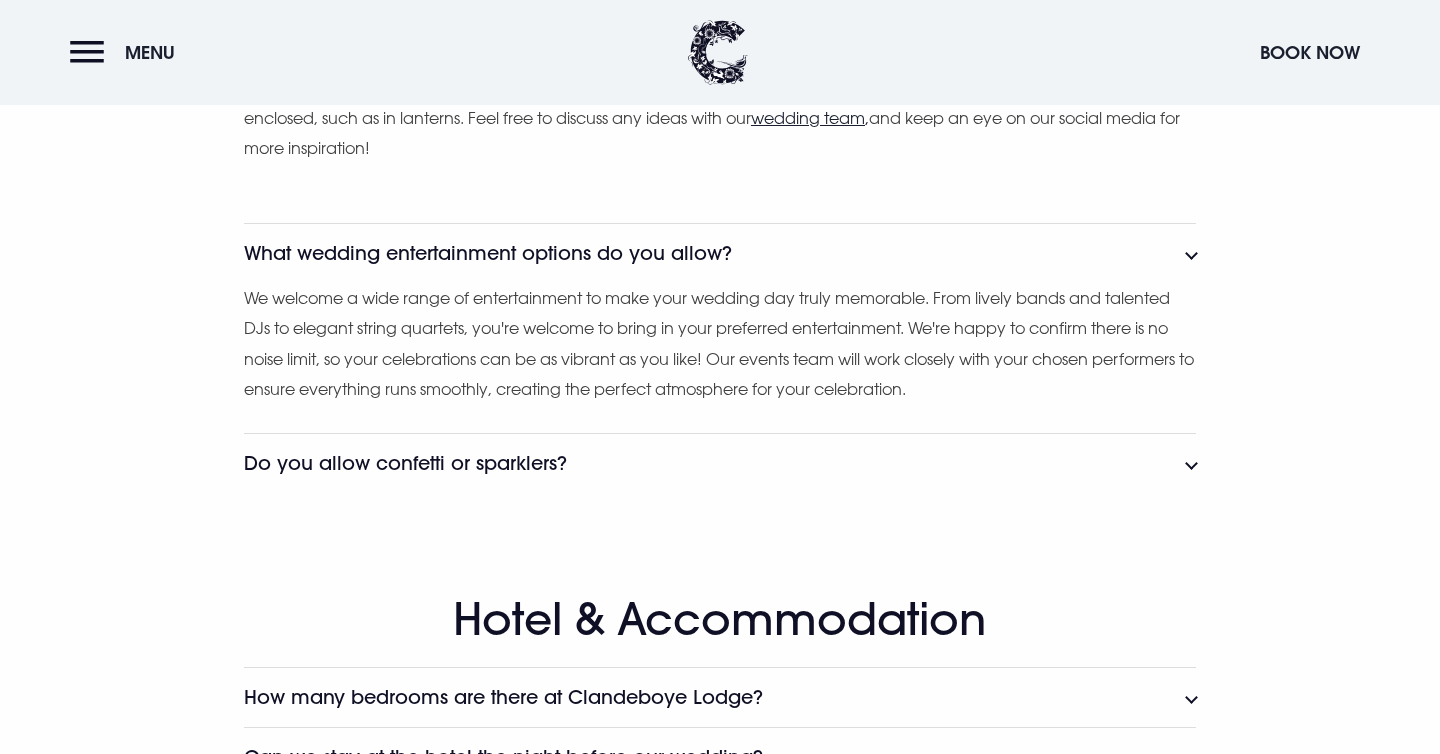click on "Do you allow confetti or sparklers?" at bounding box center (408, -4360) 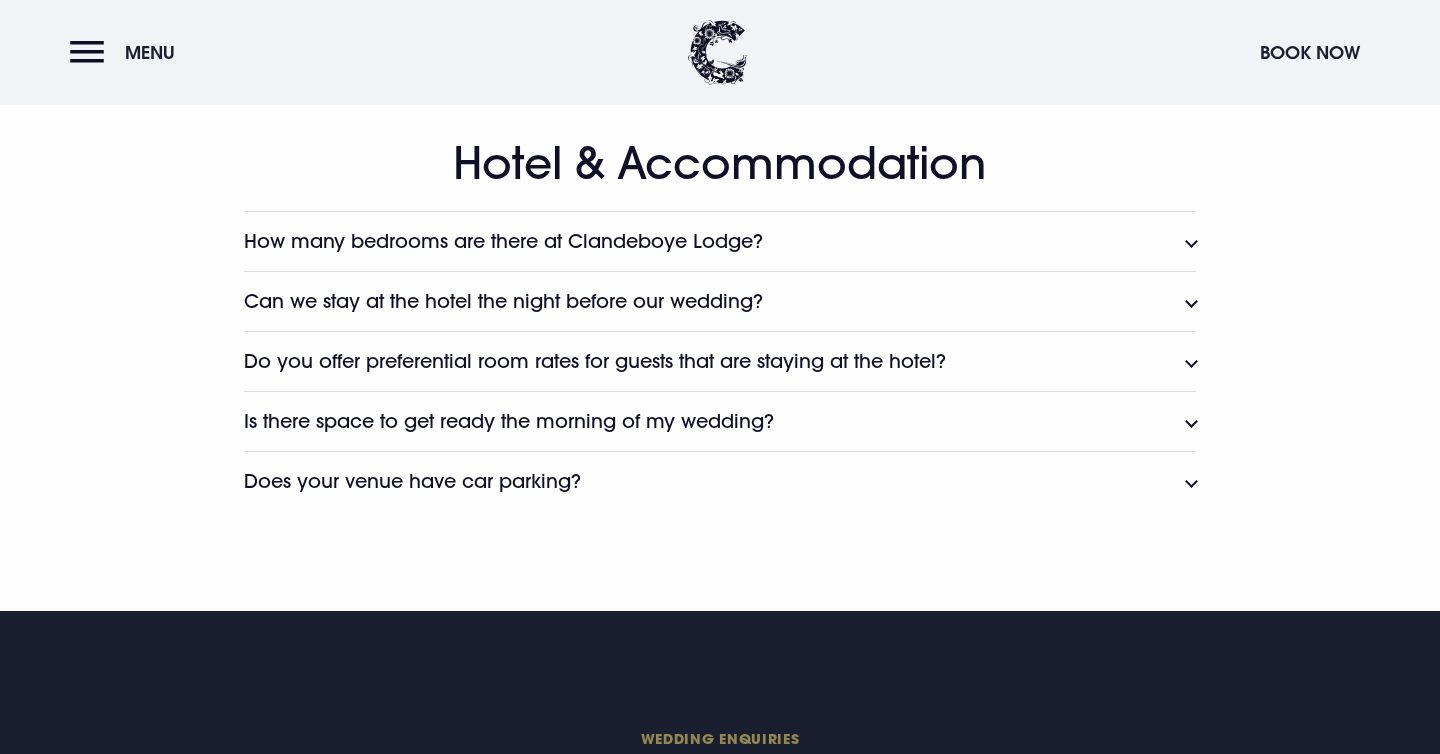 scroll, scrollTop: 7067, scrollLeft: 0, axis: vertical 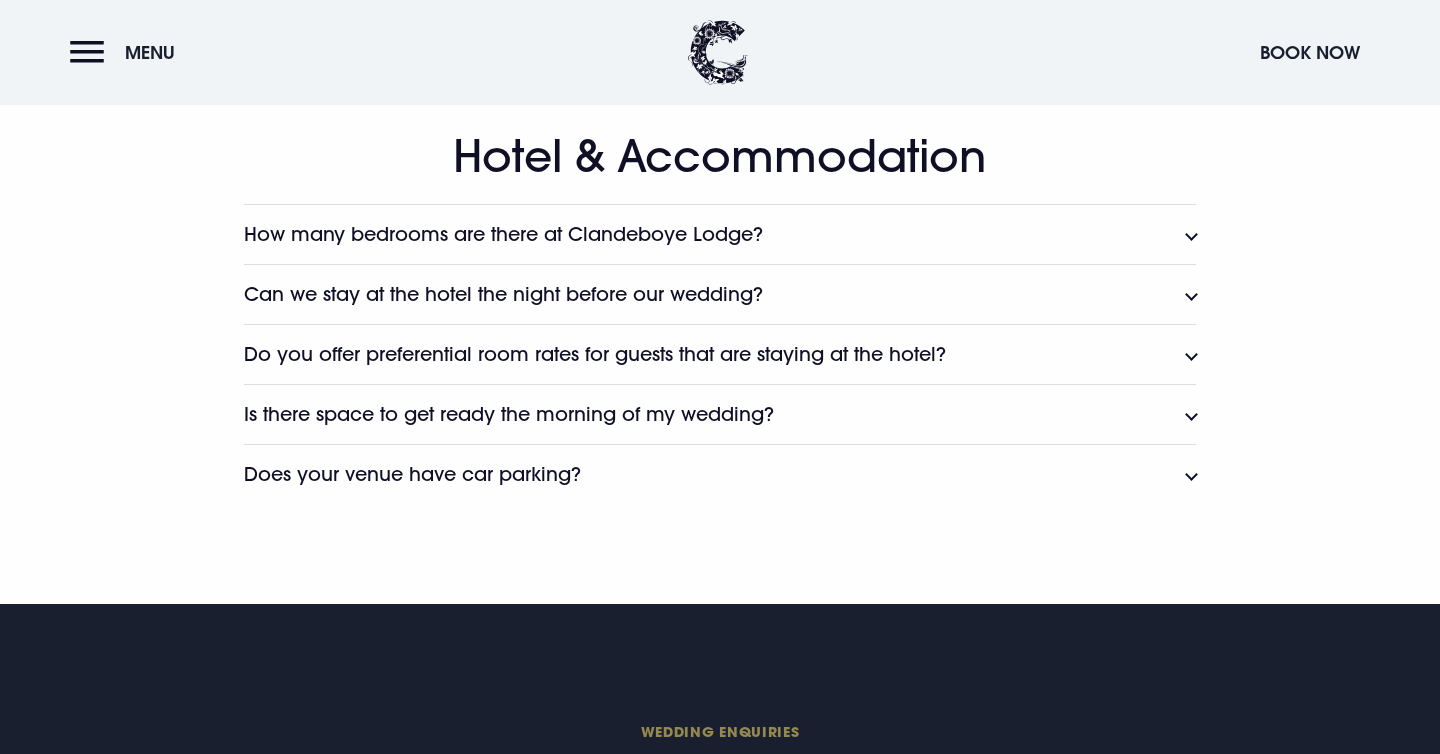 click on "How many bedrooms are there at Clandeboye Lodge?" at bounding box center [458, -5843] 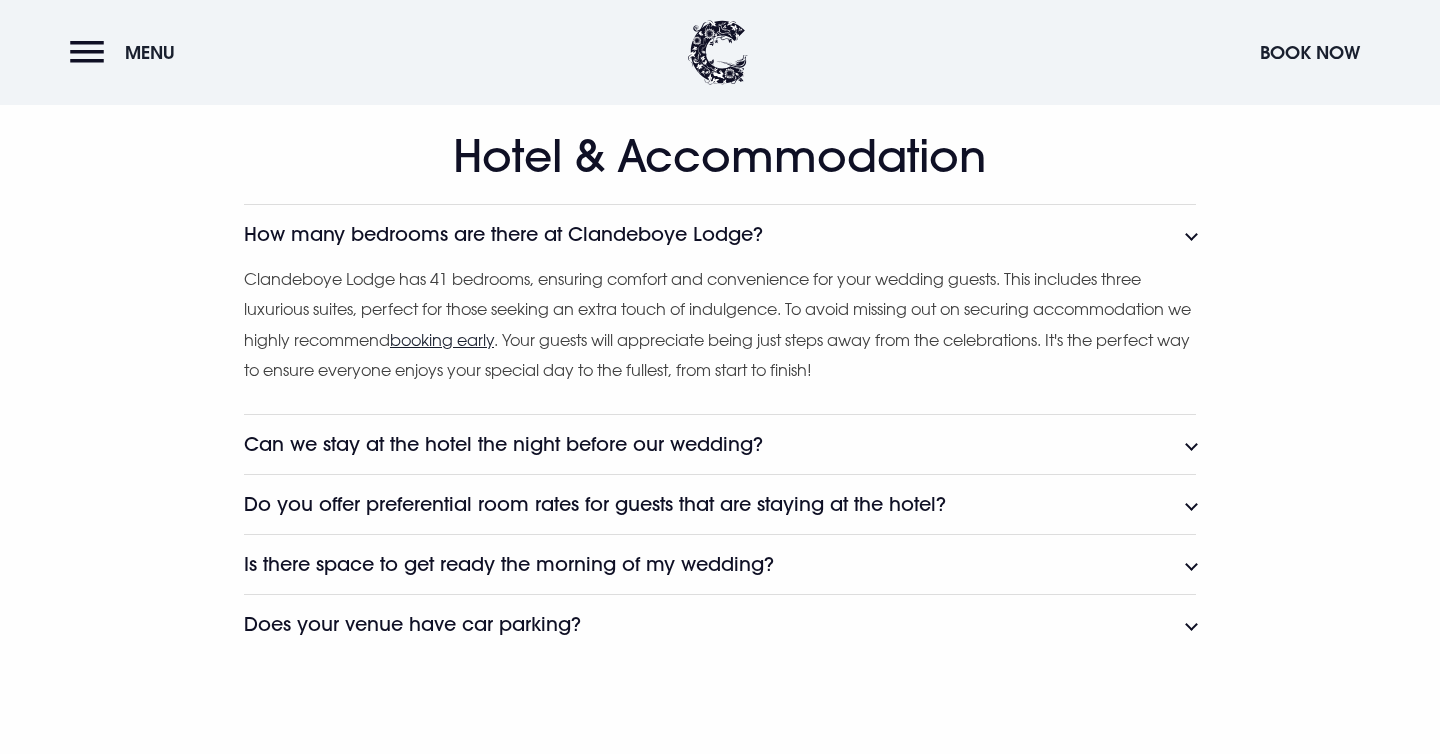 click on "Can we stay at the hotel the night before our wedding?" at bounding box center (504, -5783) 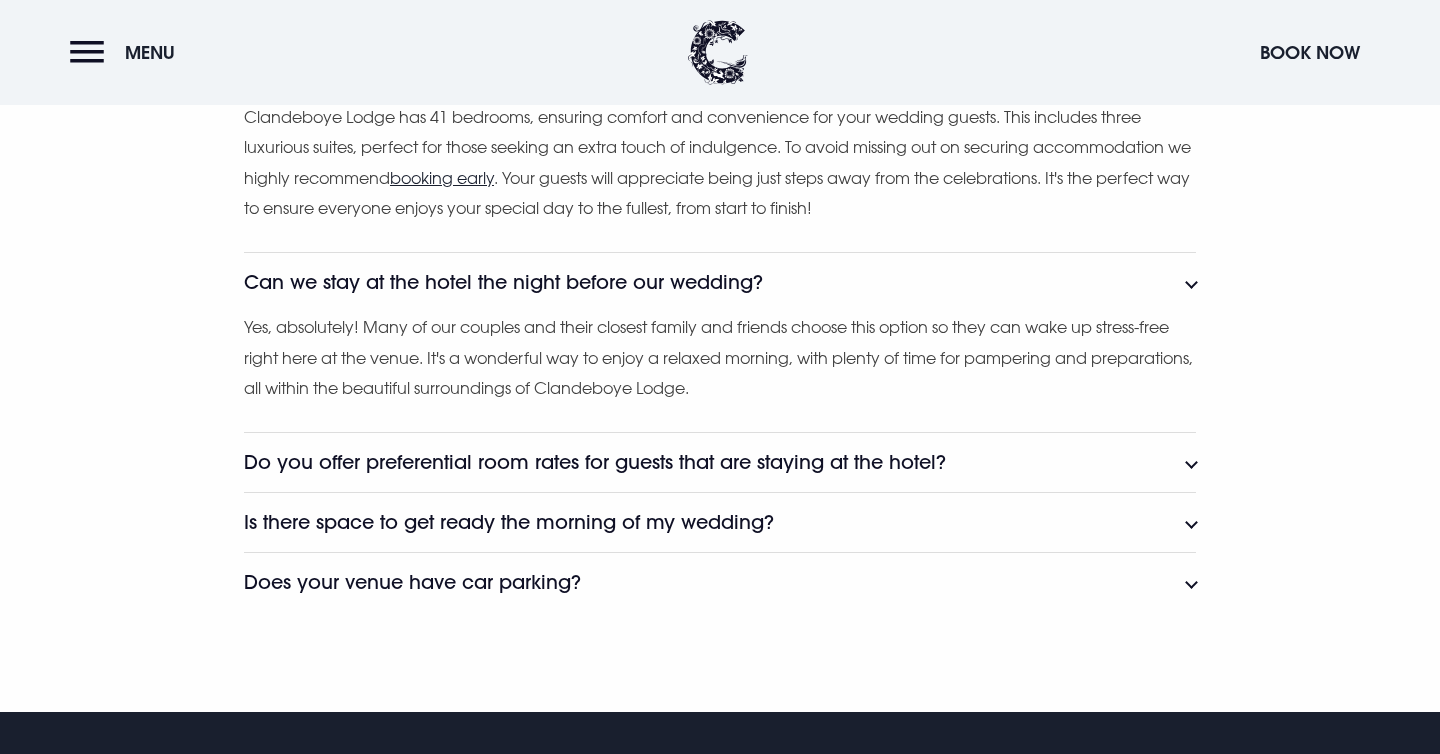 scroll, scrollTop: 7248, scrollLeft: 0, axis: vertical 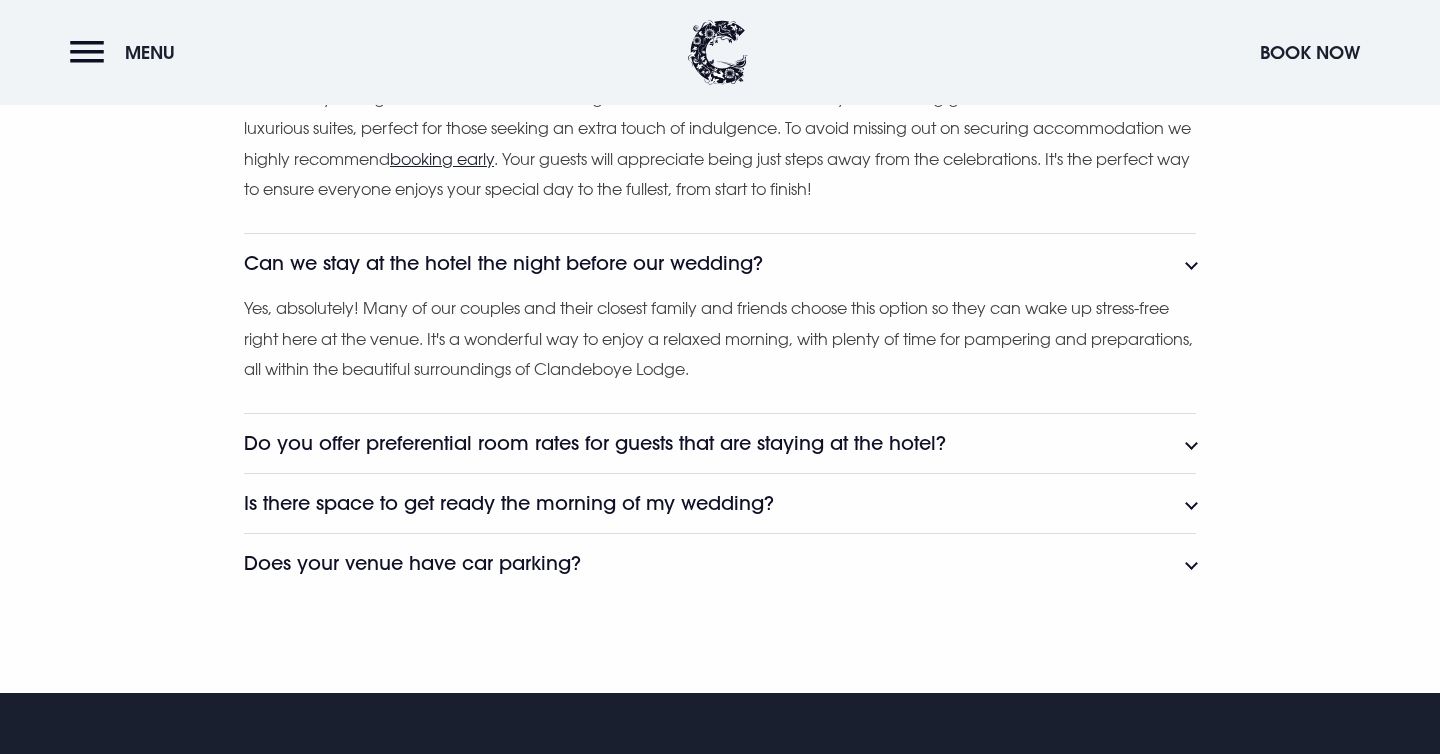 click on "Do you offer preferential room rates for guests that are staying at the hotel?" at bounding box center [427, -5904] 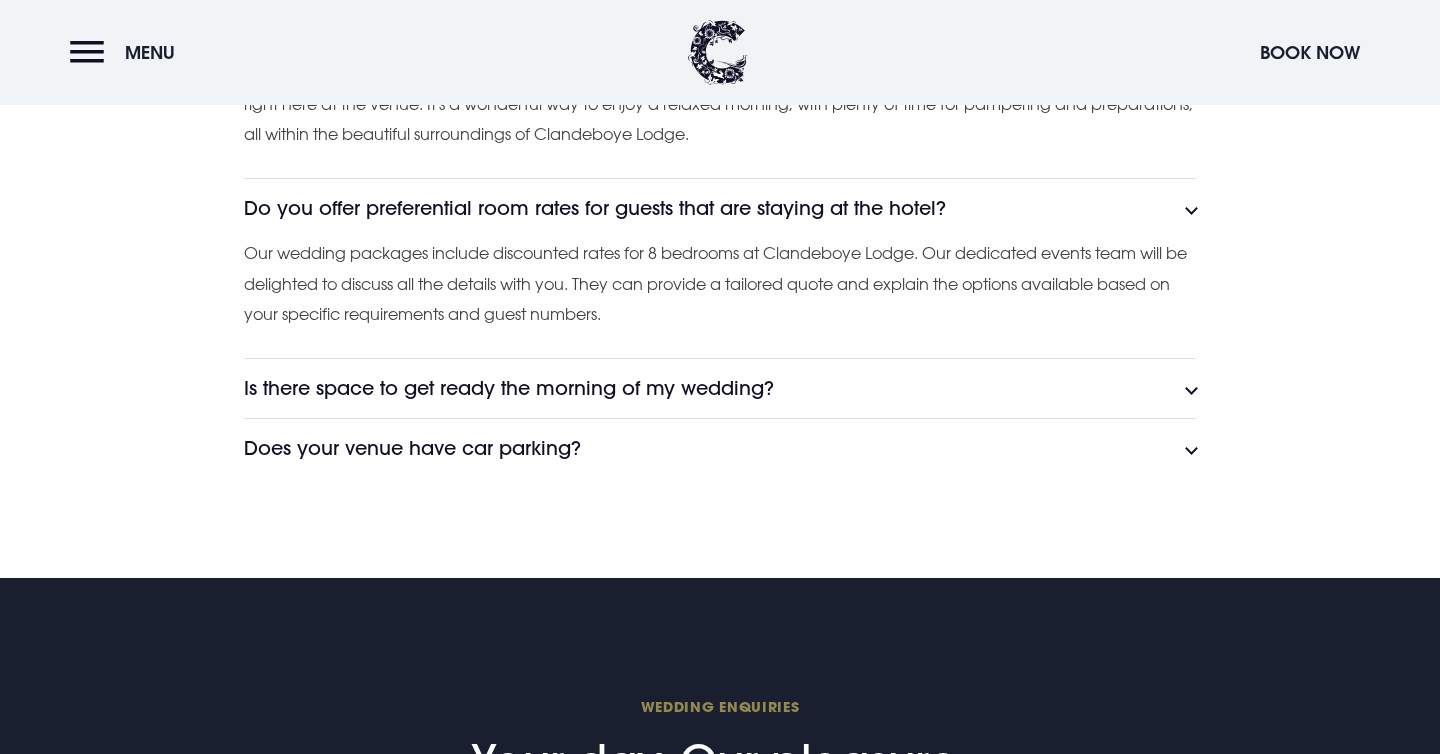 scroll, scrollTop: 7484, scrollLeft: 0, axis: vertical 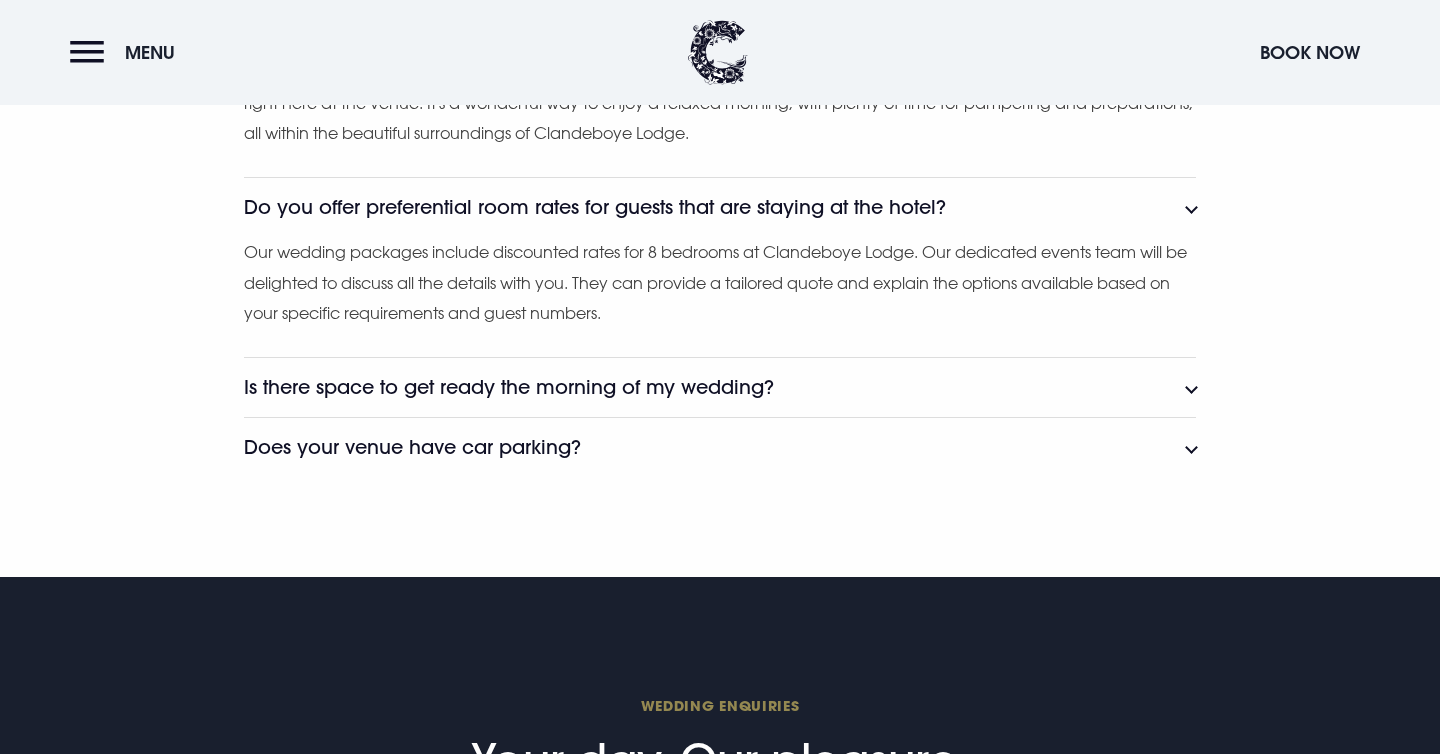 click on "Is there space to get ready the morning of my wedding?" at bounding box center [552, -6080] 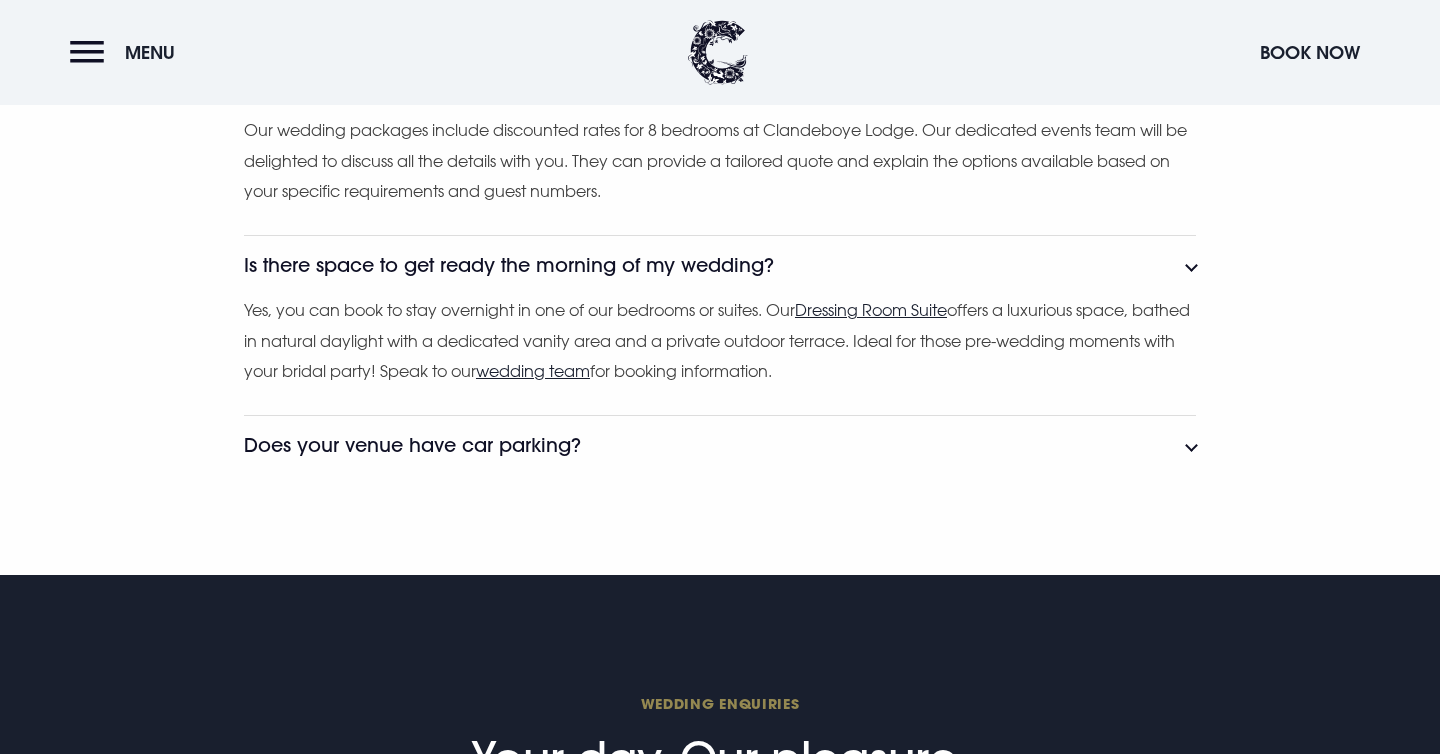 scroll, scrollTop: 7613, scrollLeft: 0, axis: vertical 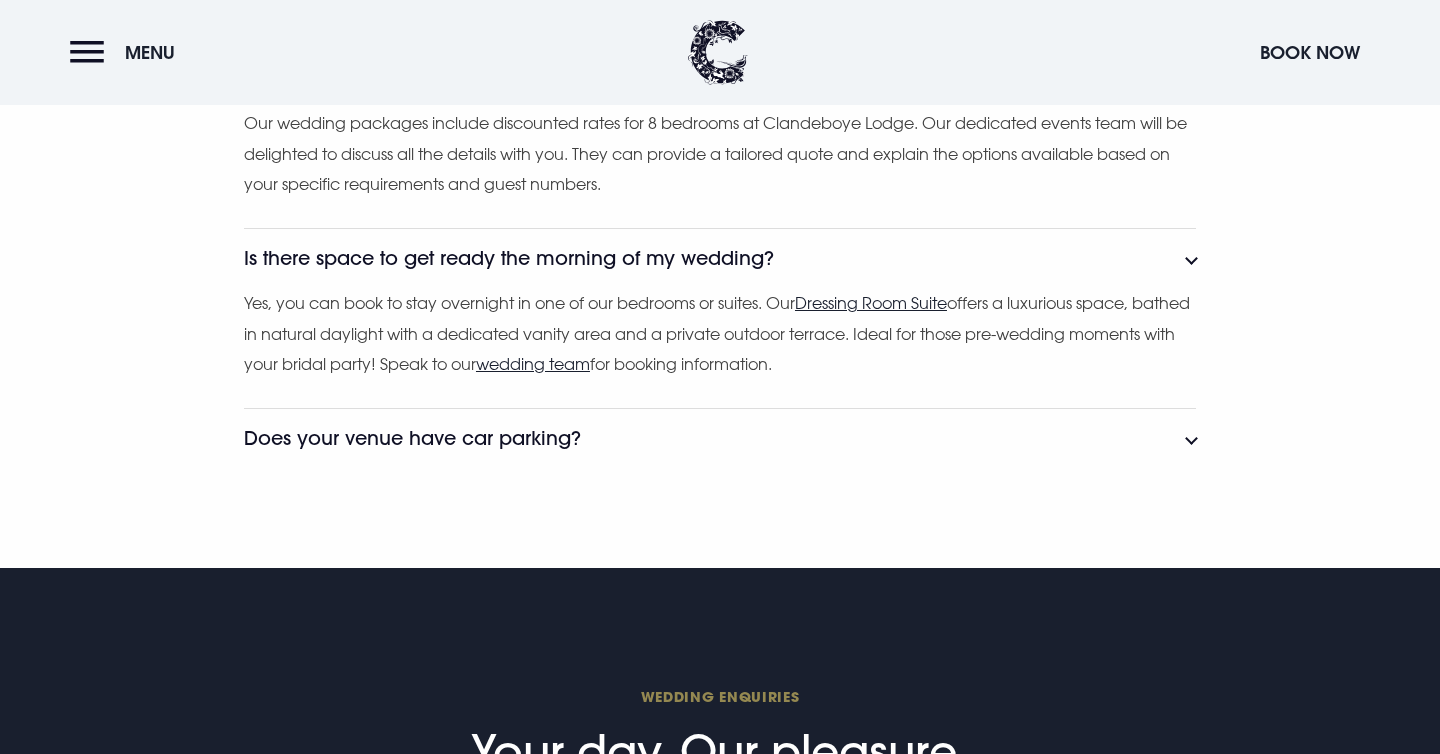 click on "Does your venue have car parking?" at bounding box center (421, -5729) 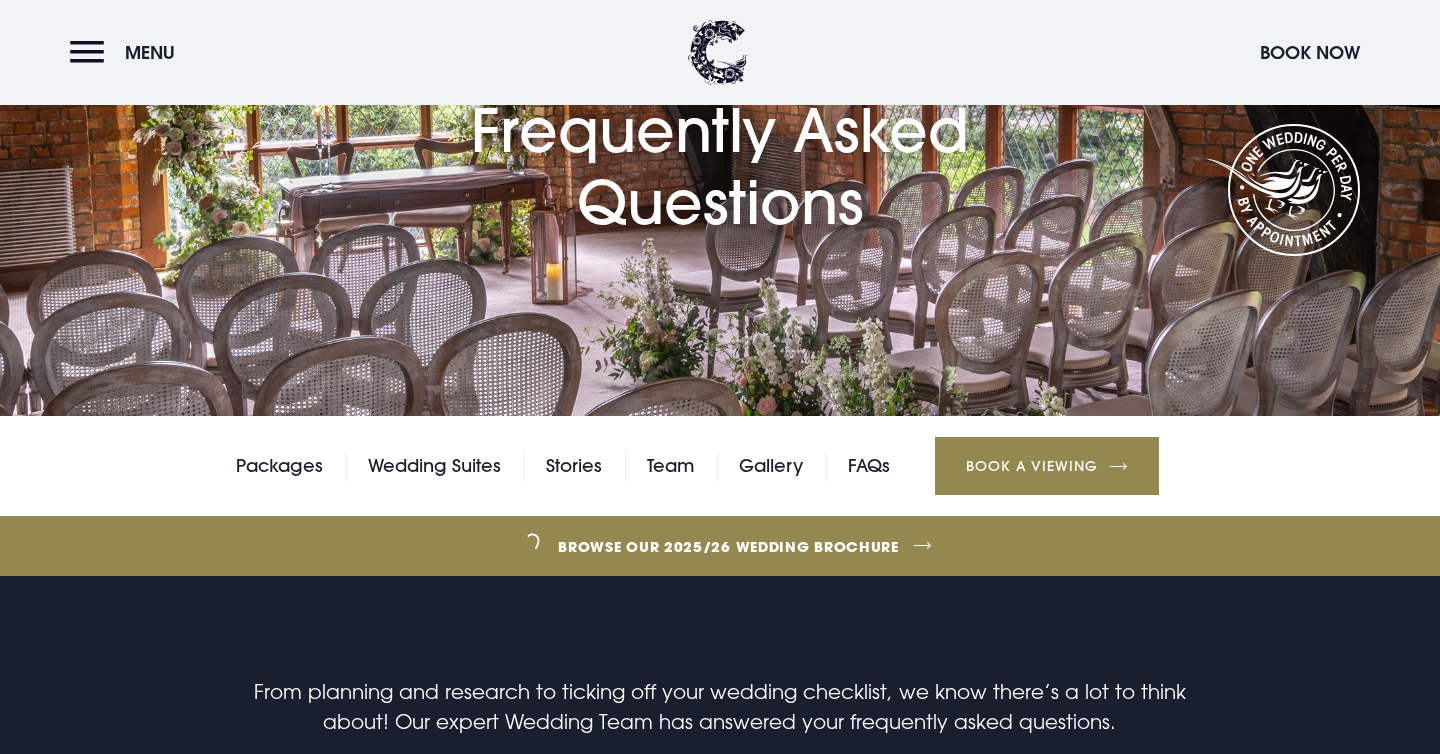 scroll, scrollTop: 0, scrollLeft: 0, axis: both 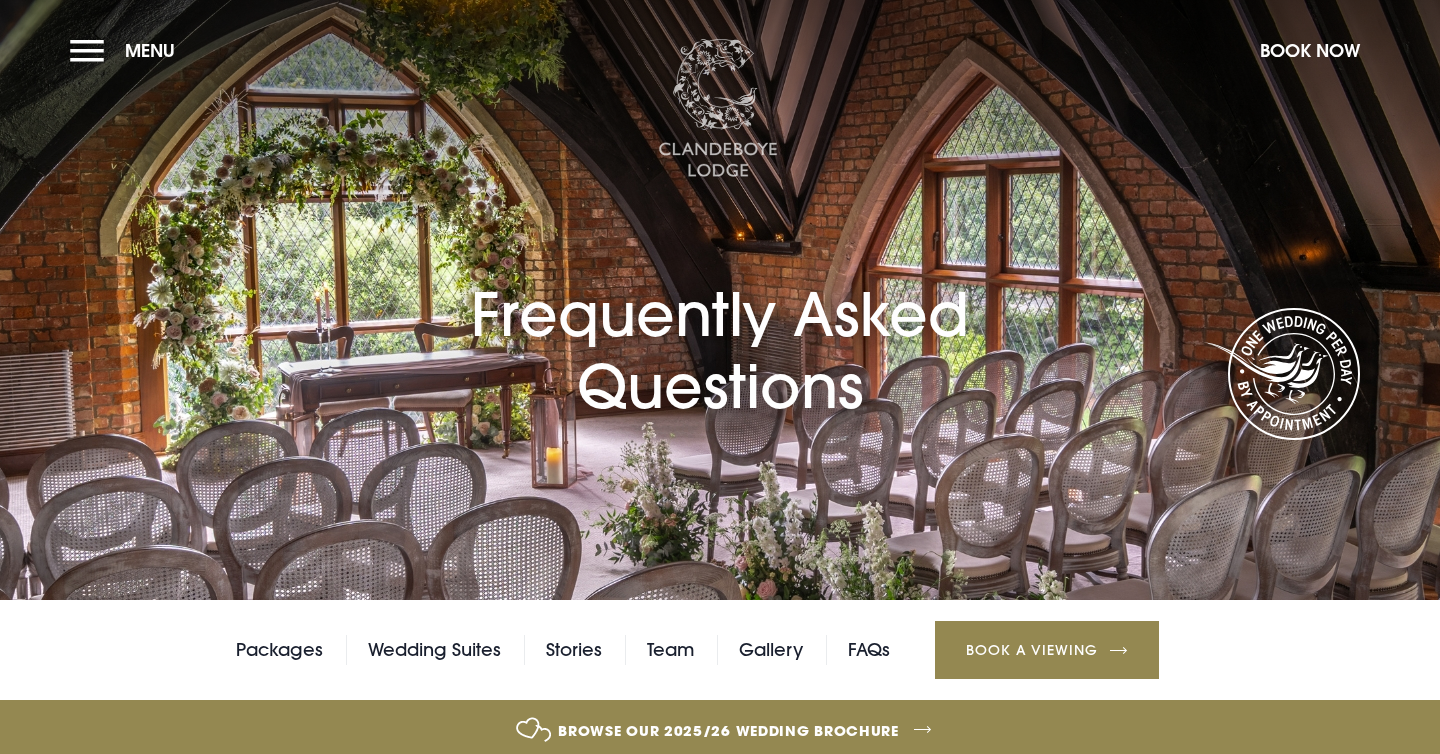 click at bounding box center [718, 109] 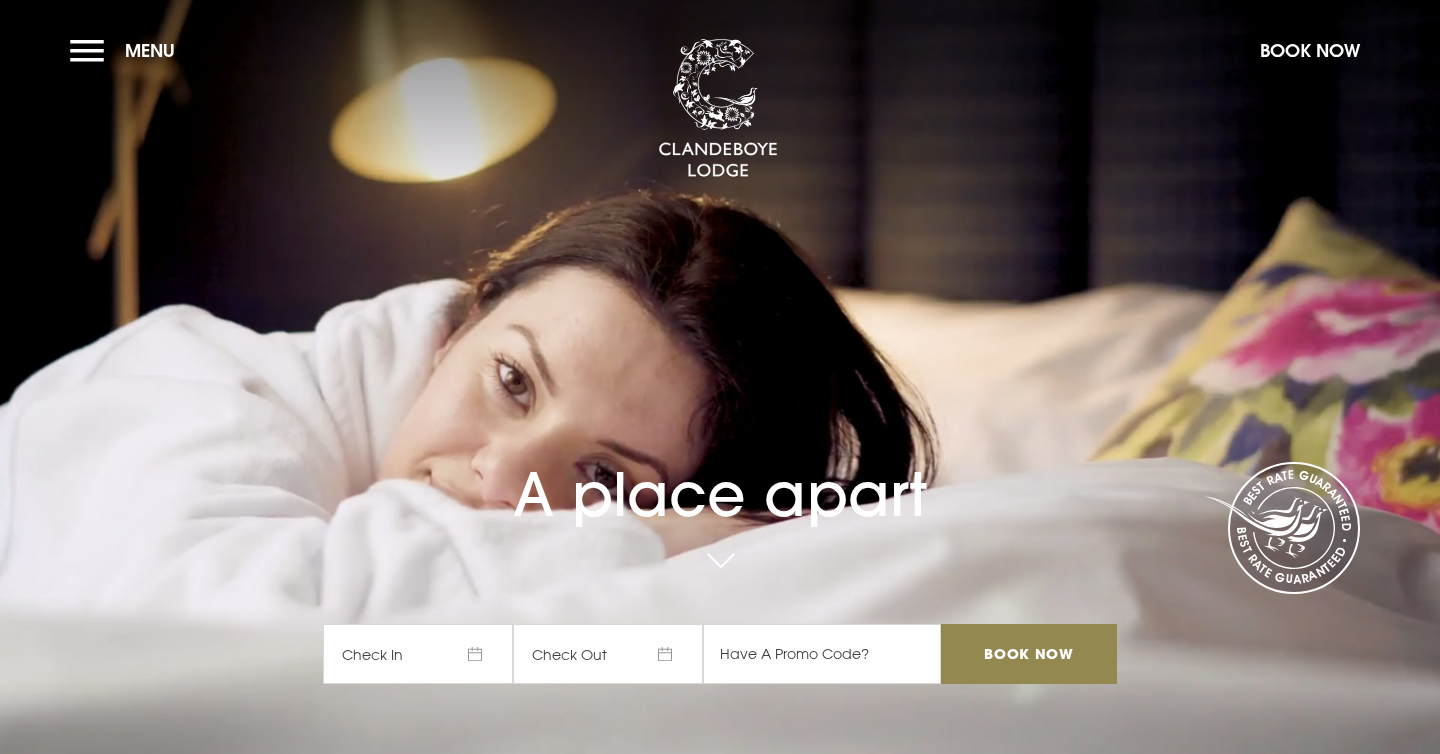 scroll, scrollTop: 0, scrollLeft: 0, axis: both 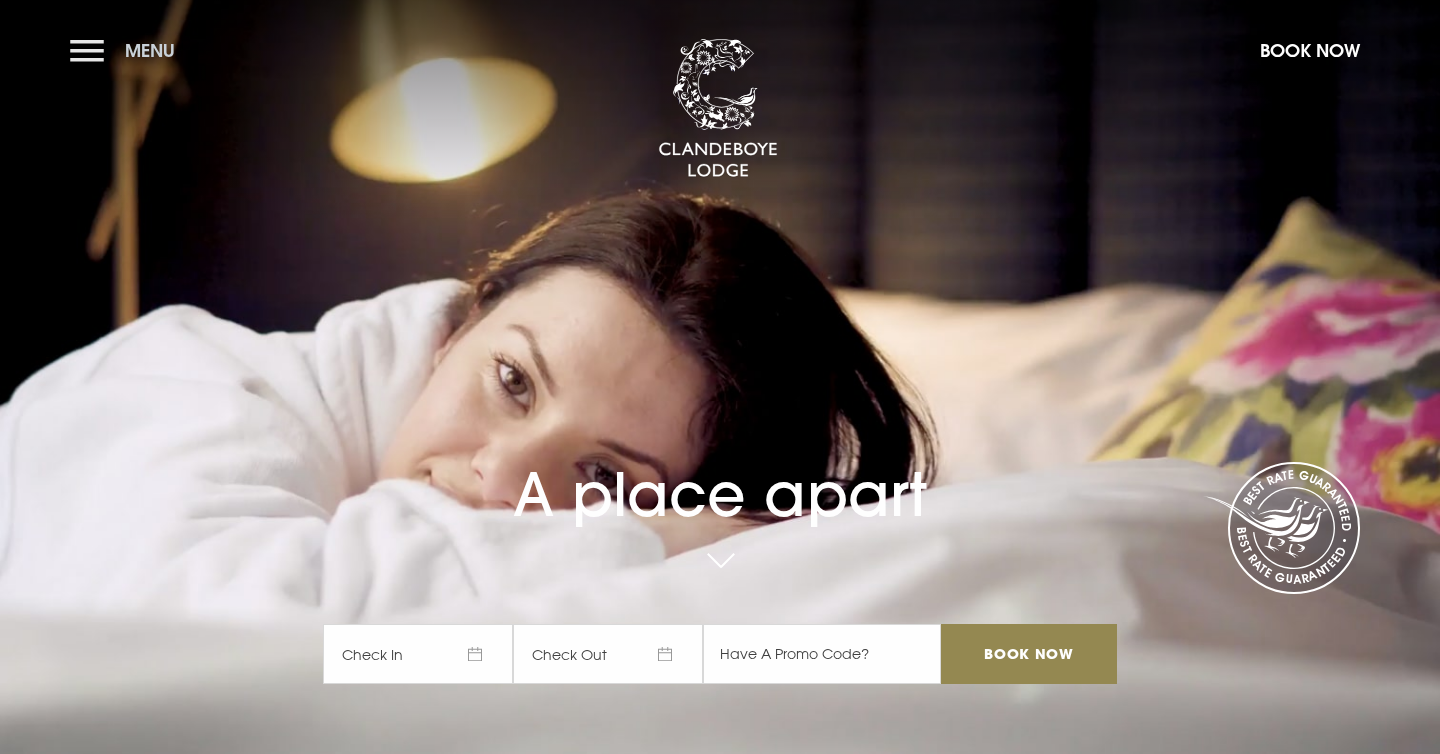 click on "Menu" at bounding box center (127, 50) 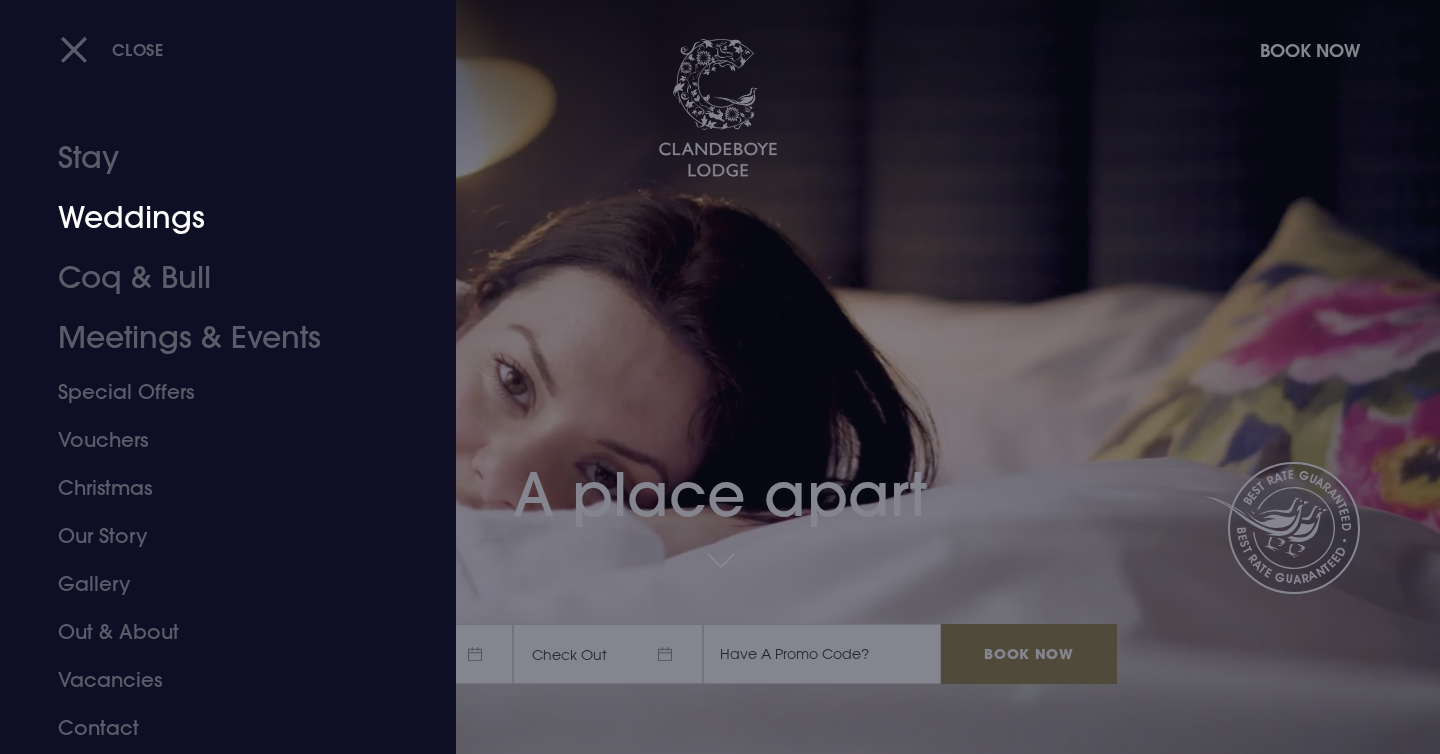 click on "Weddings" at bounding box center (216, 218) 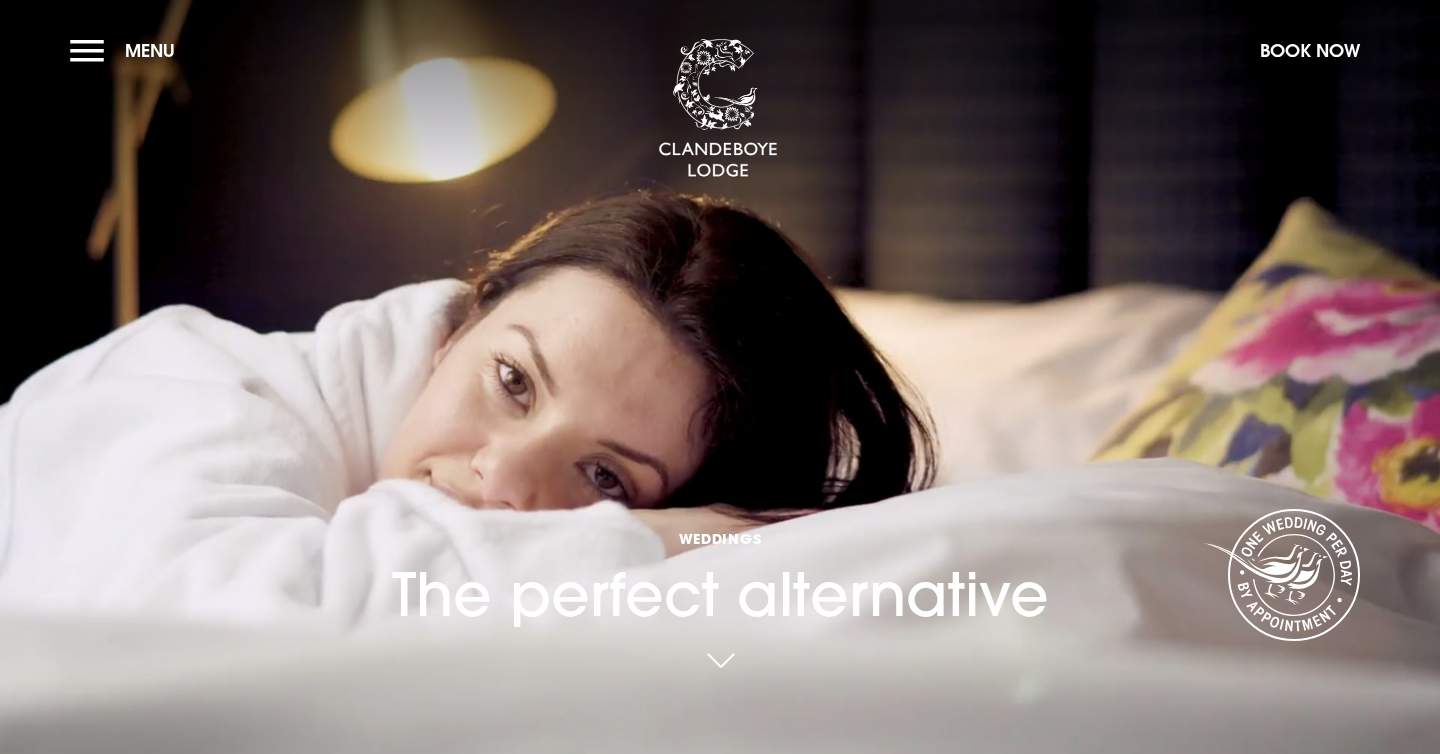 scroll, scrollTop: 0, scrollLeft: 0, axis: both 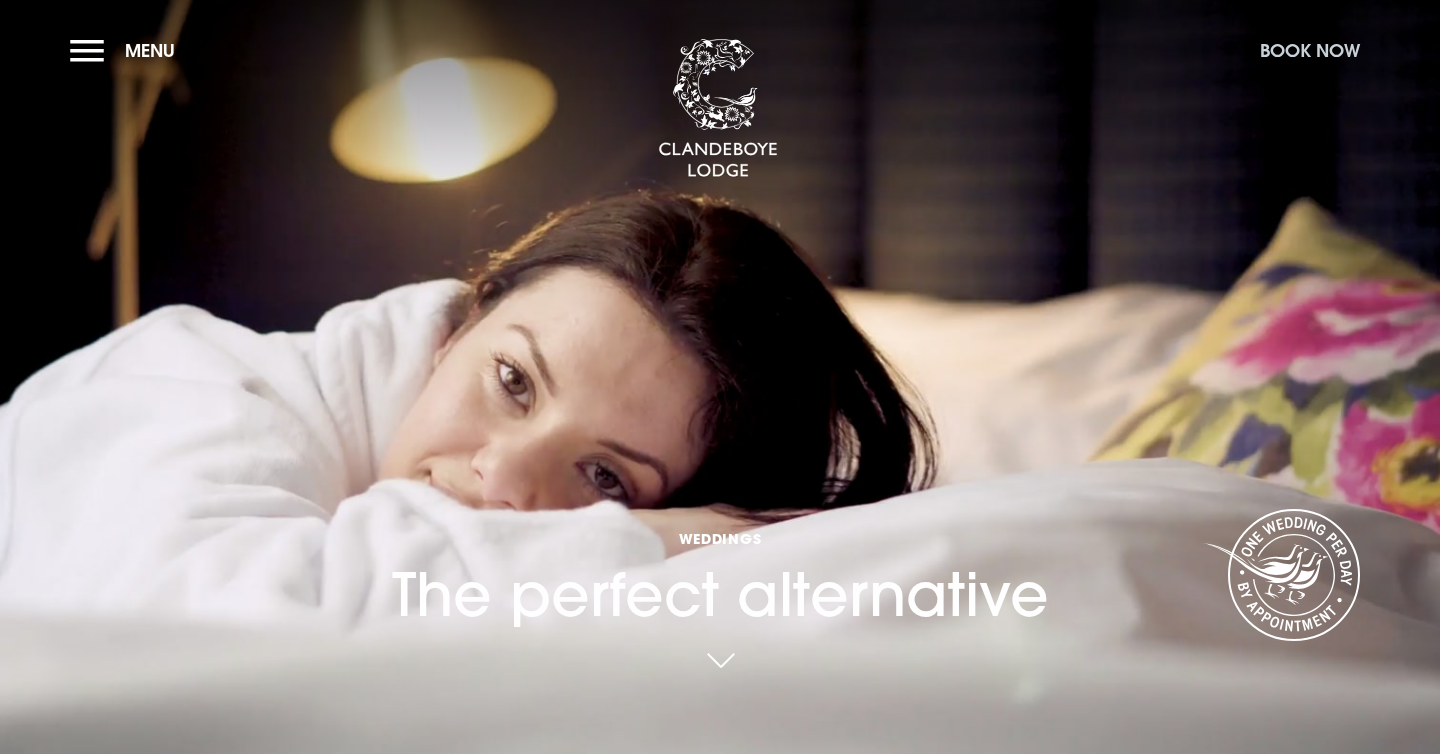 click on "Book Now" at bounding box center [1310, 50] 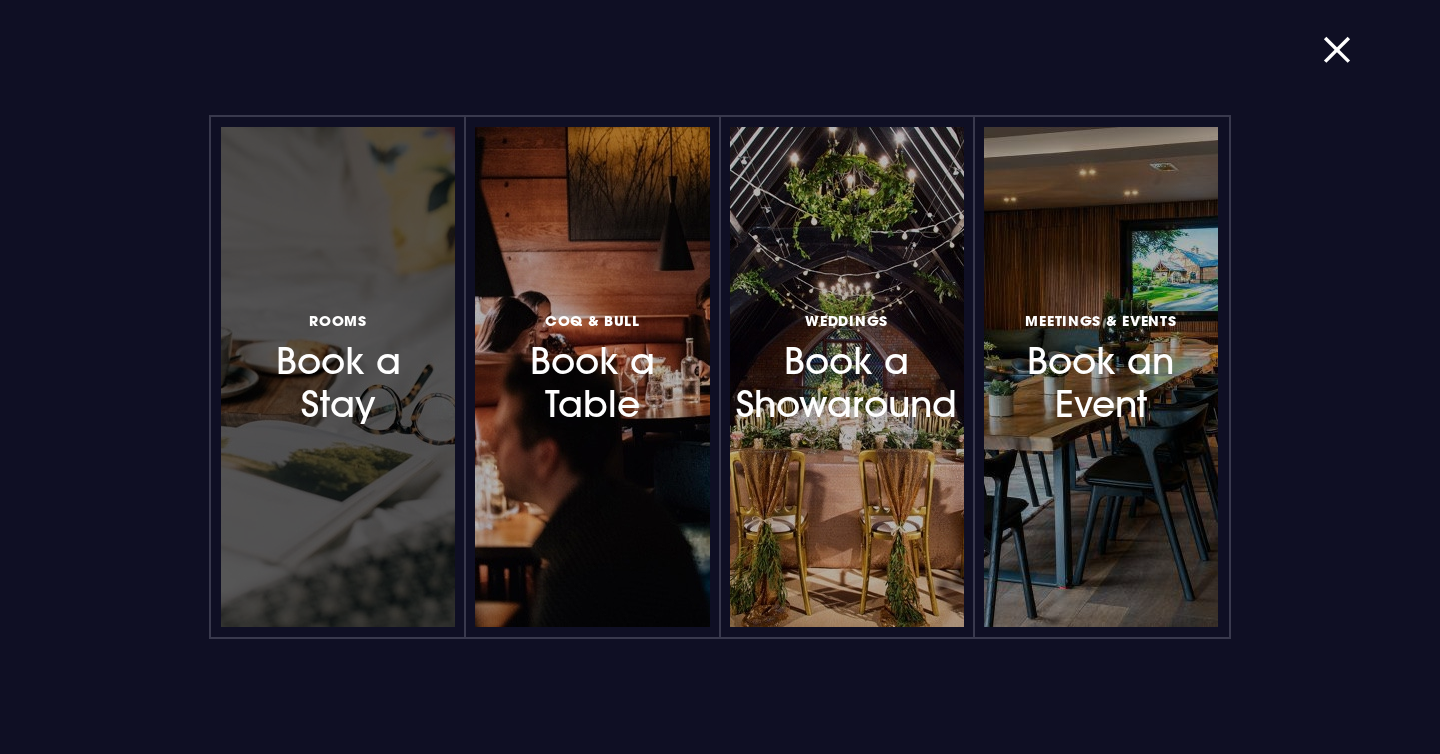 click on "Rooms
Book a Stay" at bounding box center [338, 366] 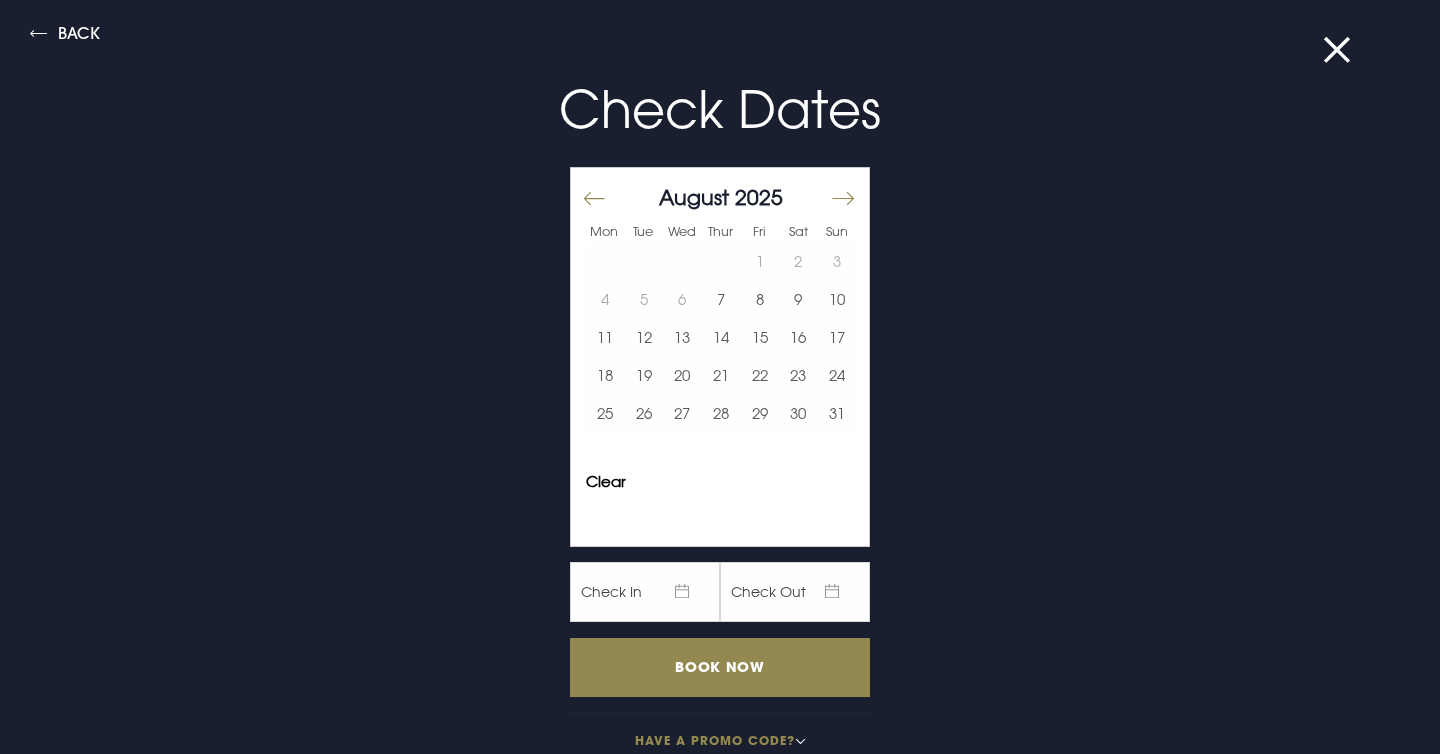 click at bounding box center (842, 199) 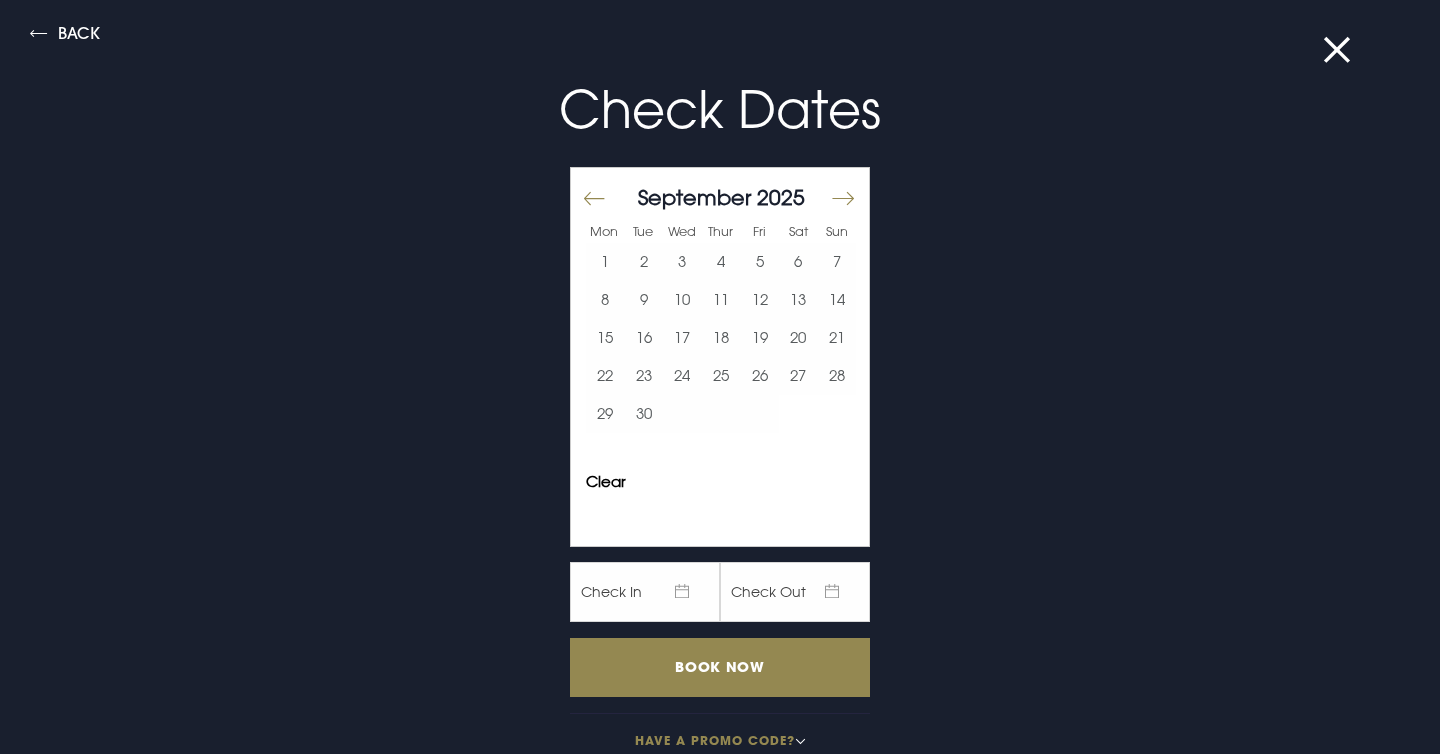 click at bounding box center (842, 199) 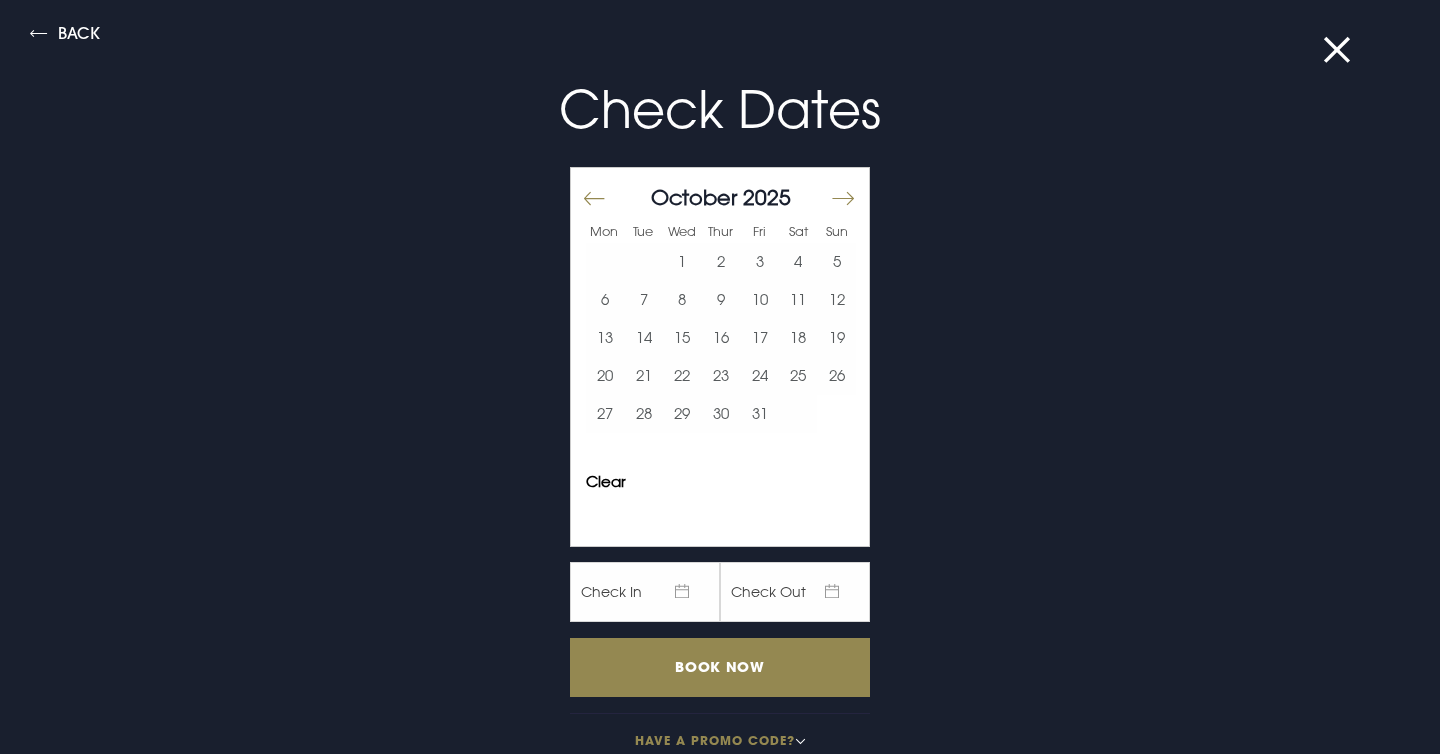click at bounding box center (842, 199) 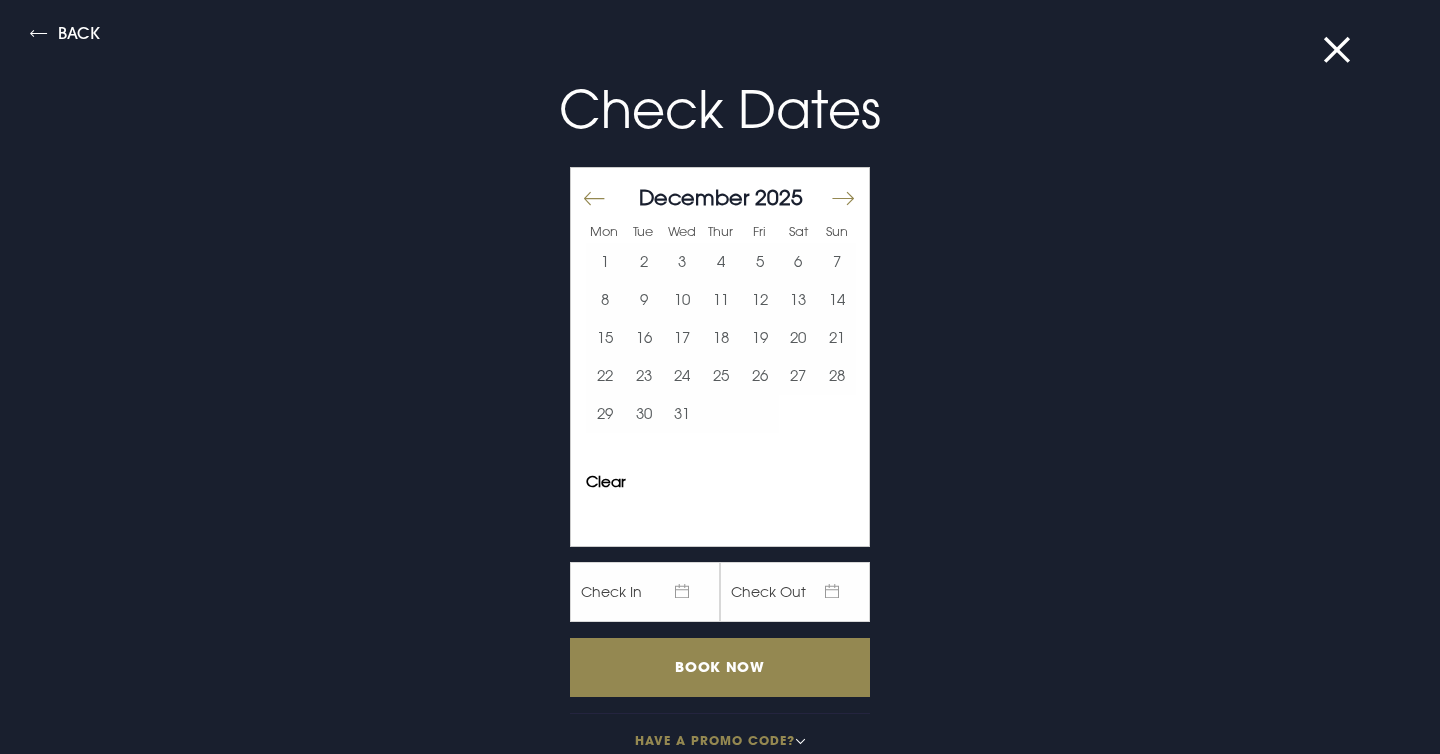 click at bounding box center (842, 199) 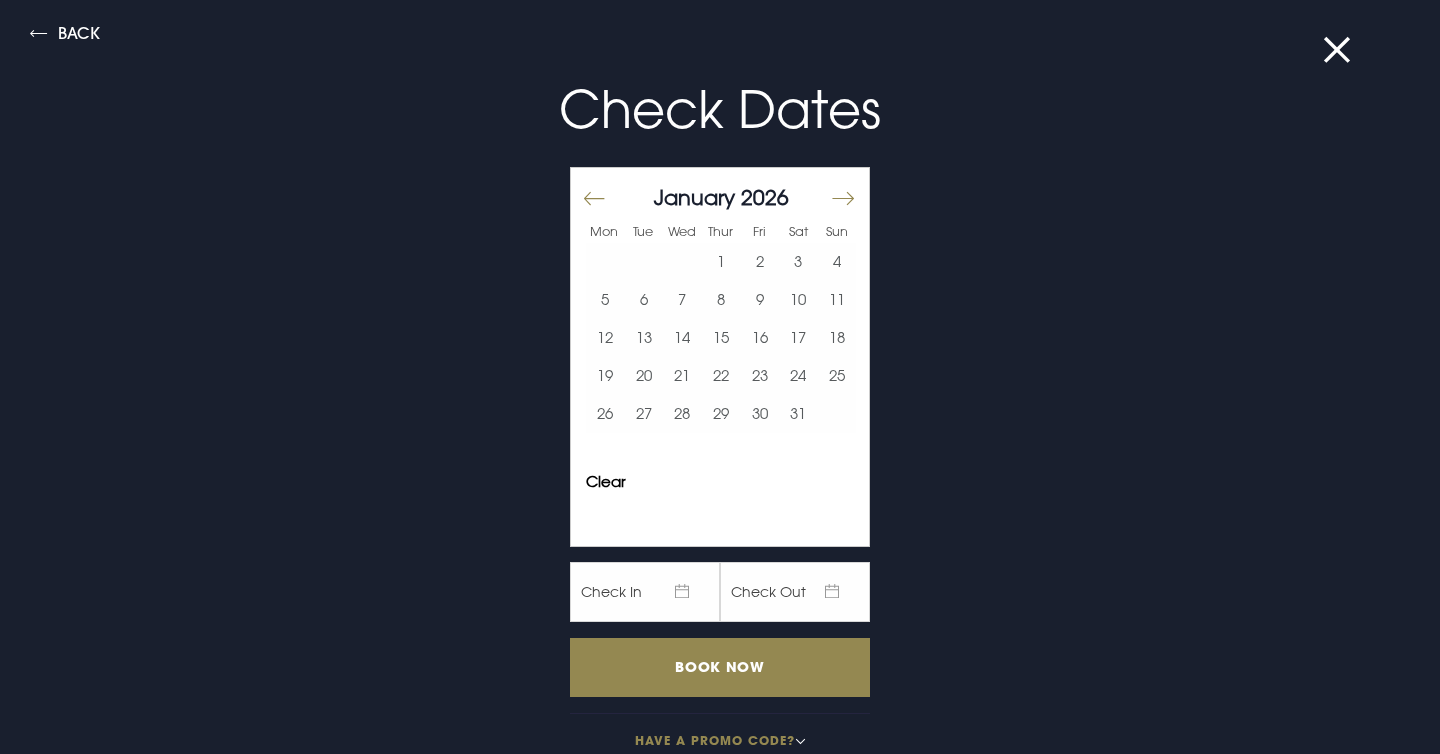 click at bounding box center (842, 199) 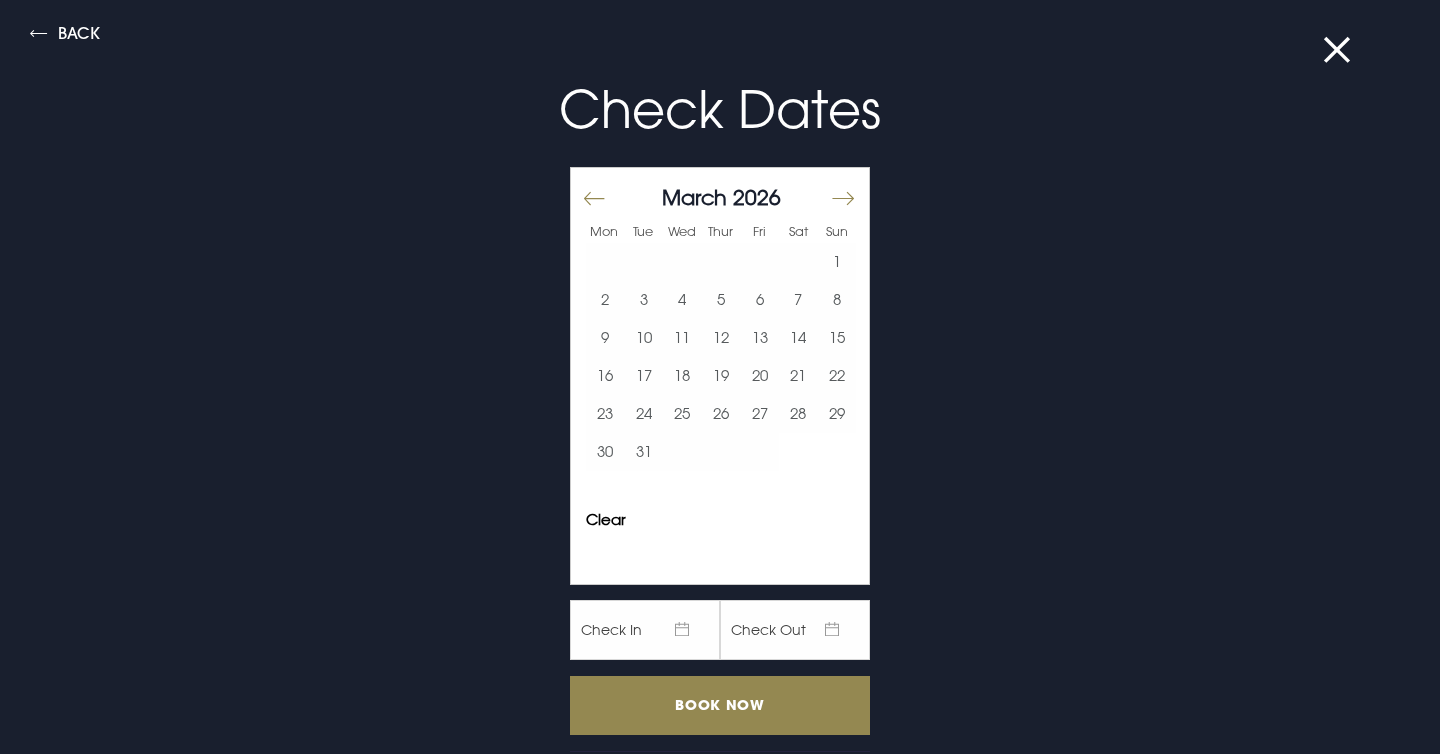 click at bounding box center [842, 199] 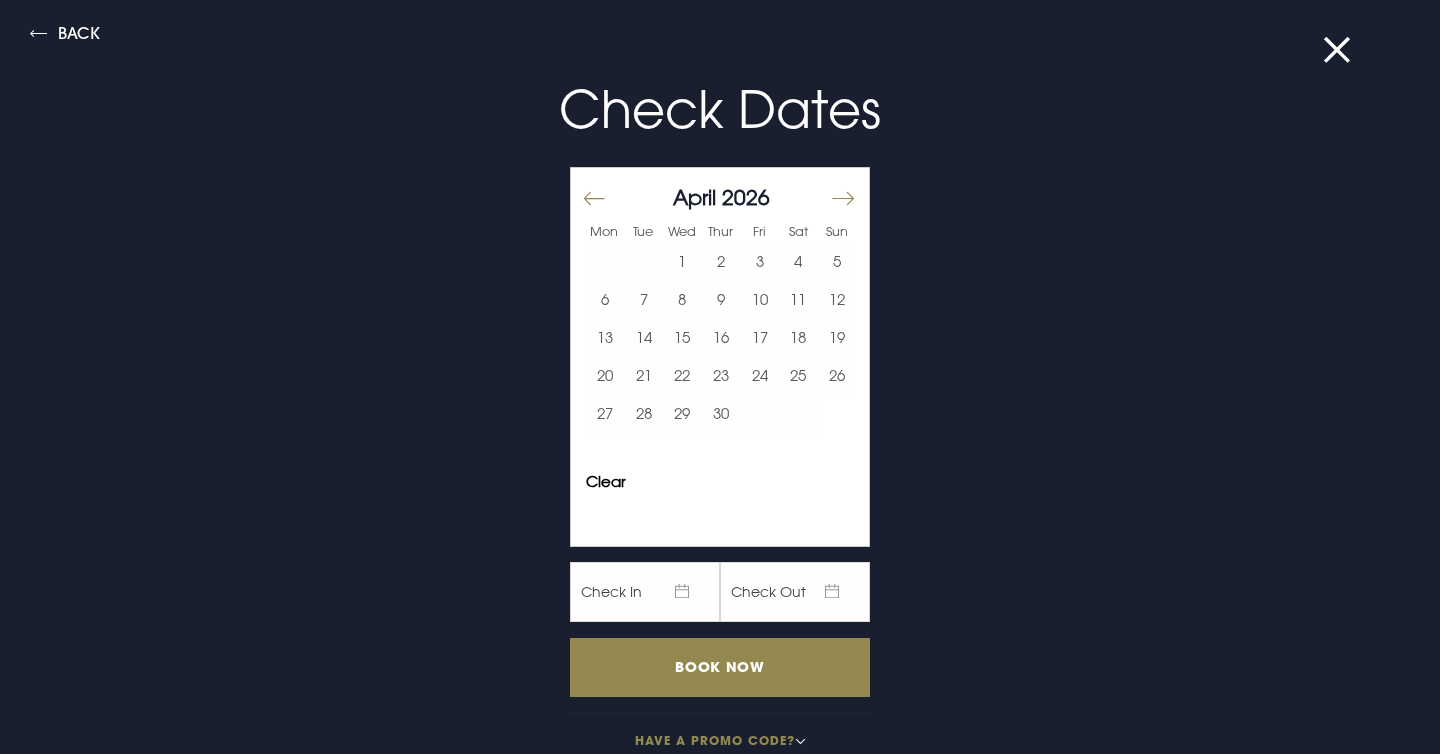 click at bounding box center (842, 199) 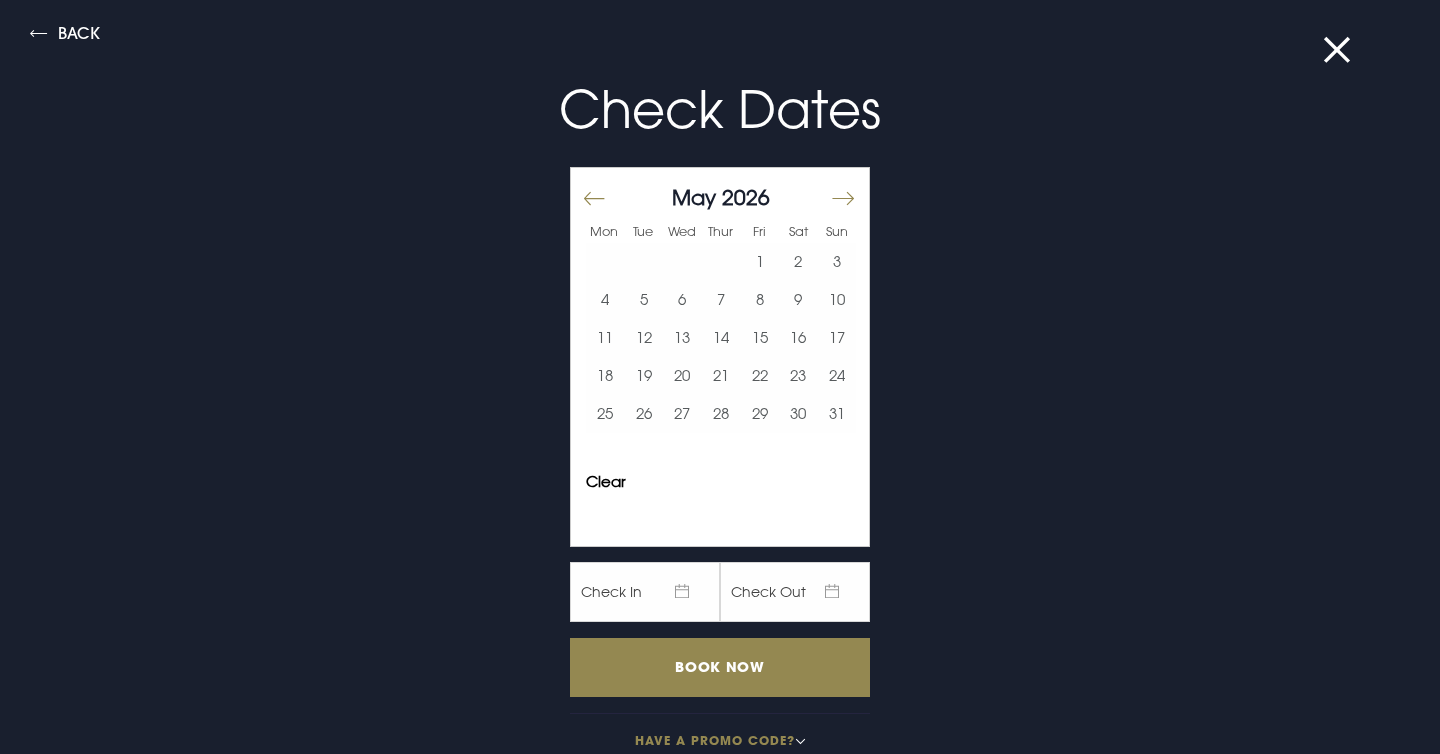 click at bounding box center (842, 199) 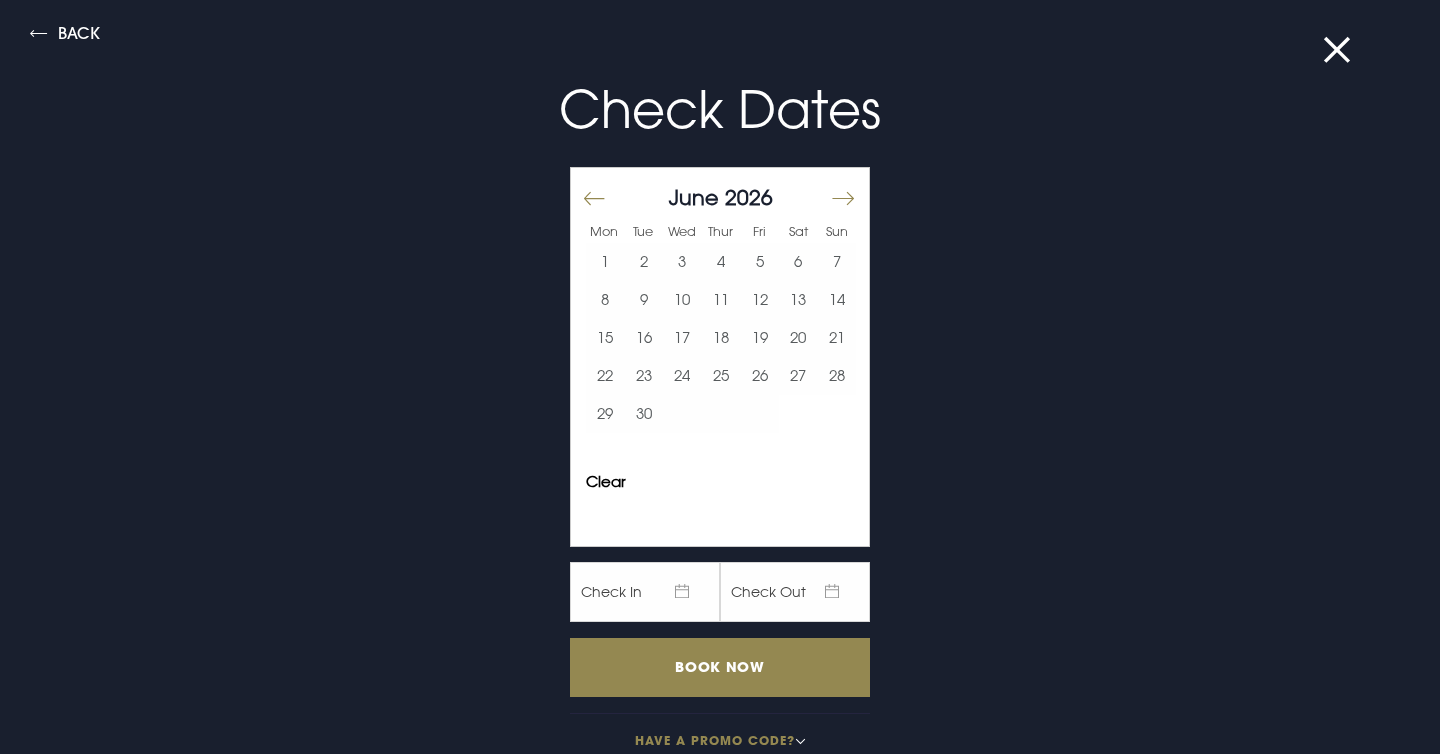 click at bounding box center [842, 199] 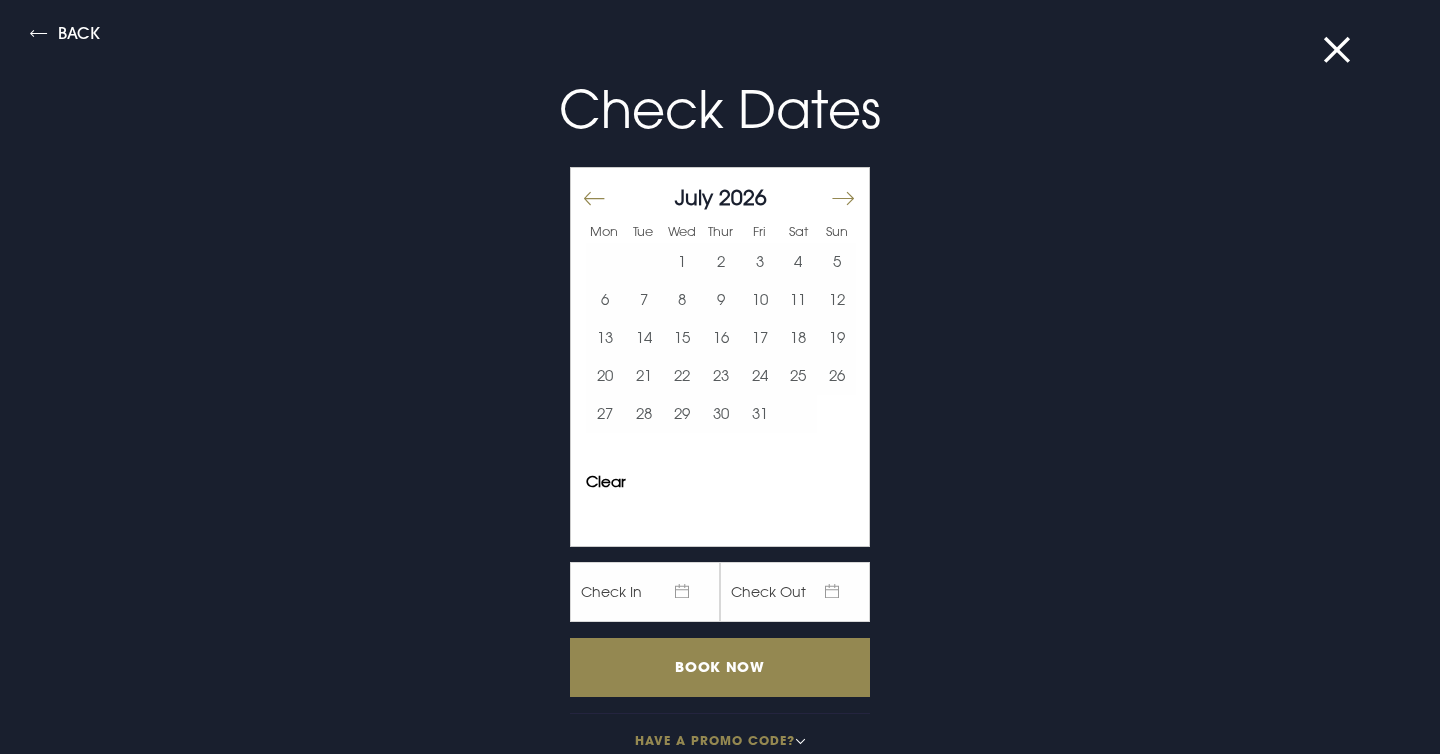 click at bounding box center [842, 199] 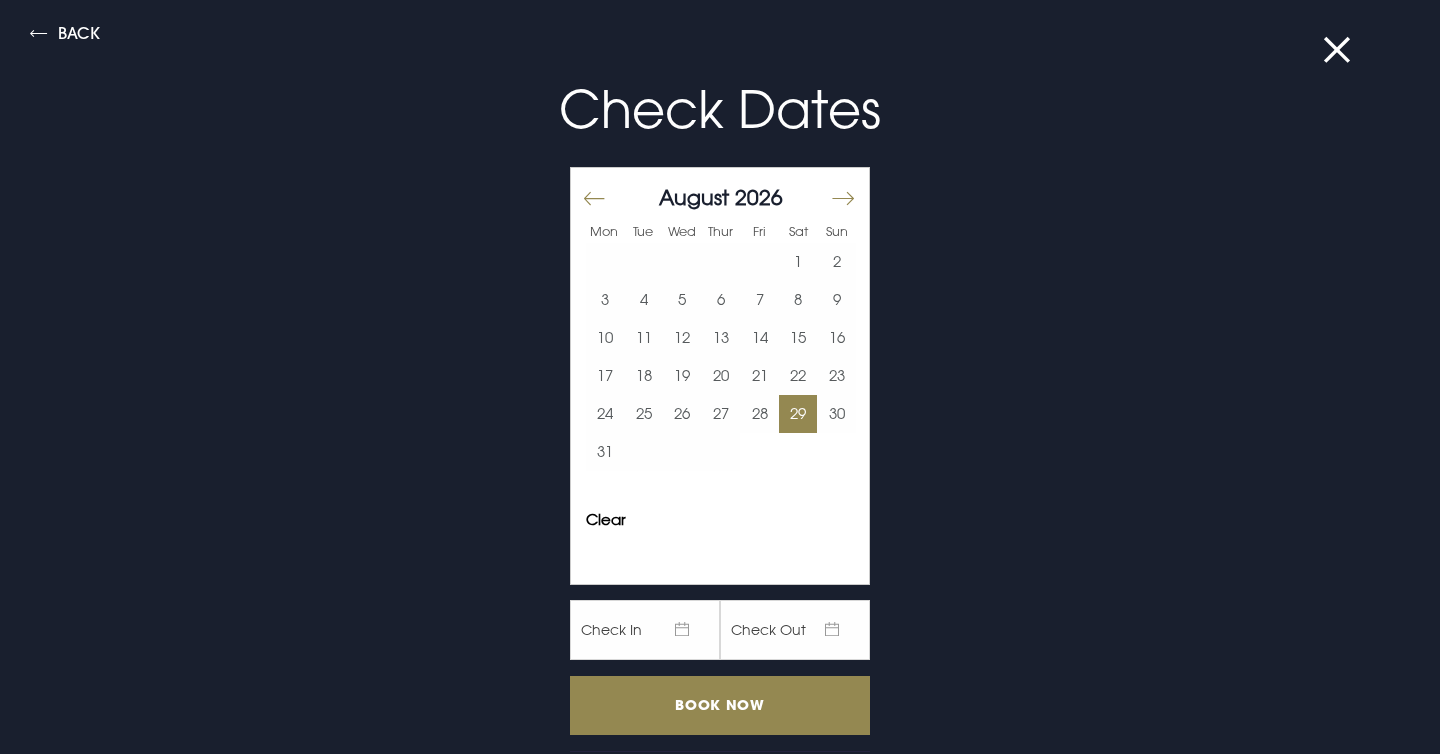click on "29" at bounding box center (798, 414) 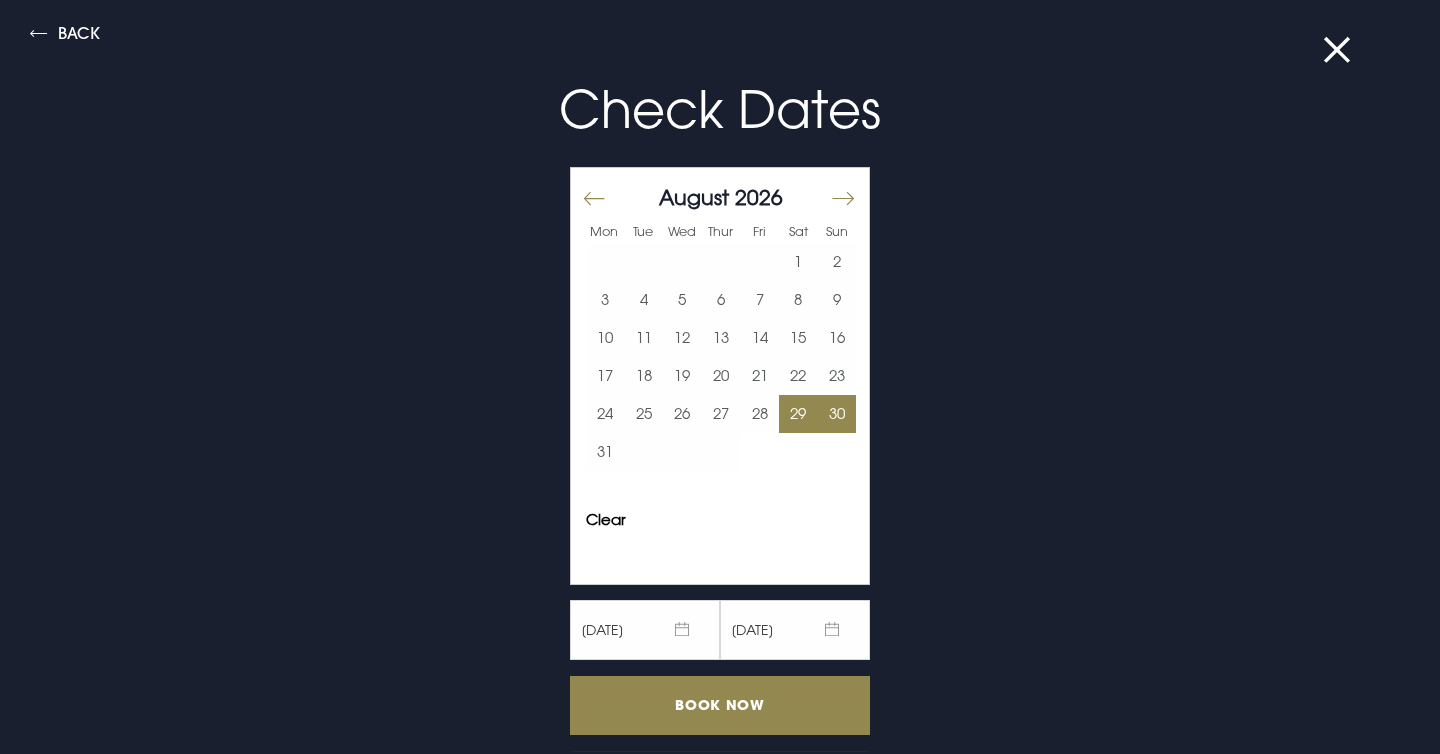 click on "30" at bounding box center [836, 414] 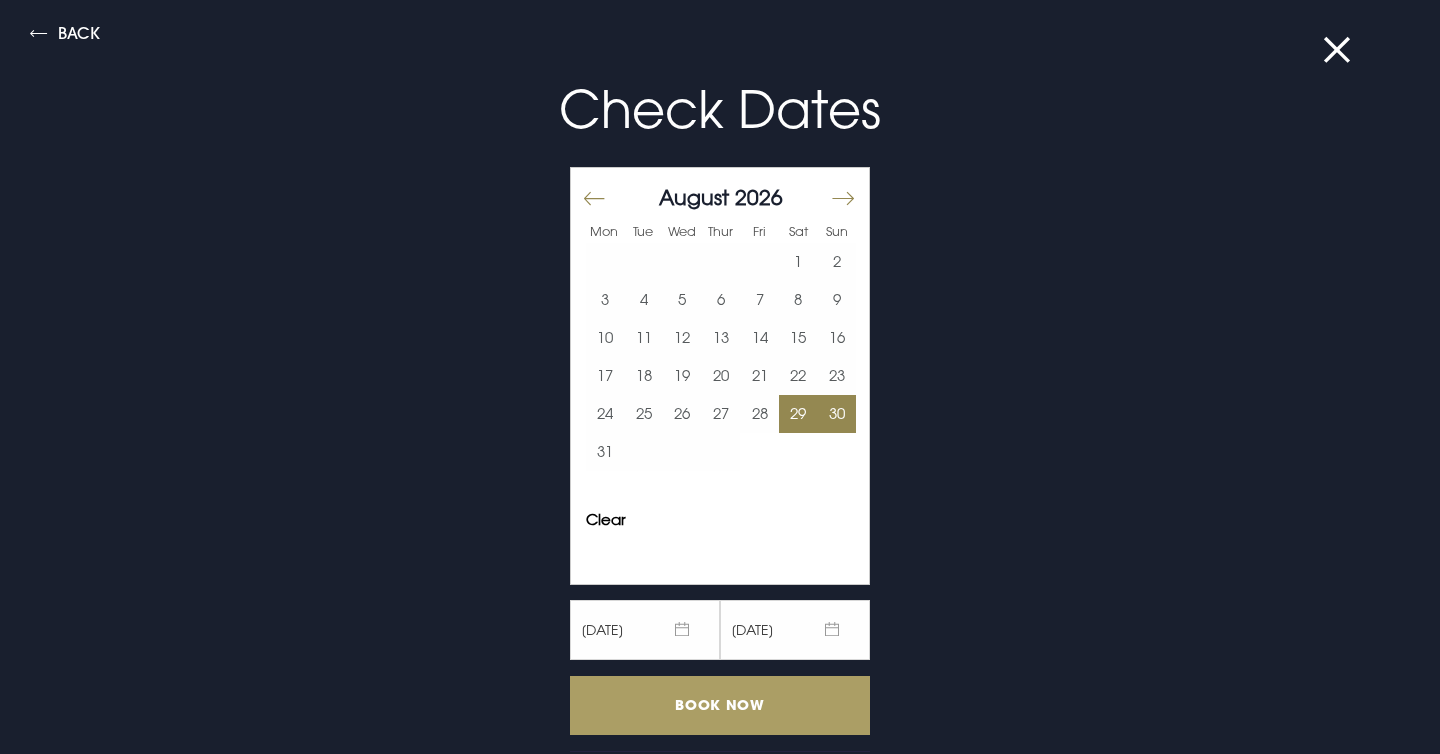 click on "Book Now" at bounding box center [720, 705] 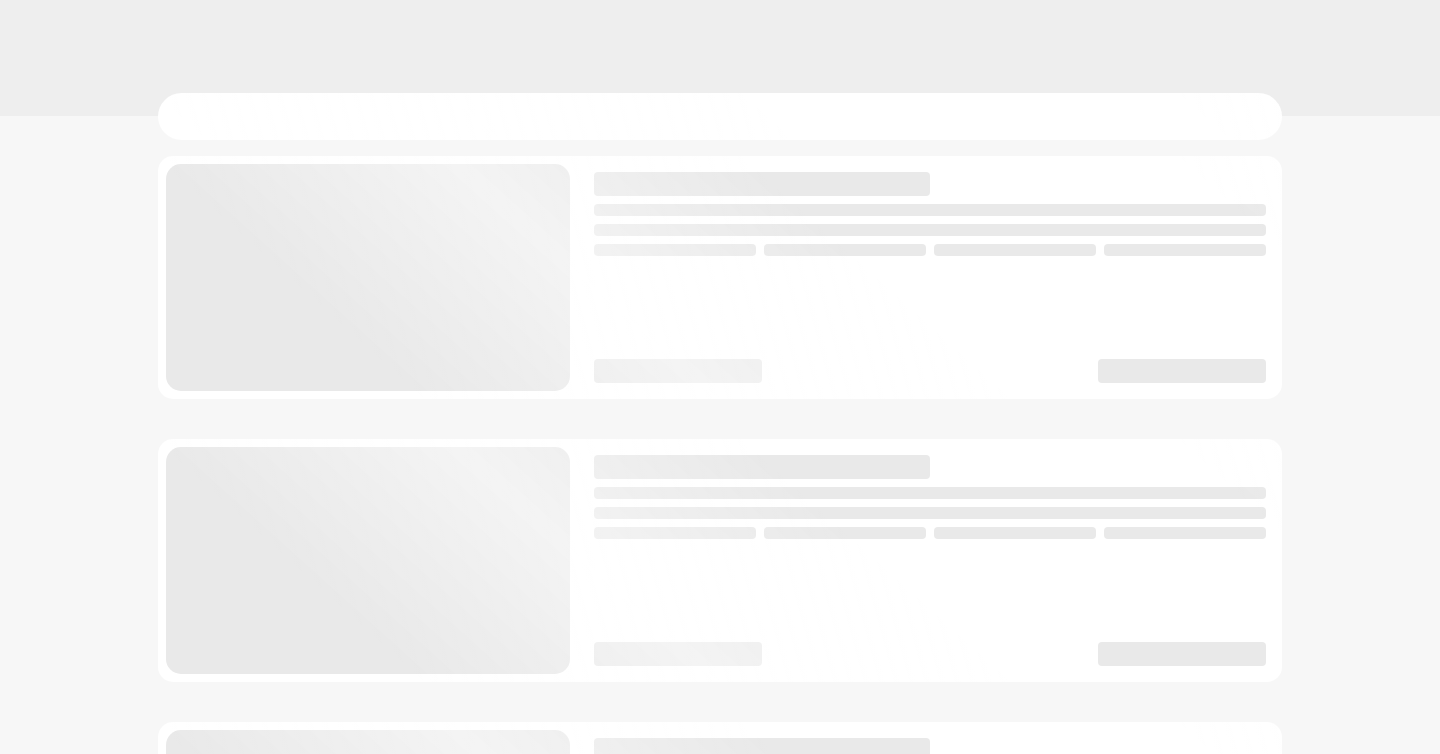 scroll, scrollTop: 0, scrollLeft: 0, axis: both 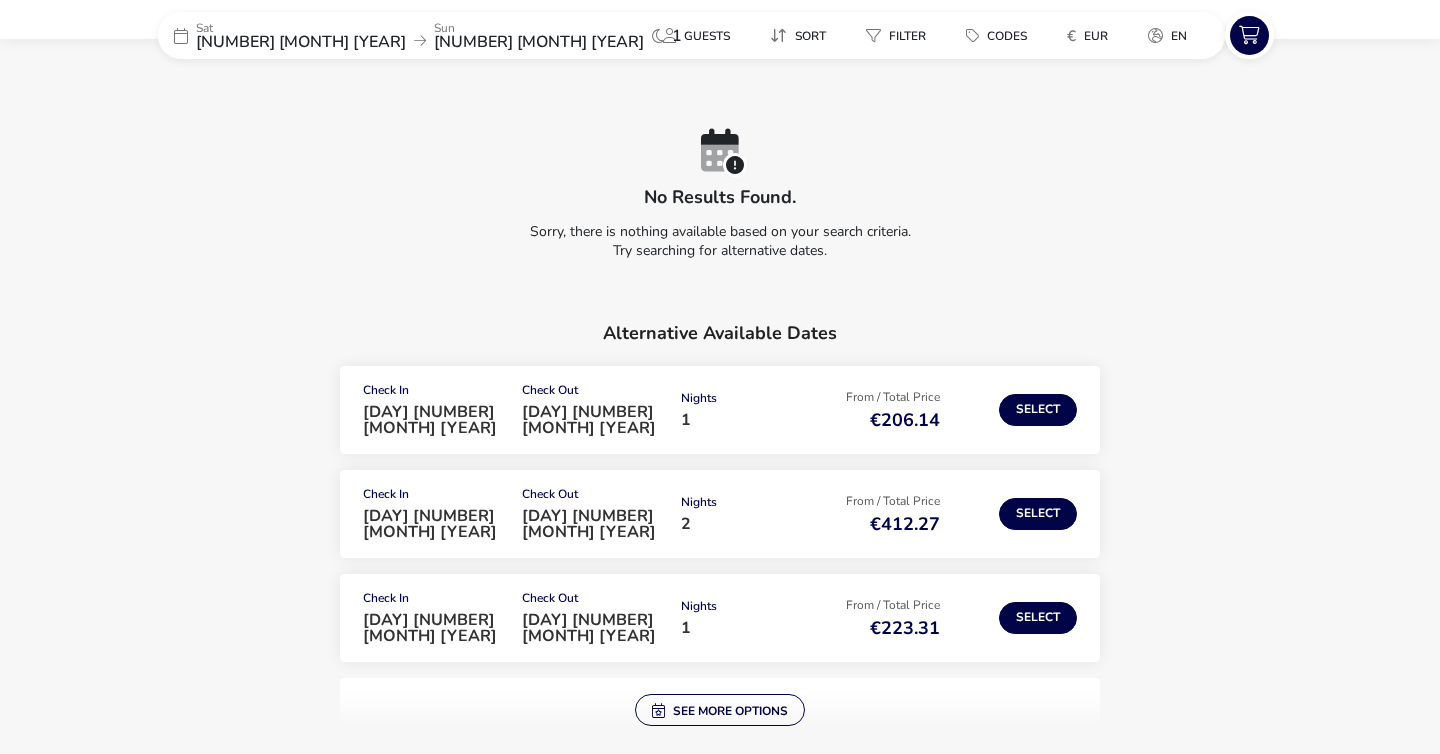 click on "[NUMBER] [MONTH] [YEAR]" at bounding box center [539, 42] 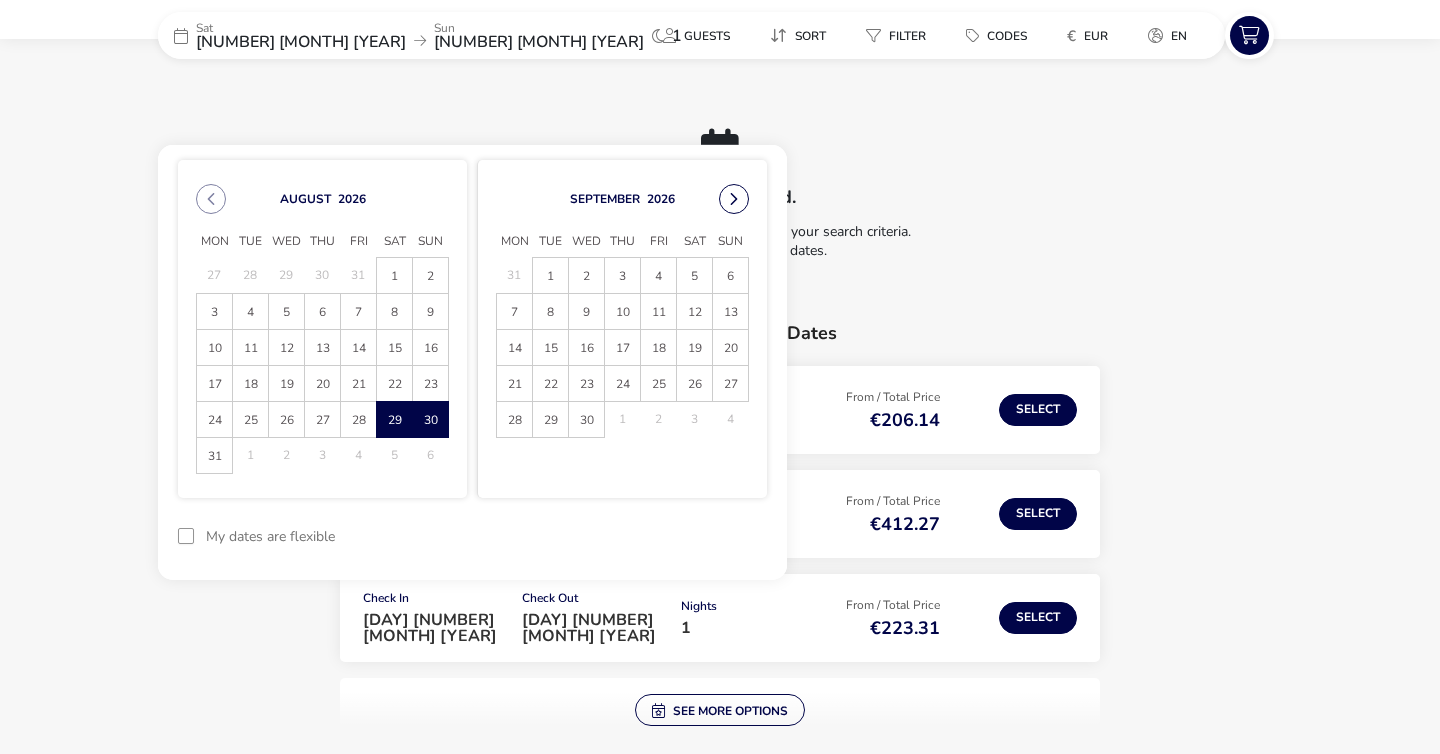 click at bounding box center (734, 199) 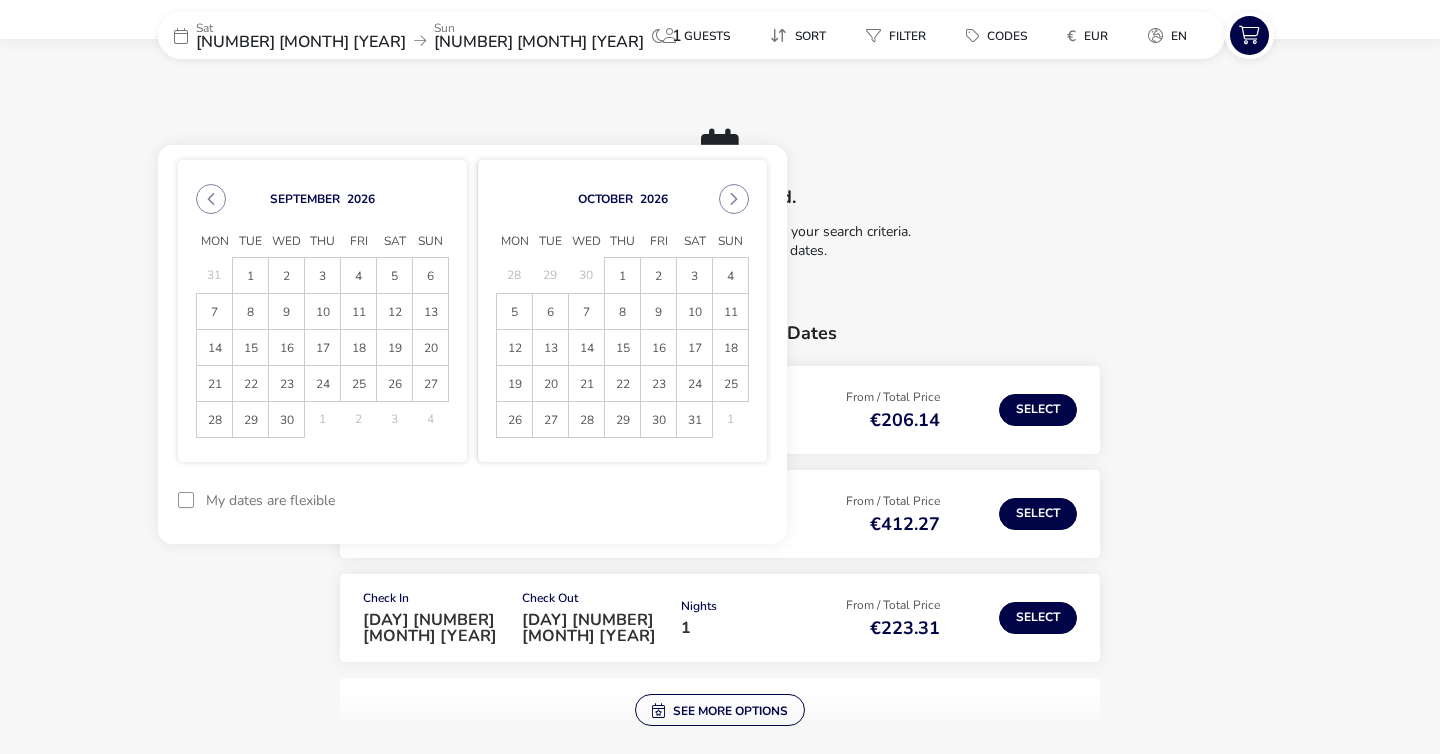 click at bounding box center (734, 199) 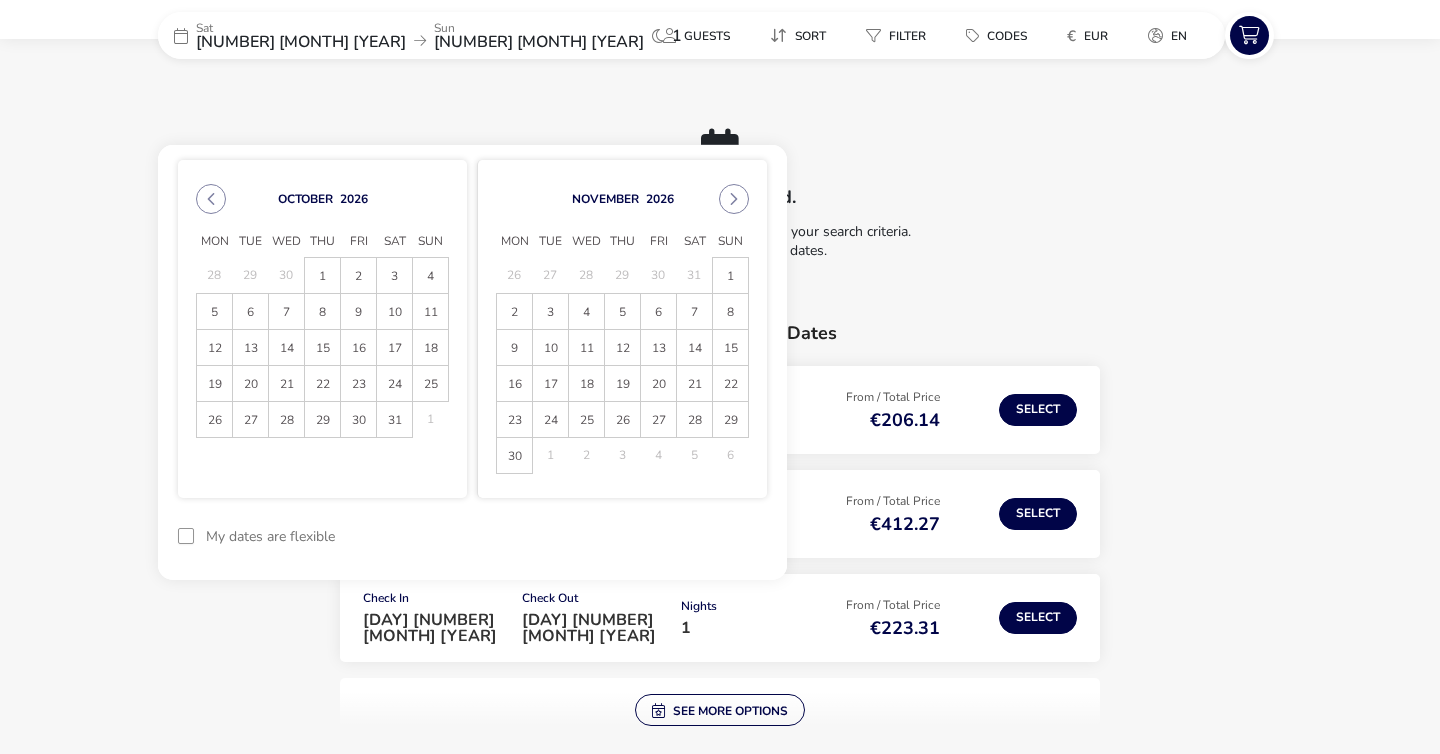click at bounding box center [734, 199] 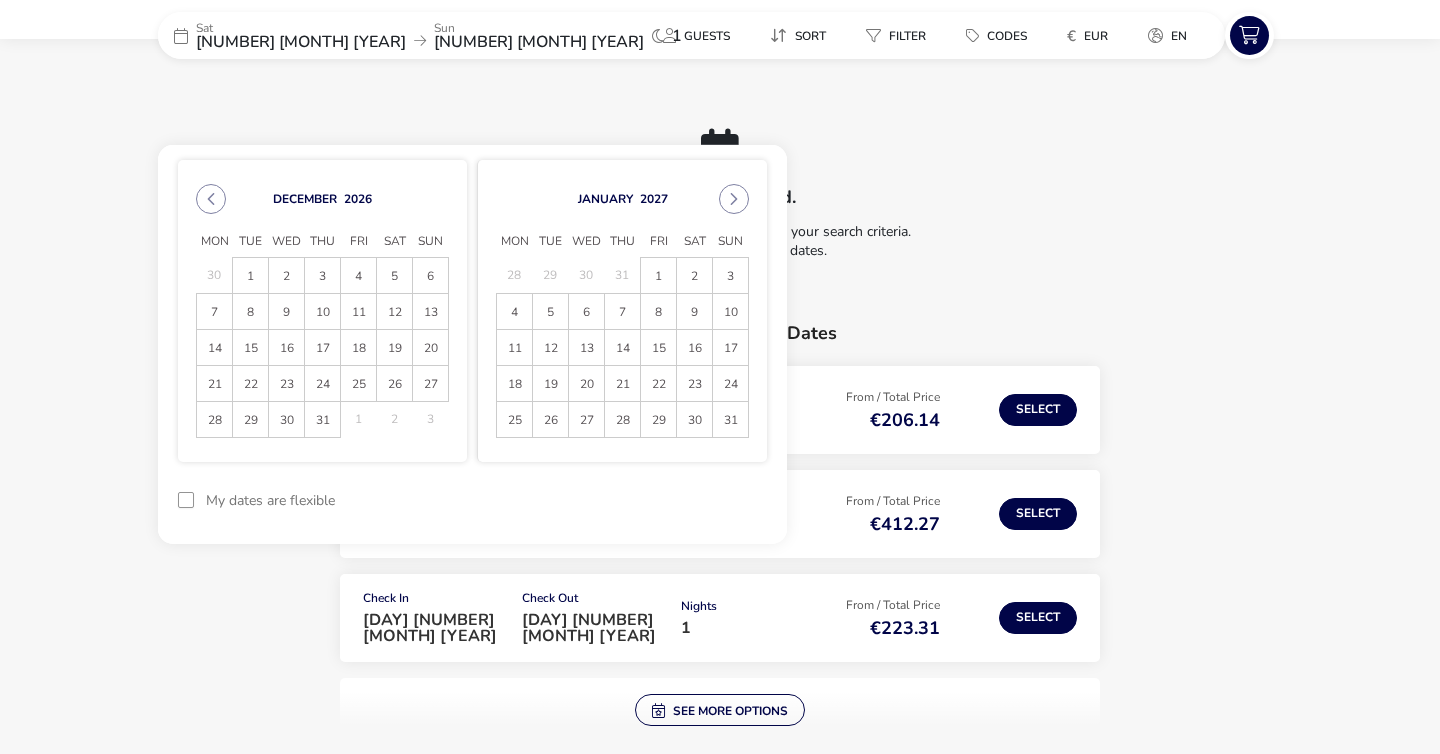 click at bounding box center [734, 199] 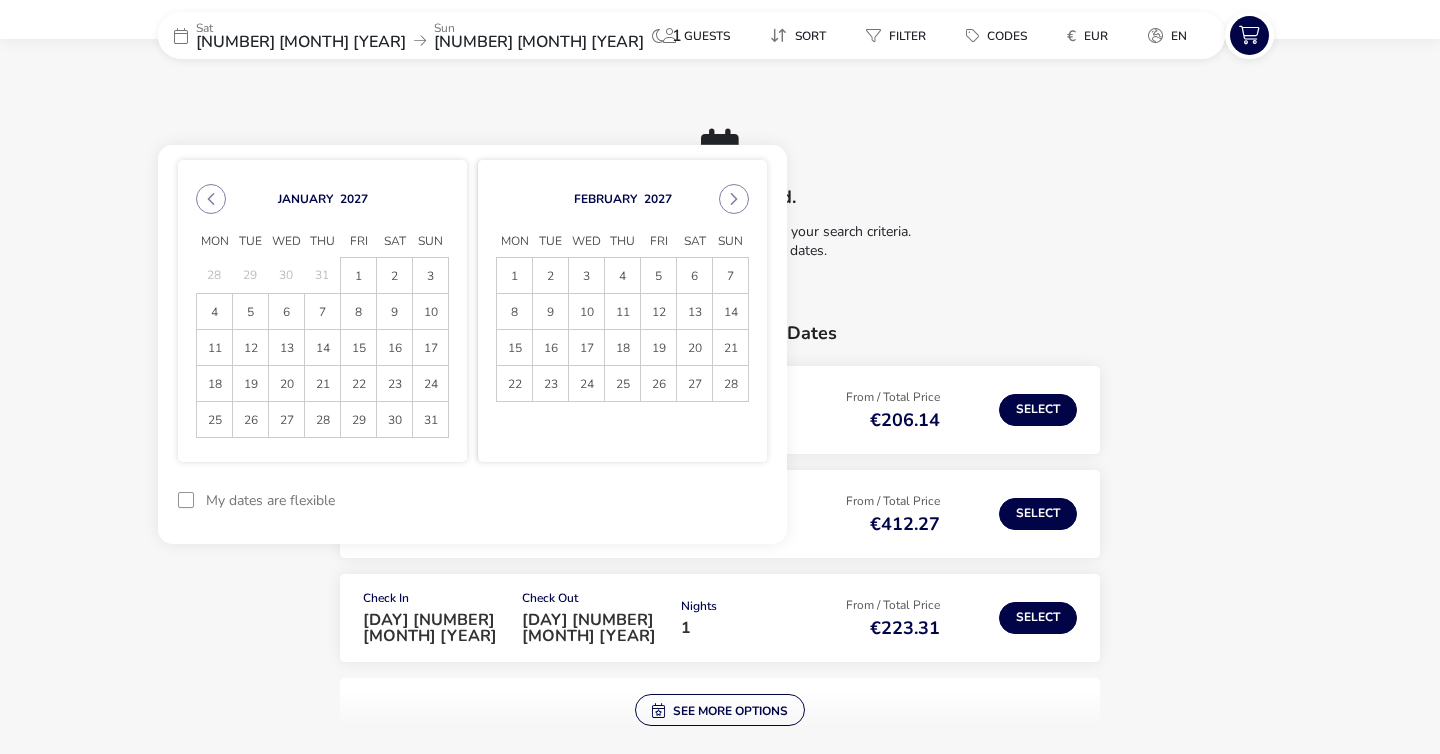 click at bounding box center (734, 199) 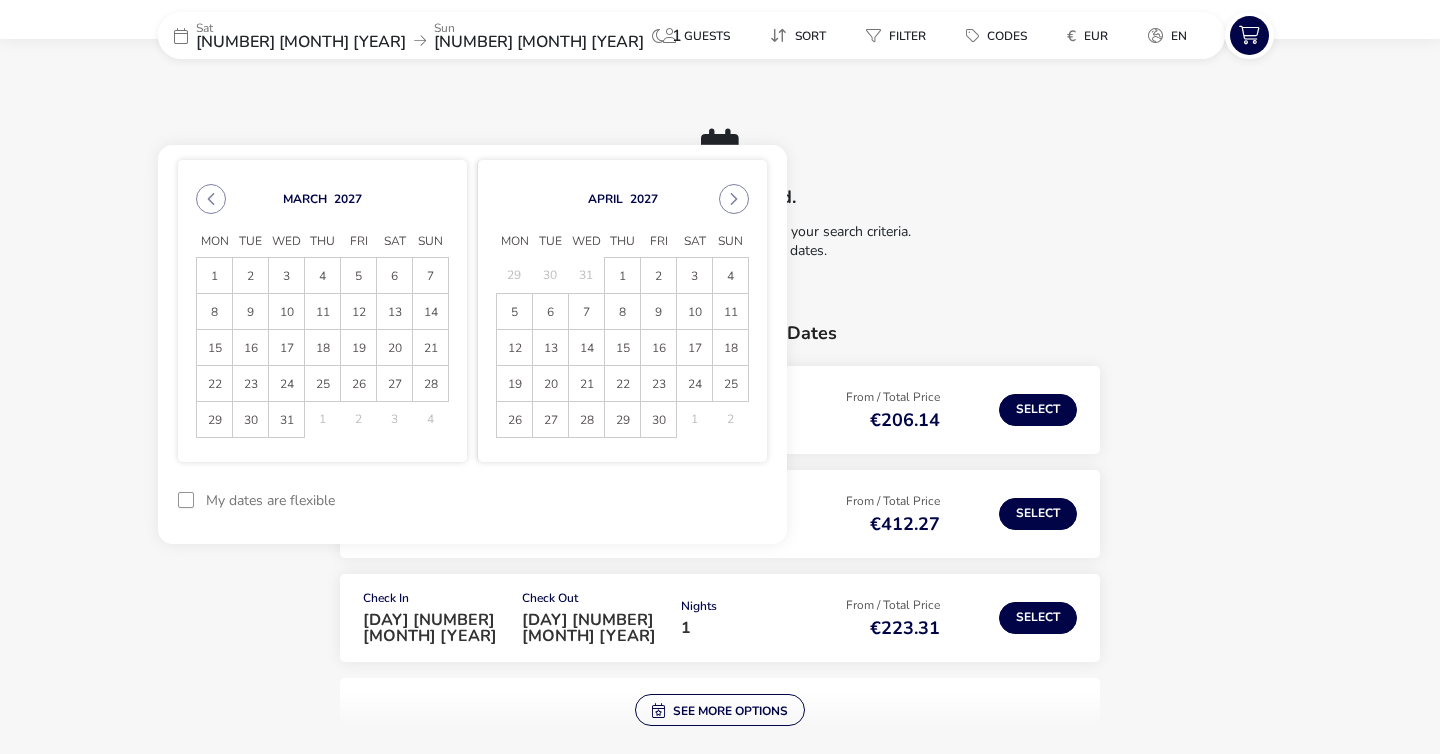 click at bounding box center (734, 199) 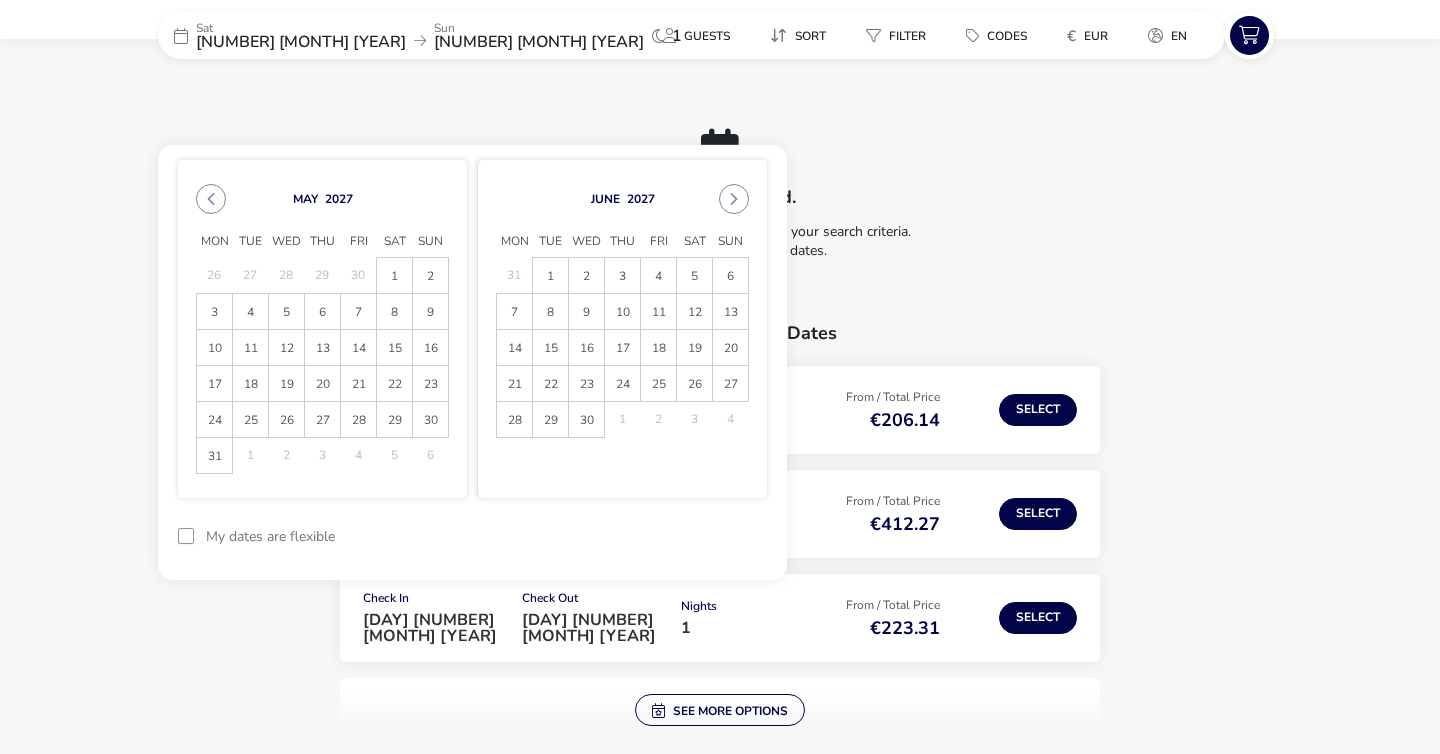 click at bounding box center (734, 199) 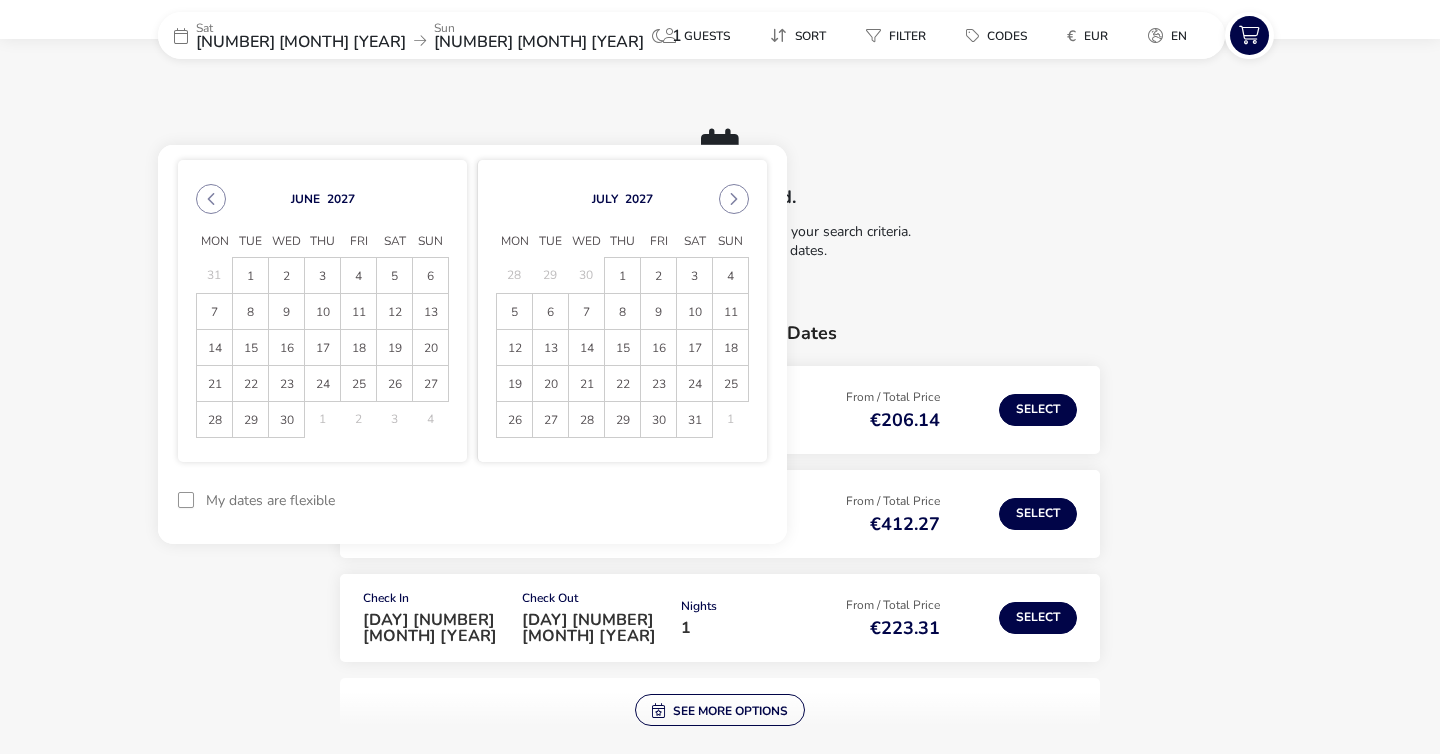 click at bounding box center (734, 199) 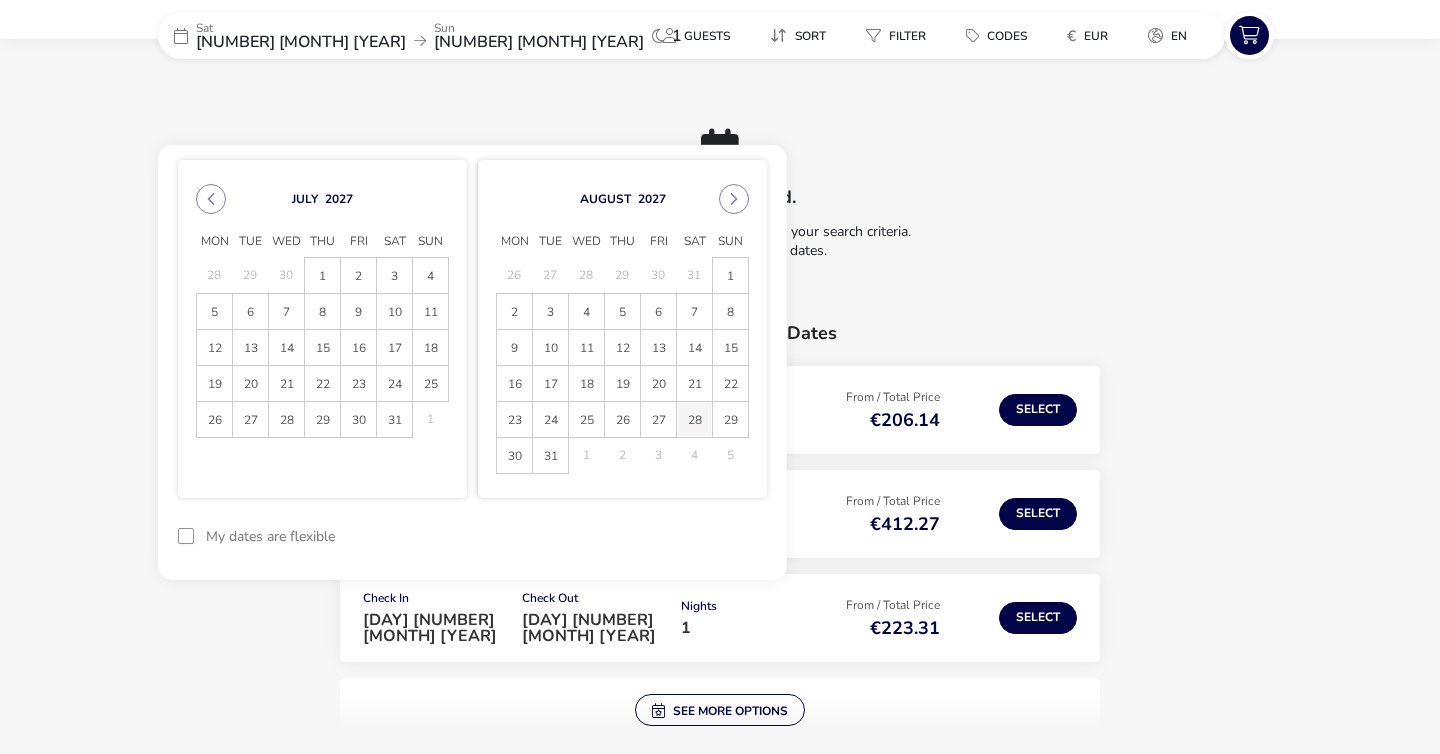 click on "28" at bounding box center [694, 419] 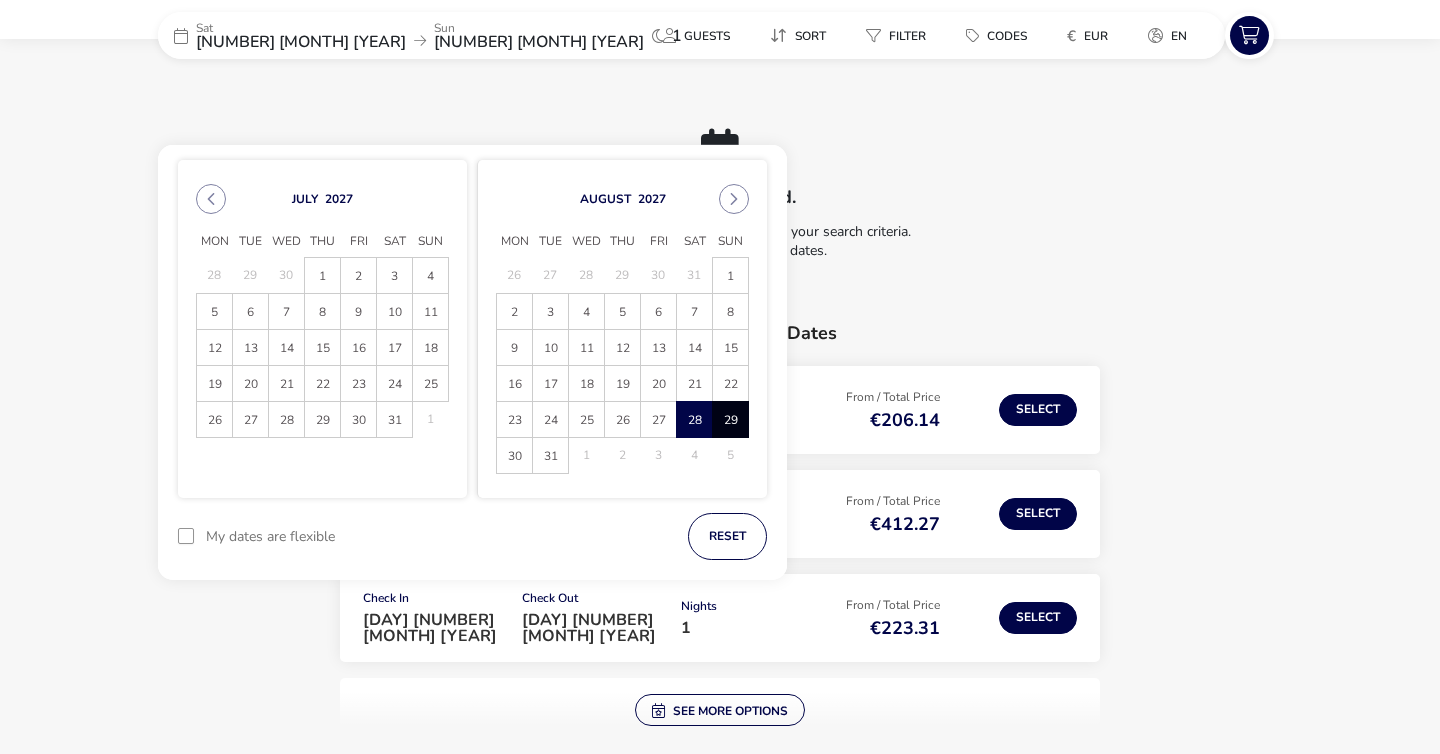 click on "29" at bounding box center [730, 419] 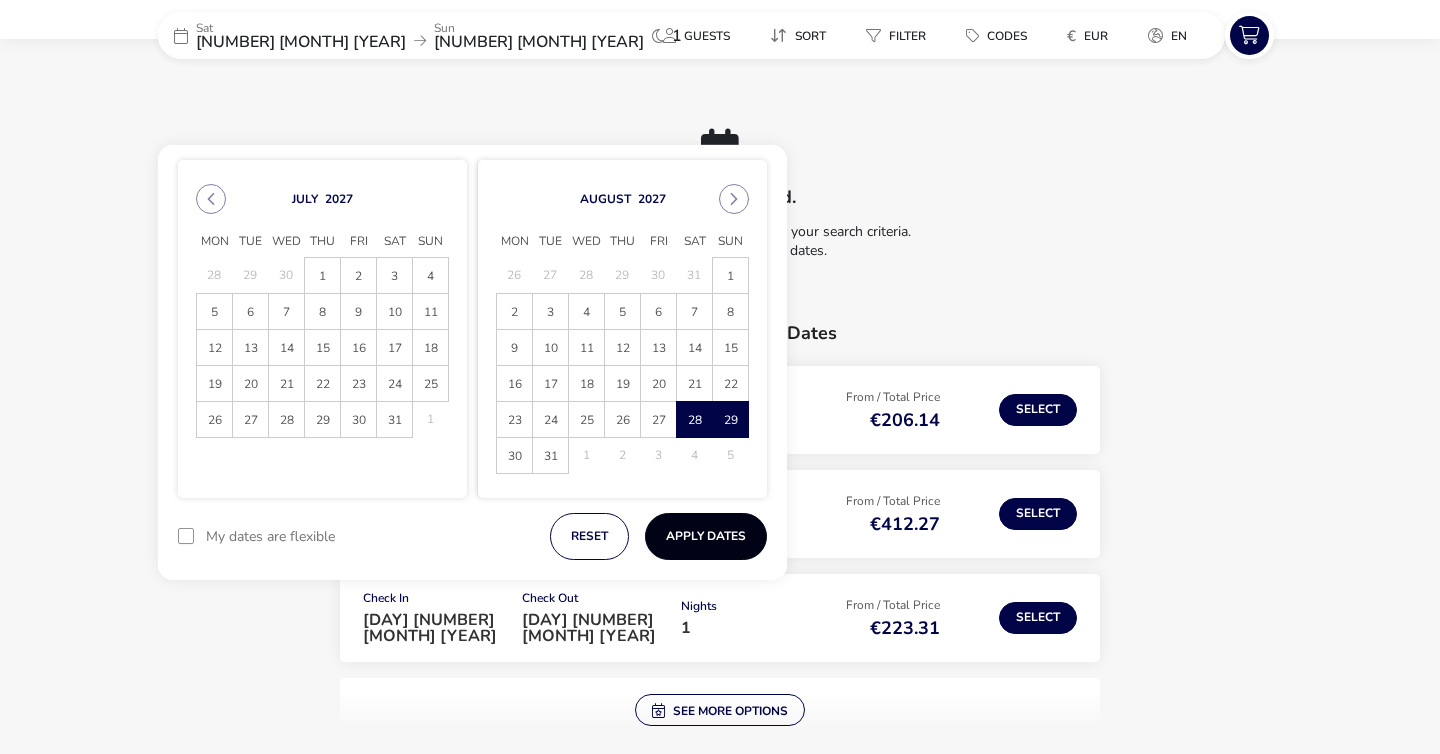 click on "Apply Dates" at bounding box center (706, 536) 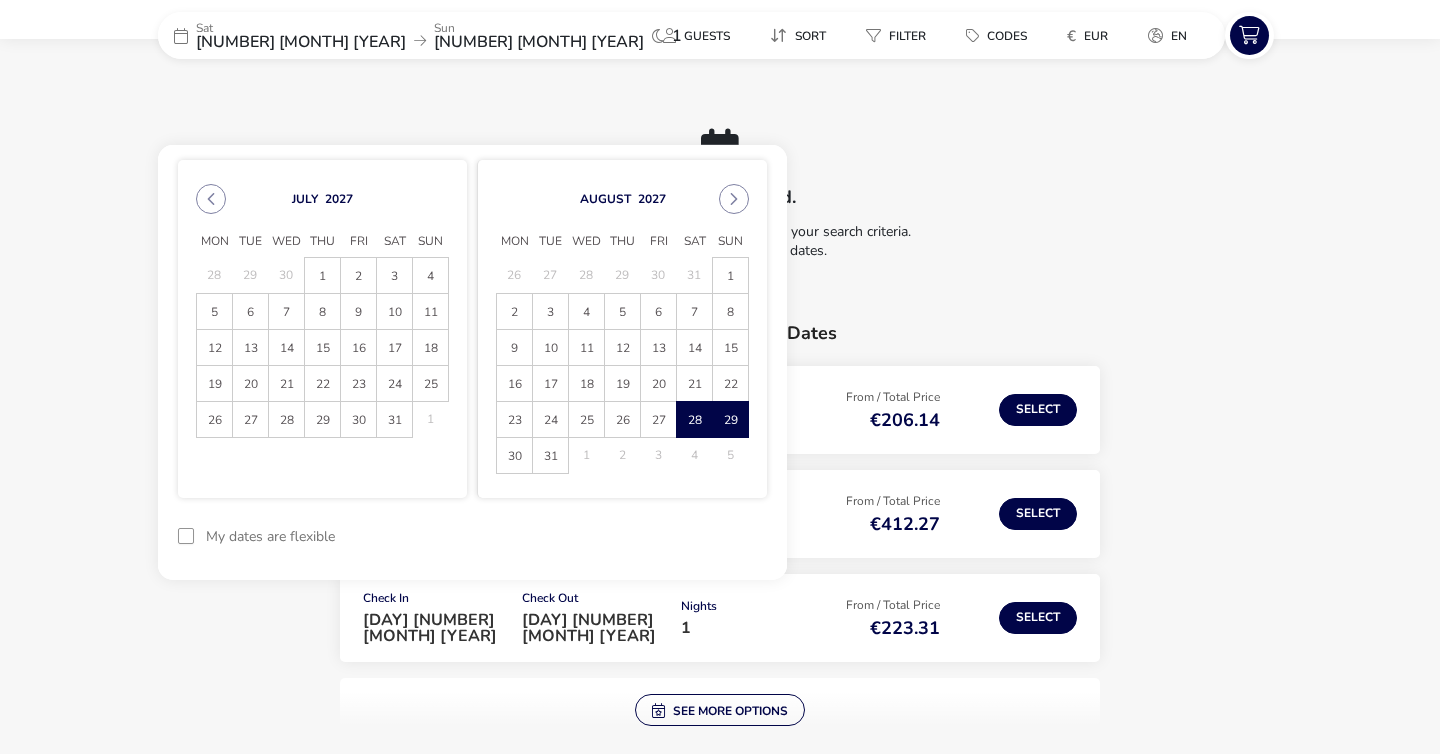 scroll, scrollTop: 0, scrollLeft: 0, axis: both 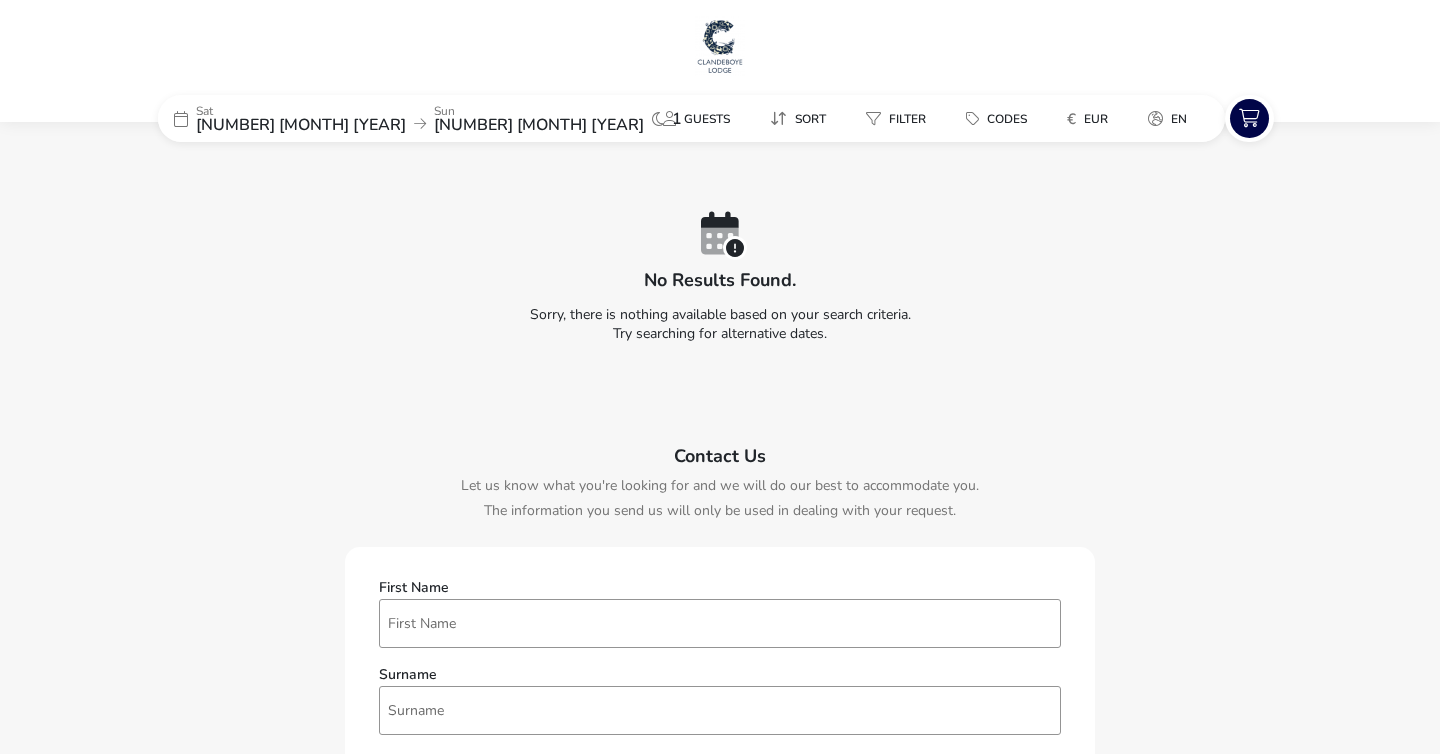 click on "28 Aug 2027" at bounding box center (301, 125) 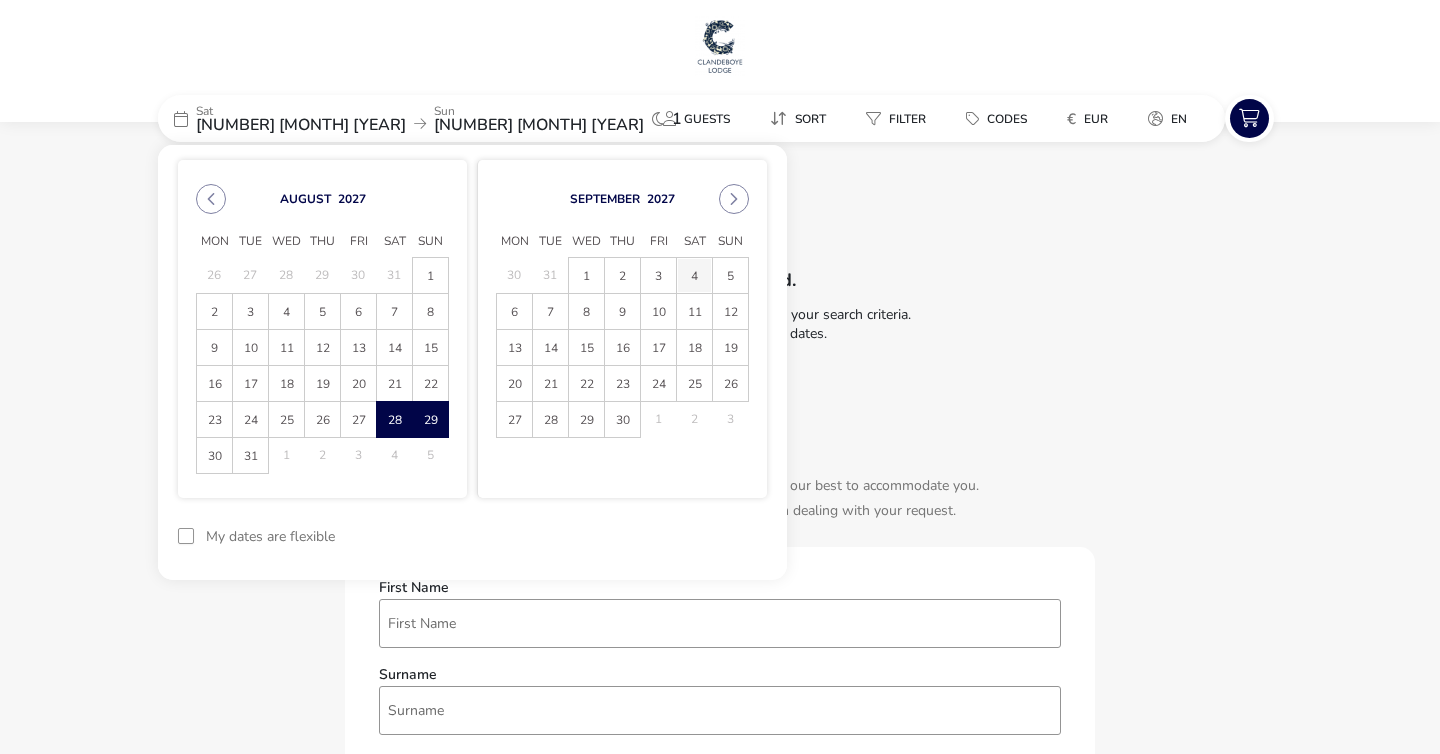 click on "4" at bounding box center (694, 275) 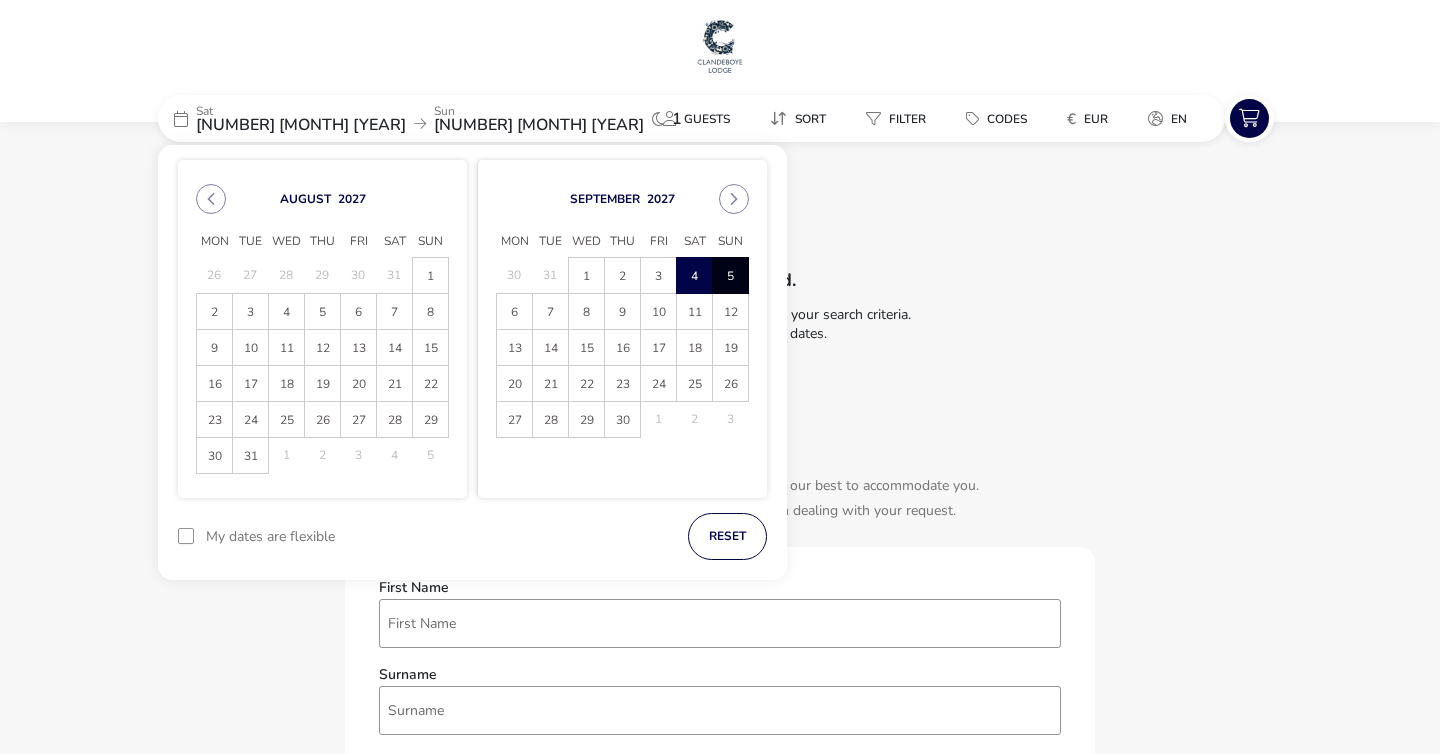 click on "5" at bounding box center [730, 275] 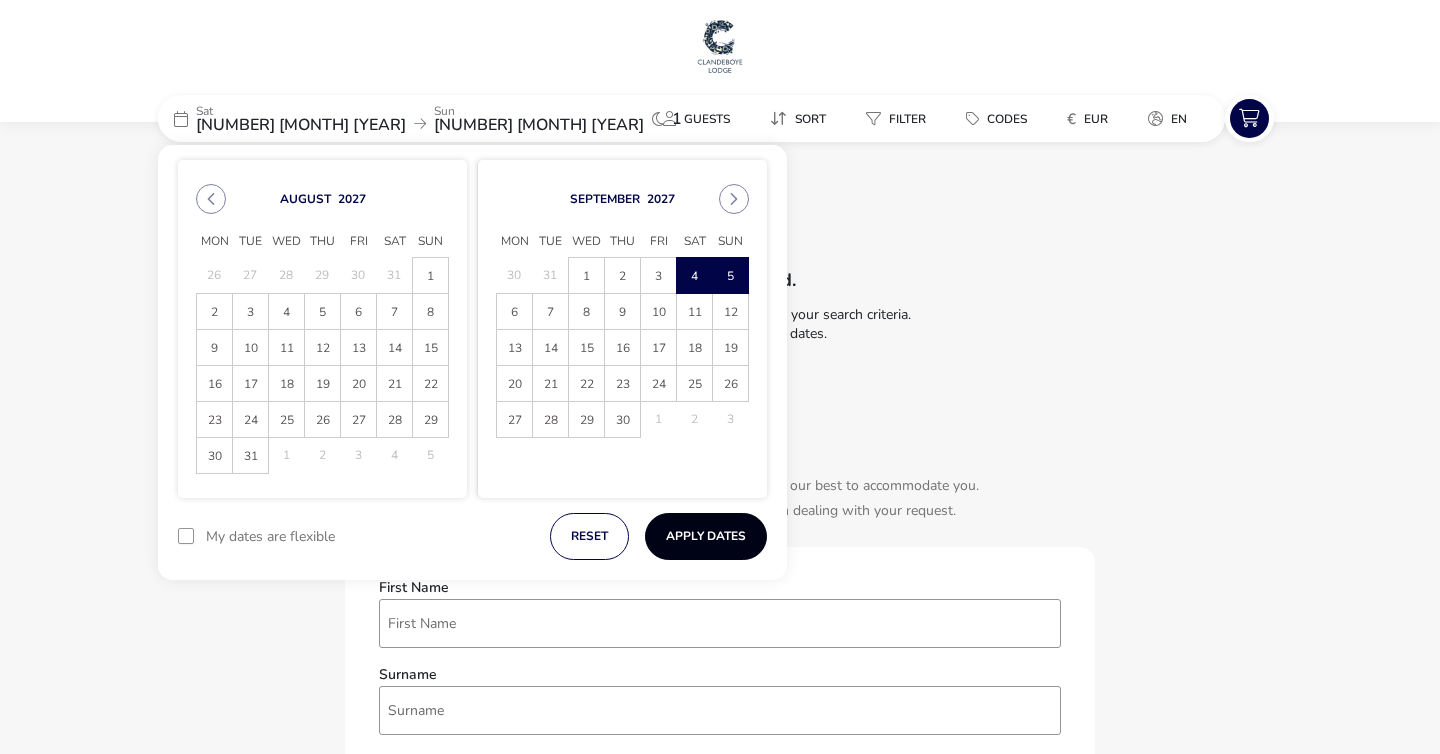 click on "Apply Dates" at bounding box center [706, 536] 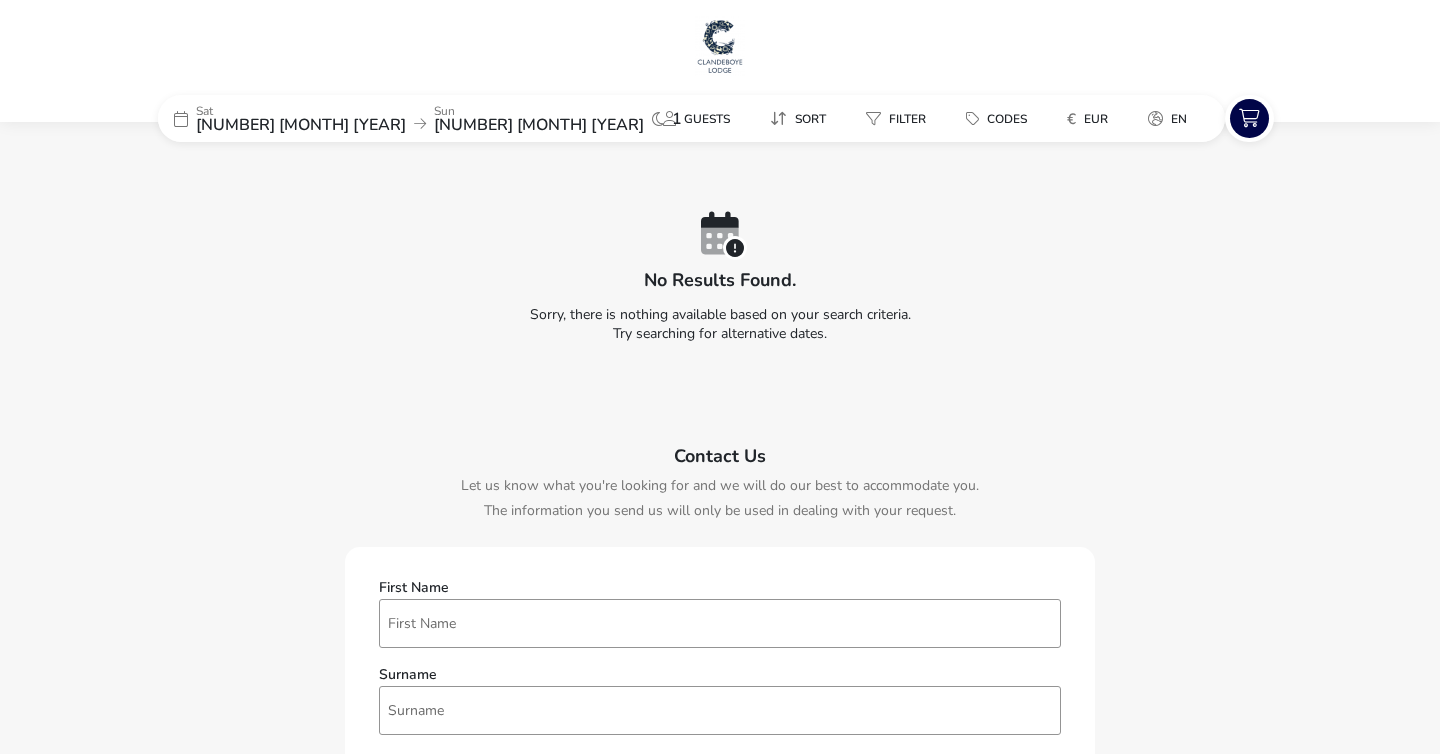 click at bounding box center (720, 46) 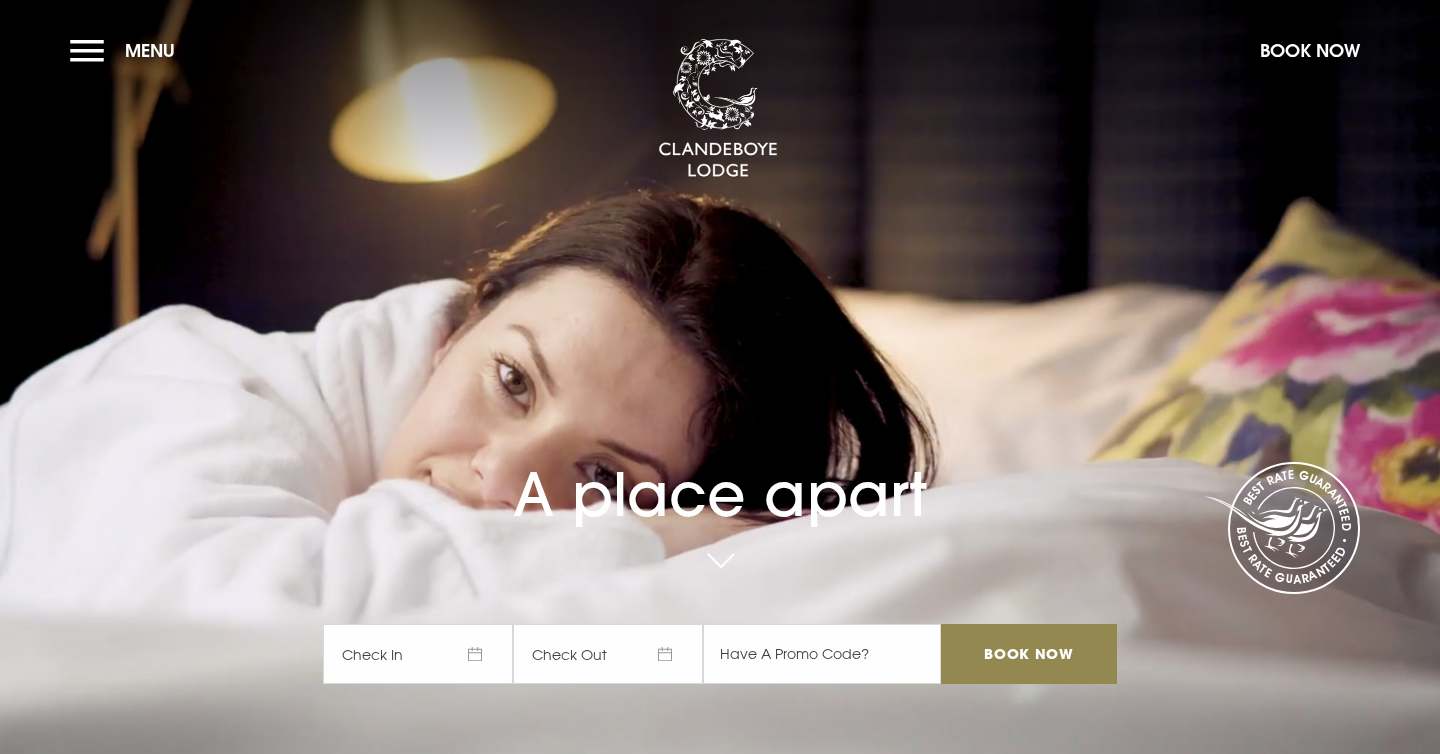 scroll, scrollTop: 0, scrollLeft: 0, axis: both 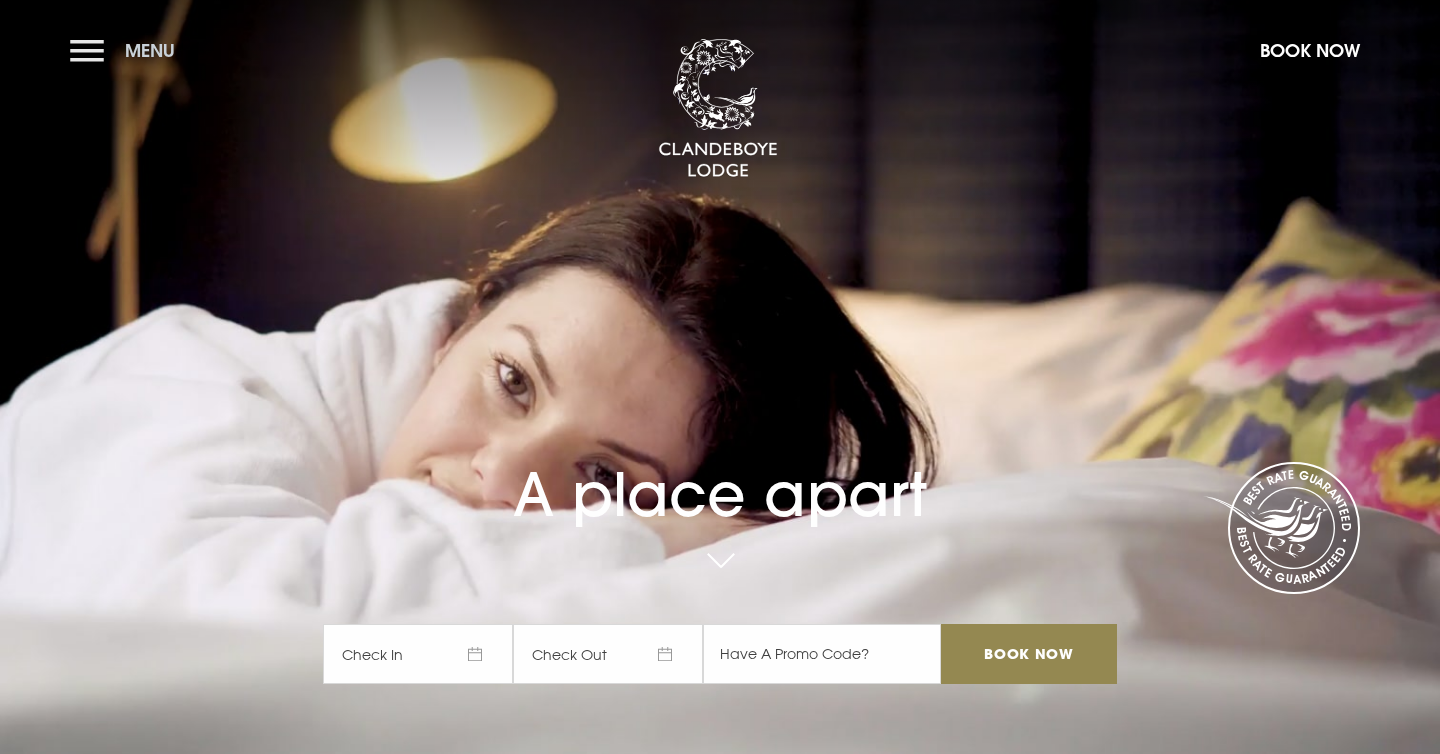 click on "Menu" at bounding box center [127, 50] 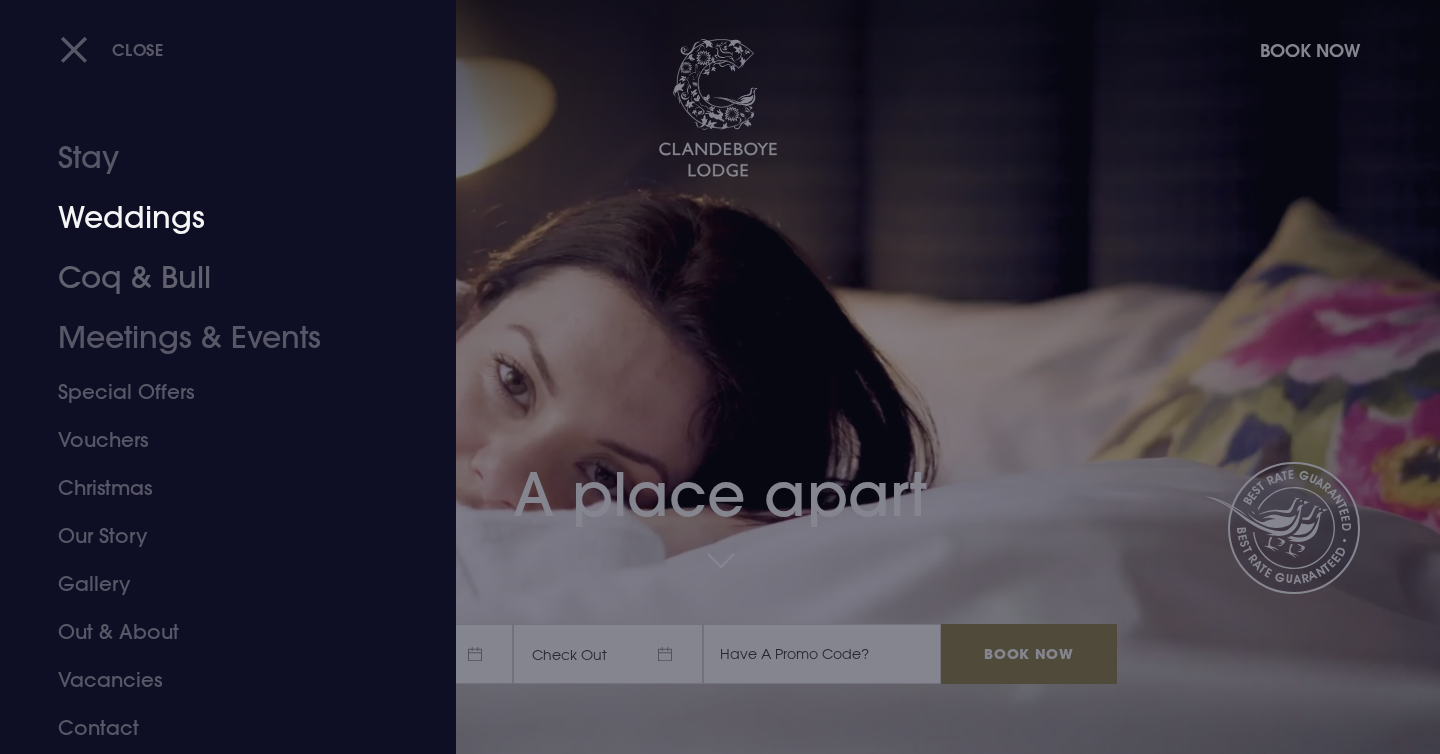 click on "Weddings" at bounding box center (216, 218) 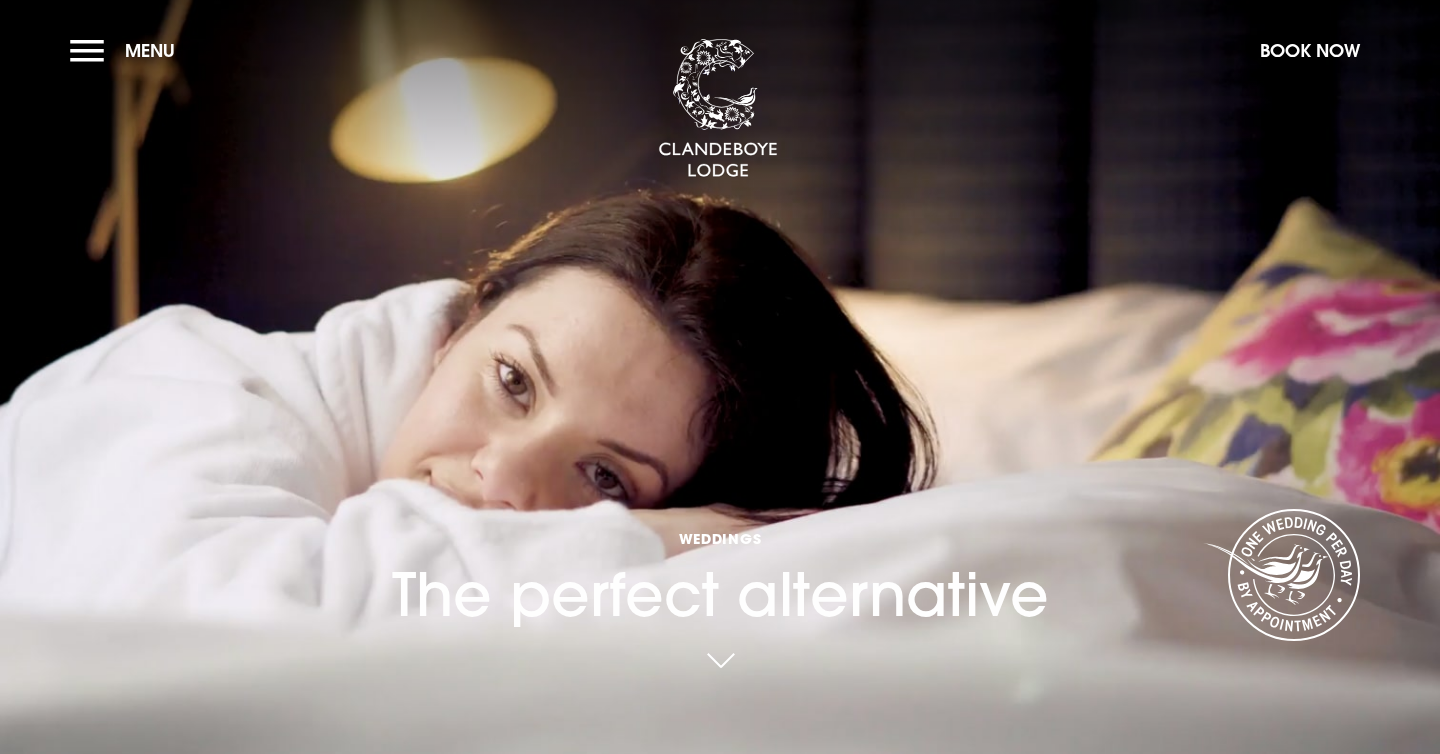 scroll, scrollTop: 0, scrollLeft: 0, axis: both 